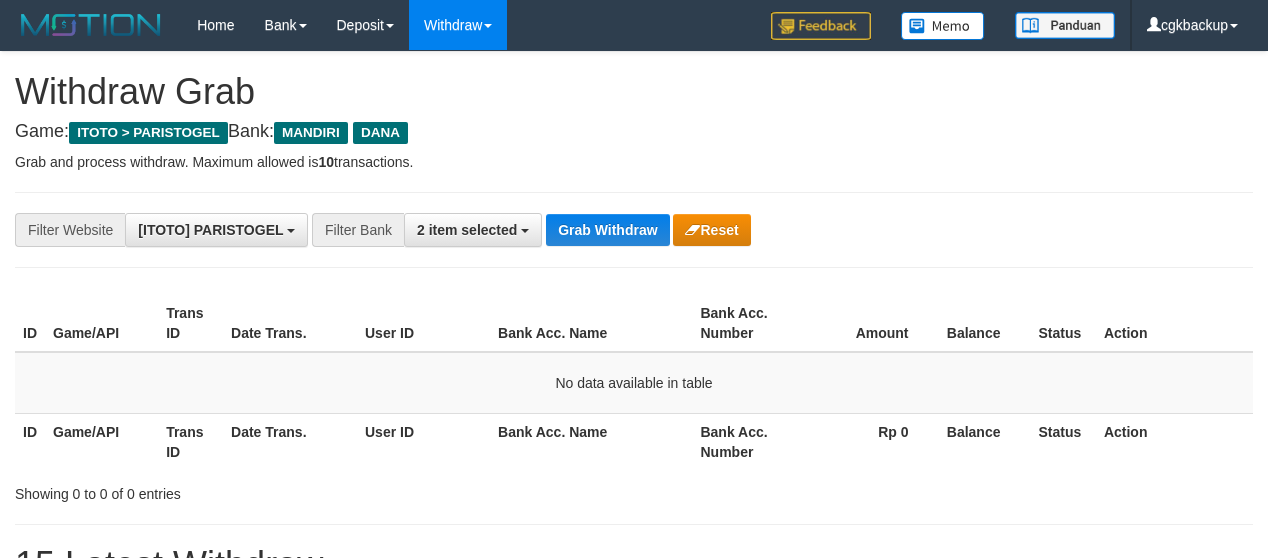 scroll, scrollTop: 0, scrollLeft: 0, axis: both 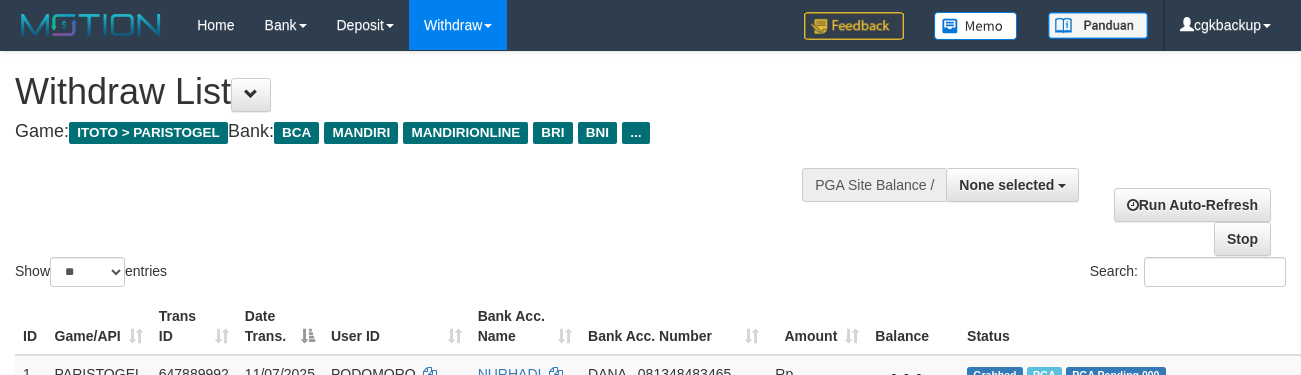 select 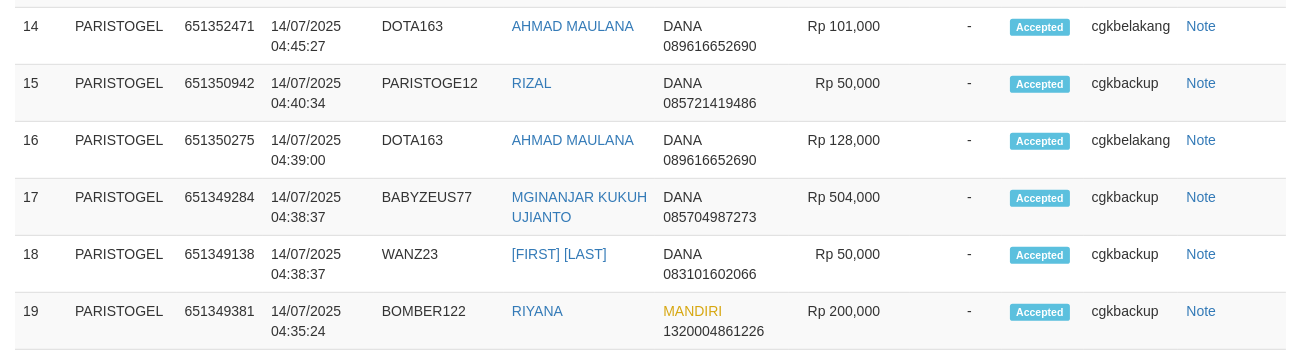 scroll, scrollTop: 2001, scrollLeft: 0, axis: vertical 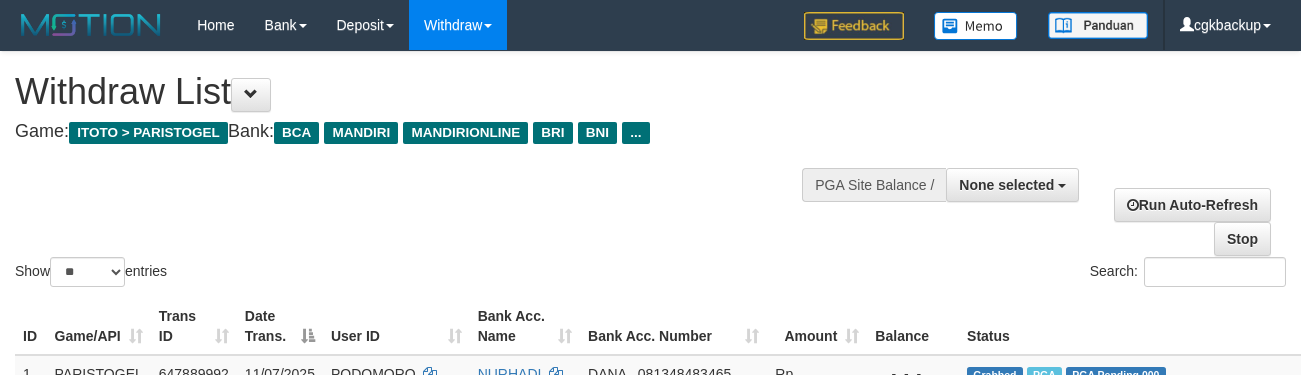 select 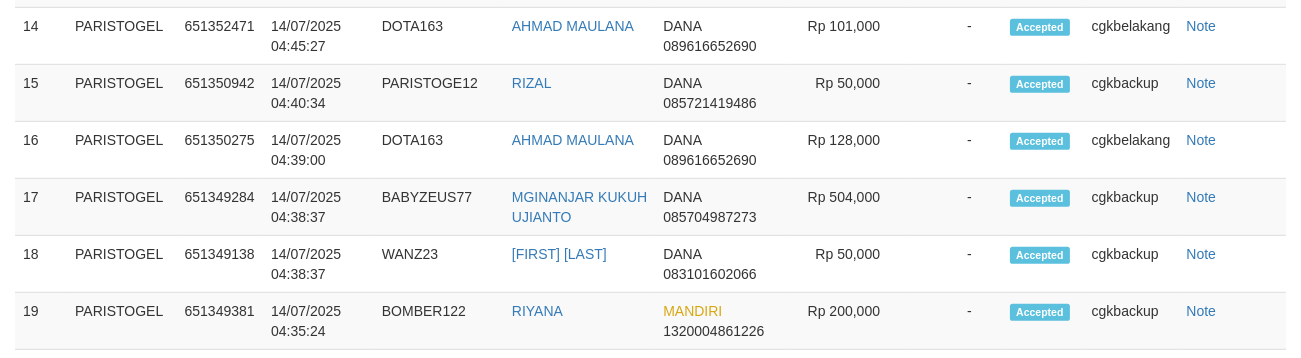 scroll, scrollTop: 2001, scrollLeft: 0, axis: vertical 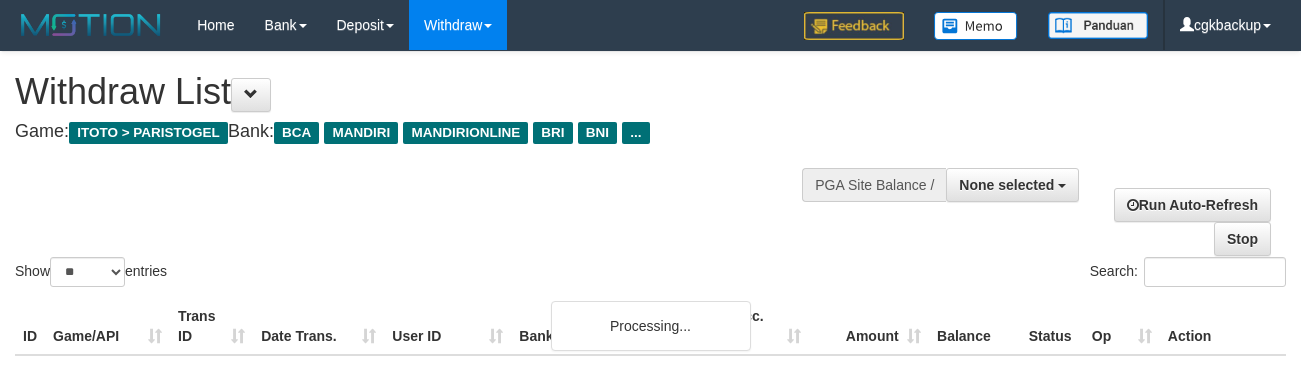select 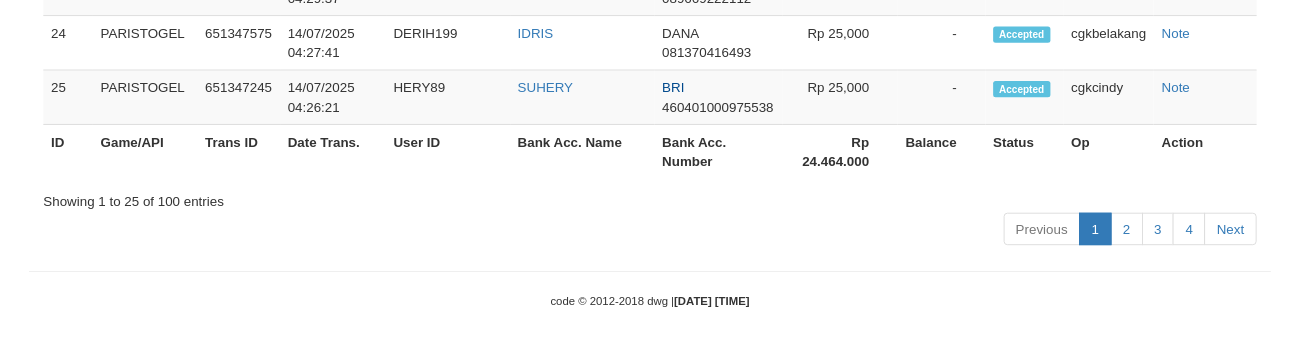 scroll, scrollTop: 2001, scrollLeft: 0, axis: vertical 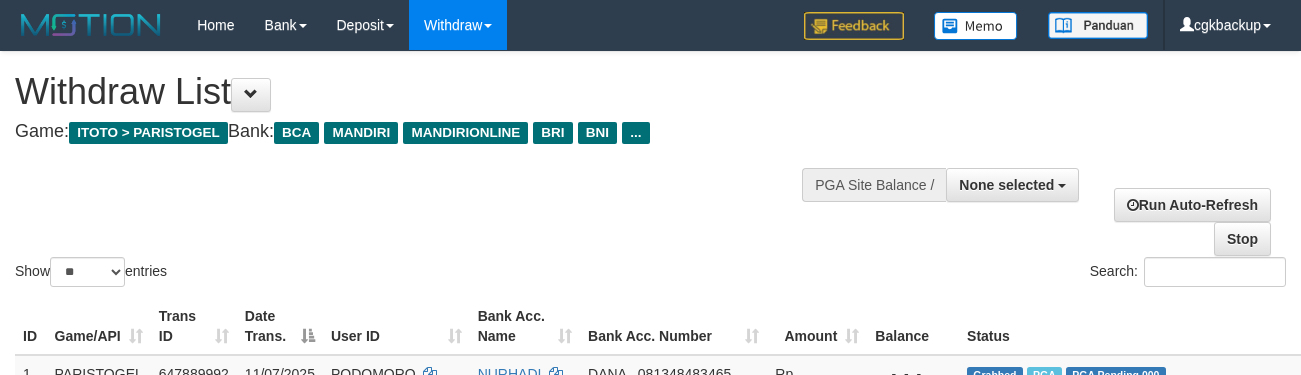 select 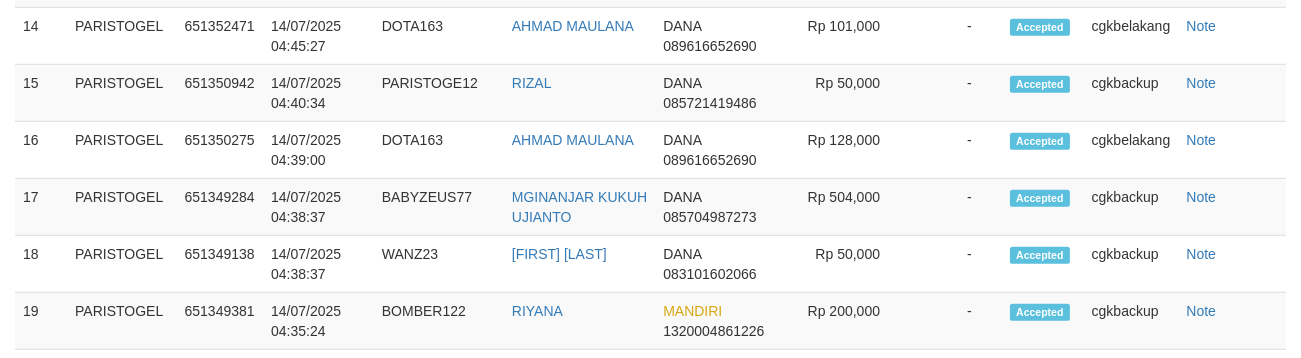 scroll, scrollTop: 2001, scrollLeft: 0, axis: vertical 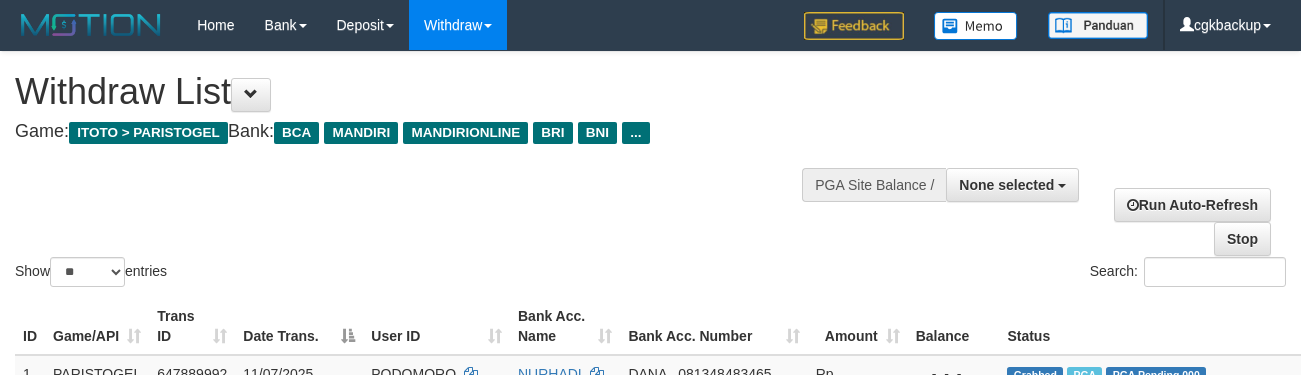 select 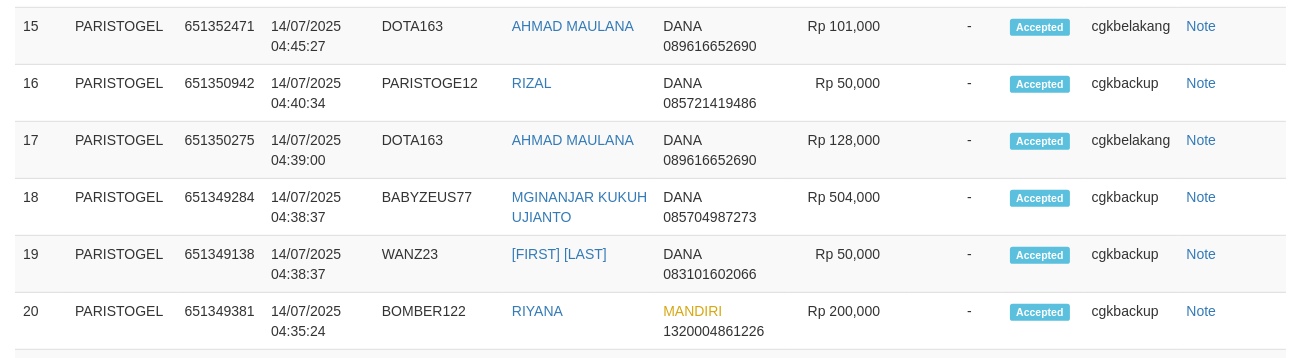 scroll, scrollTop: 2001, scrollLeft: 0, axis: vertical 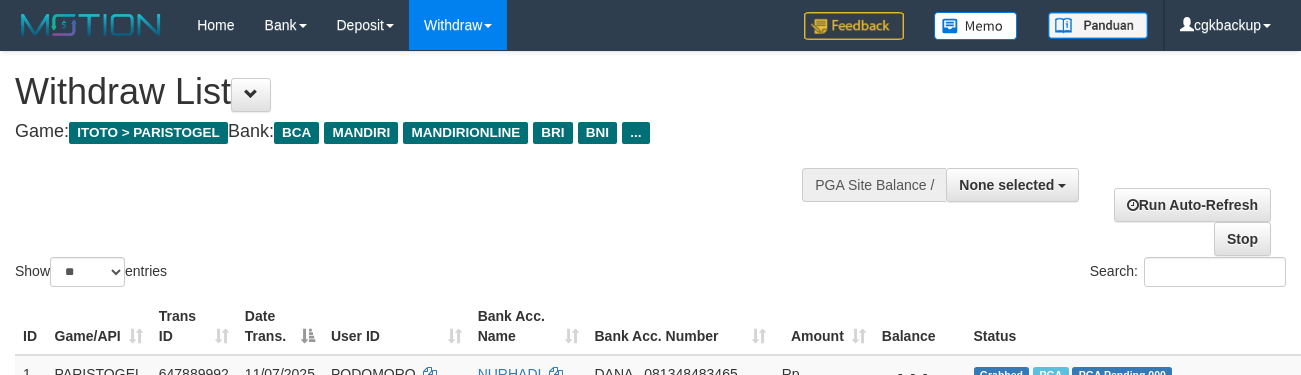 select 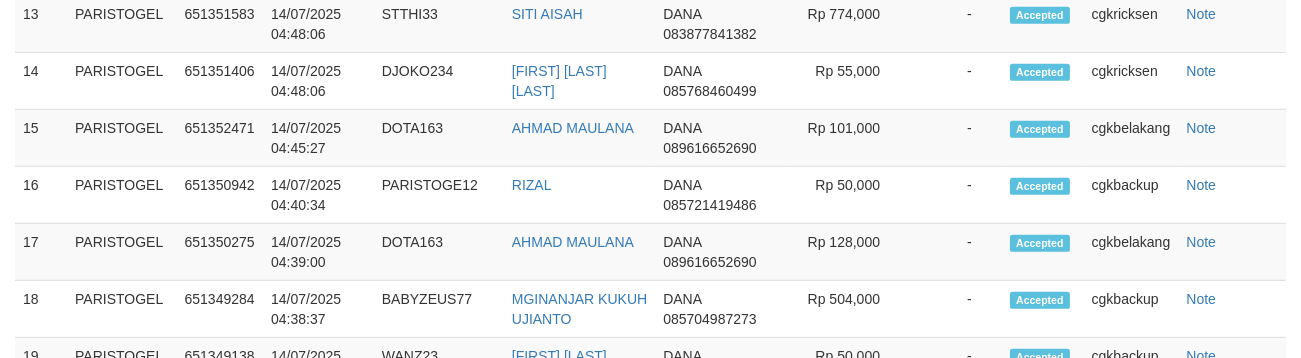 scroll, scrollTop: 2001, scrollLeft: 0, axis: vertical 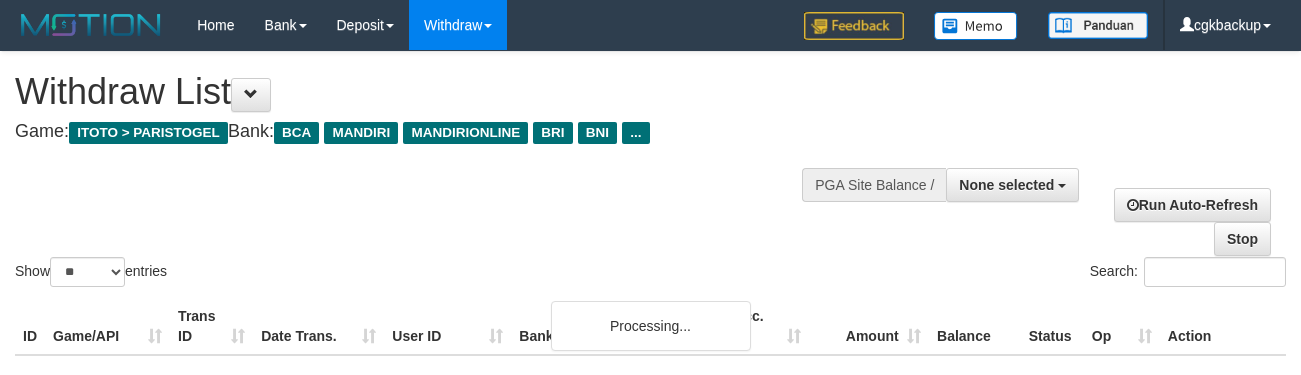 select 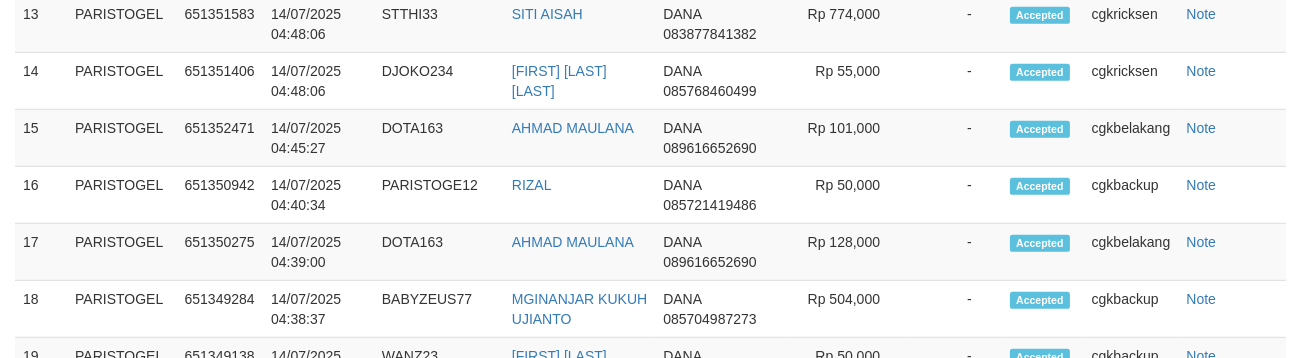 scroll, scrollTop: 2001, scrollLeft: 0, axis: vertical 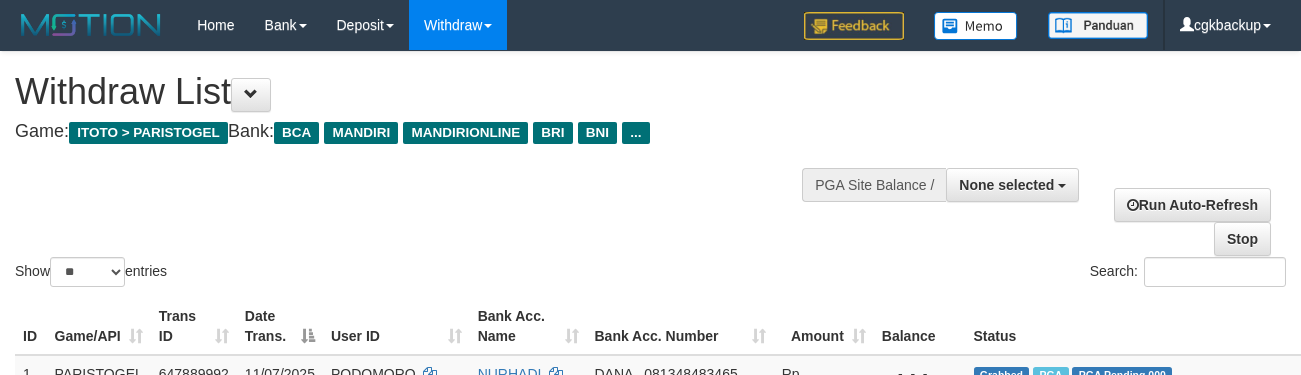 select 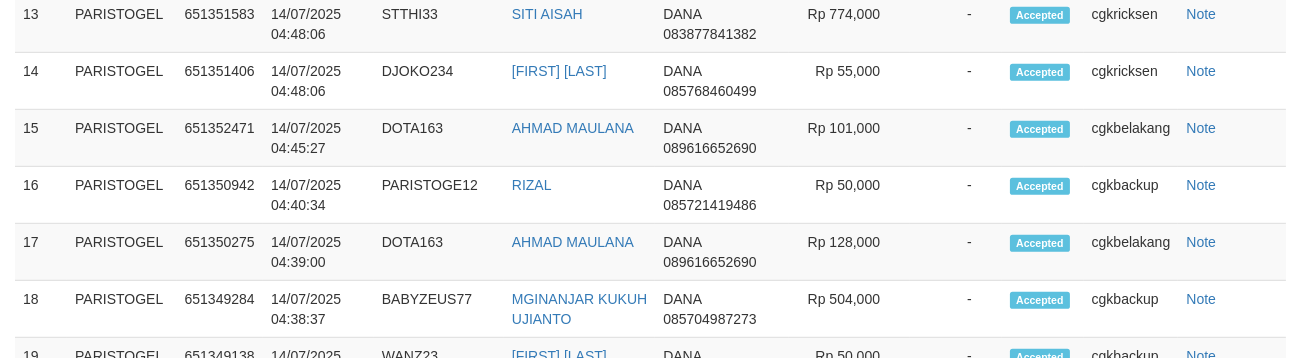scroll, scrollTop: 2001, scrollLeft: 0, axis: vertical 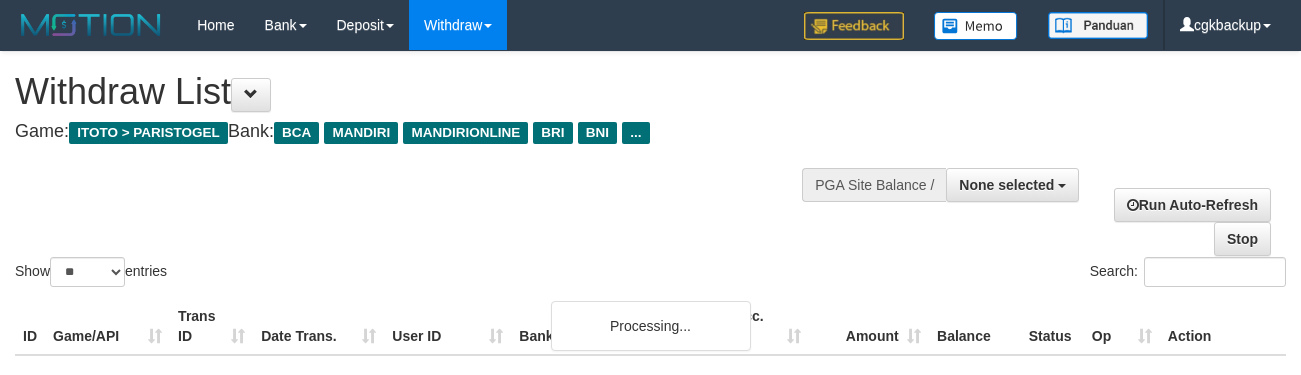 select 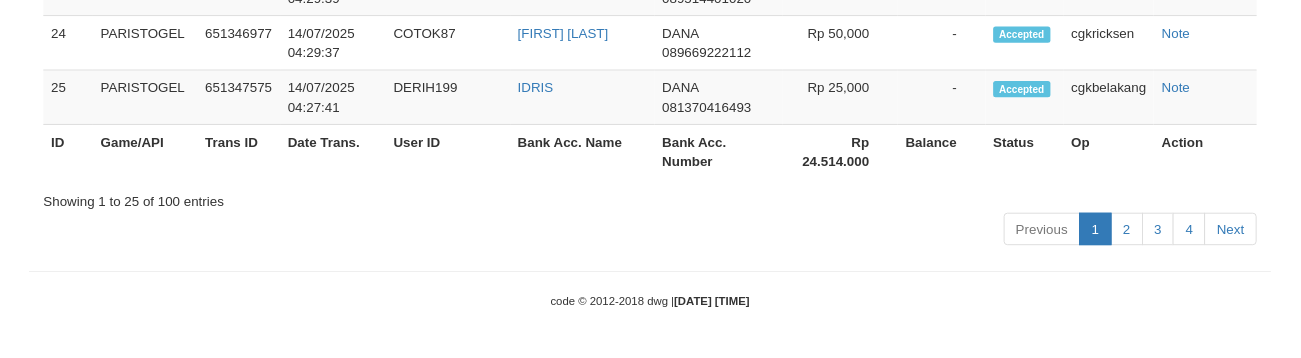 scroll, scrollTop: 2056, scrollLeft: 0, axis: vertical 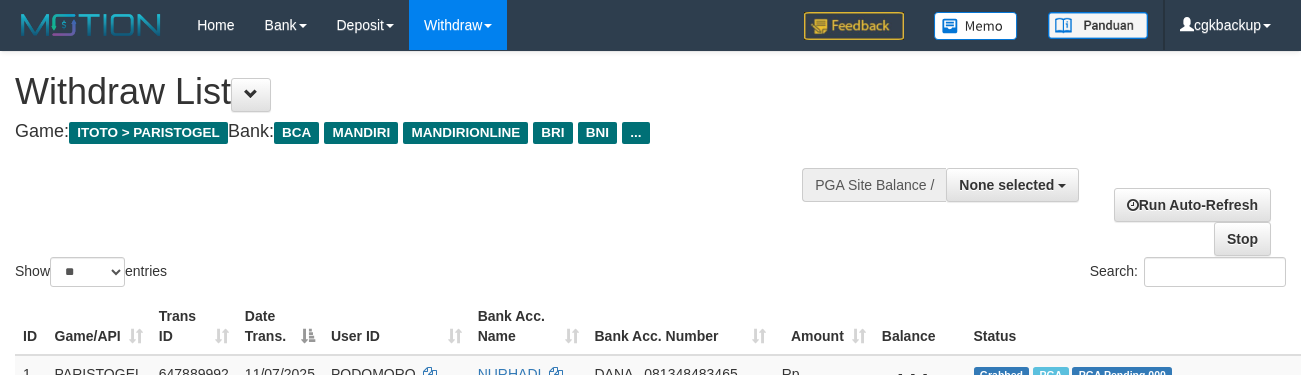 select 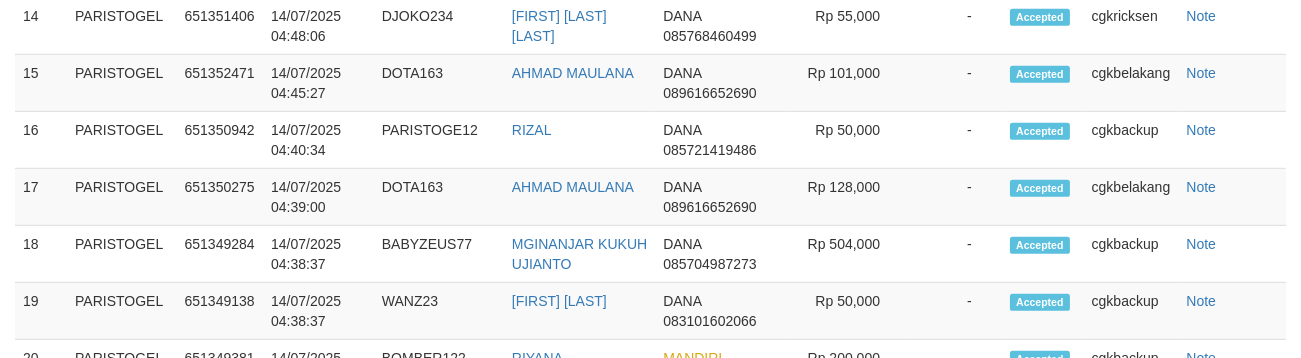 scroll, scrollTop: 2056, scrollLeft: 0, axis: vertical 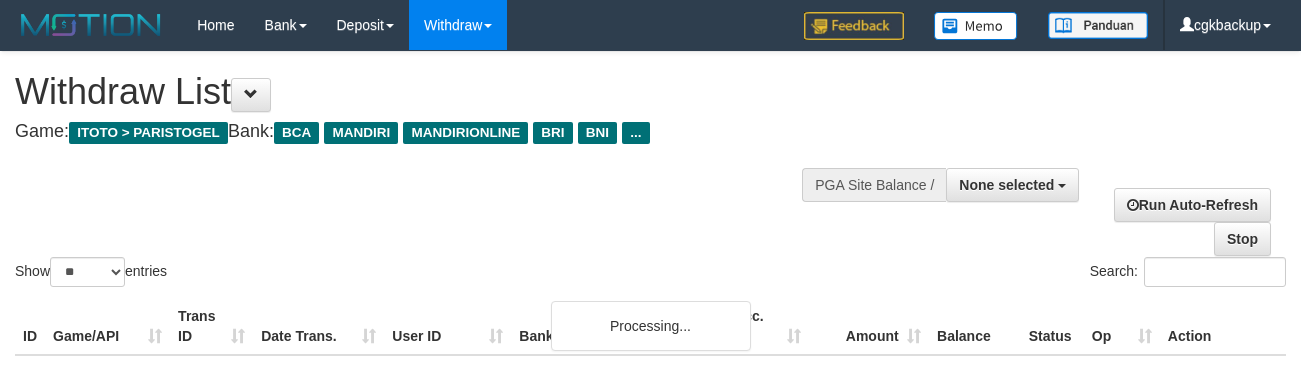 select 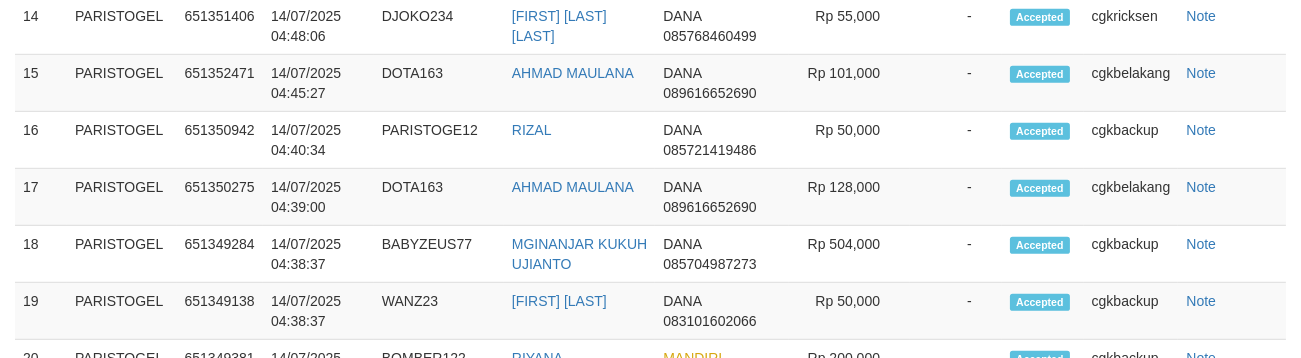 scroll, scrollTop: 2056, scrollLeft: 0, axis: vertical 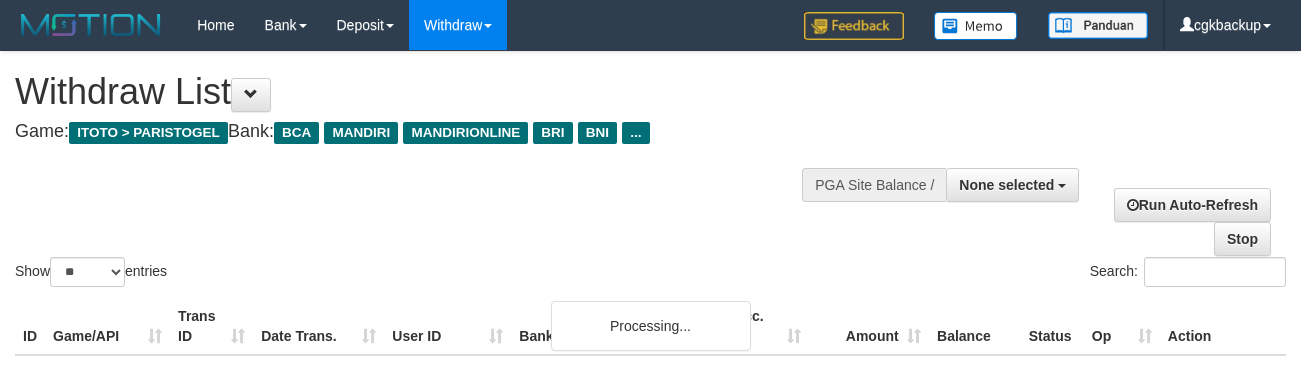 select 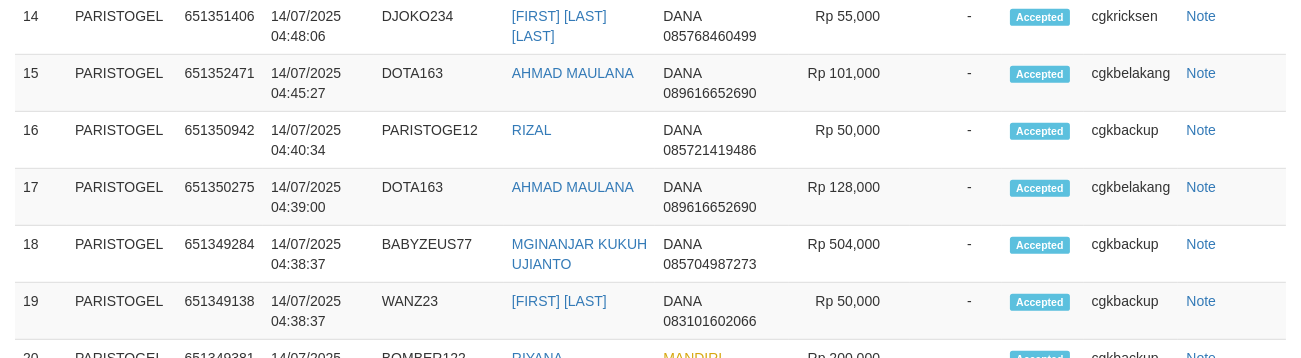 scroll, scrollTop: 2056, scrollLeft: 0, axis: vertical 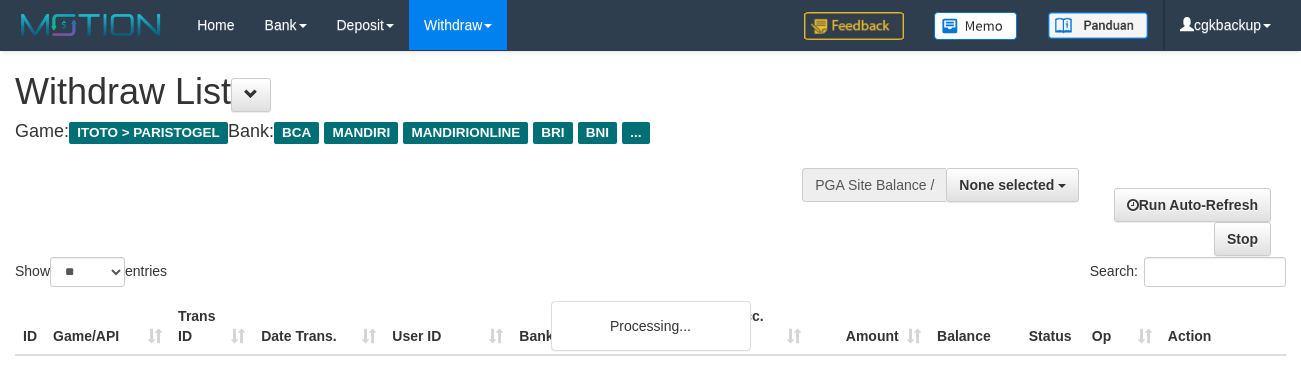 select 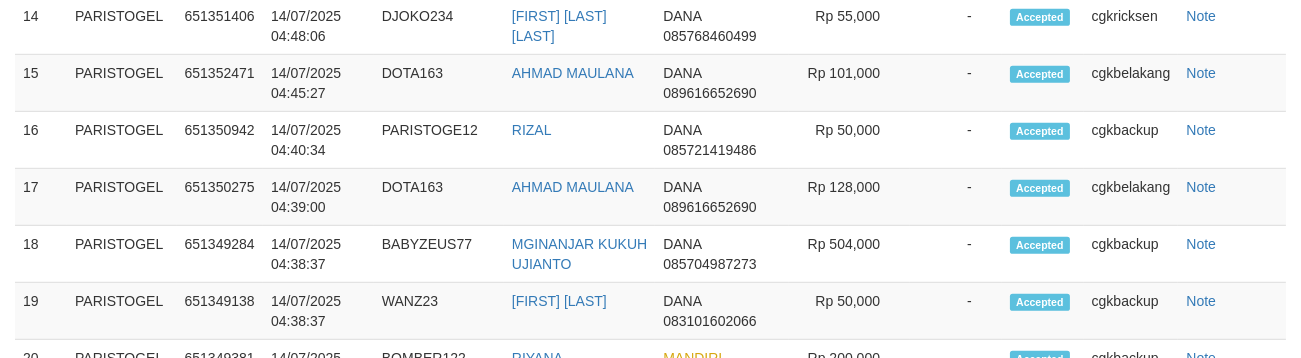 scroll, scrollTop: 2056, scrollLeft: 0, axis: vertical 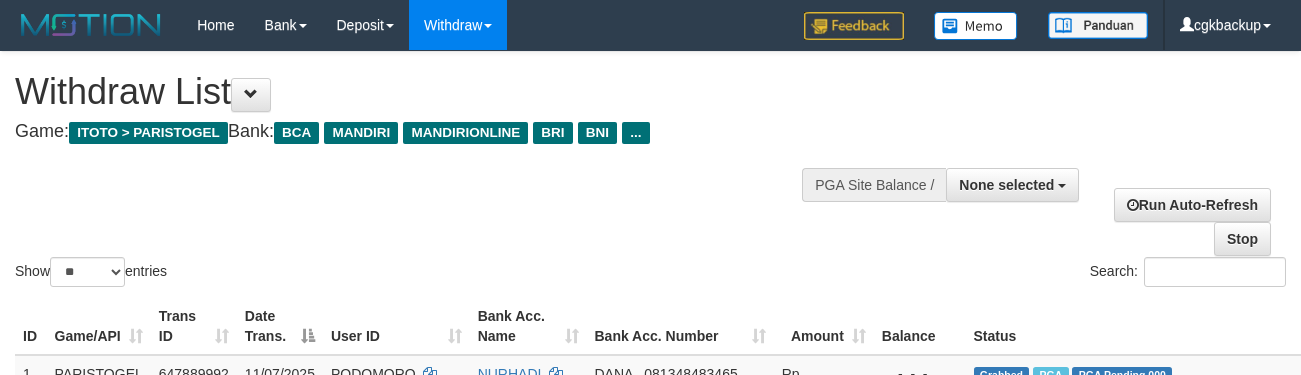 select 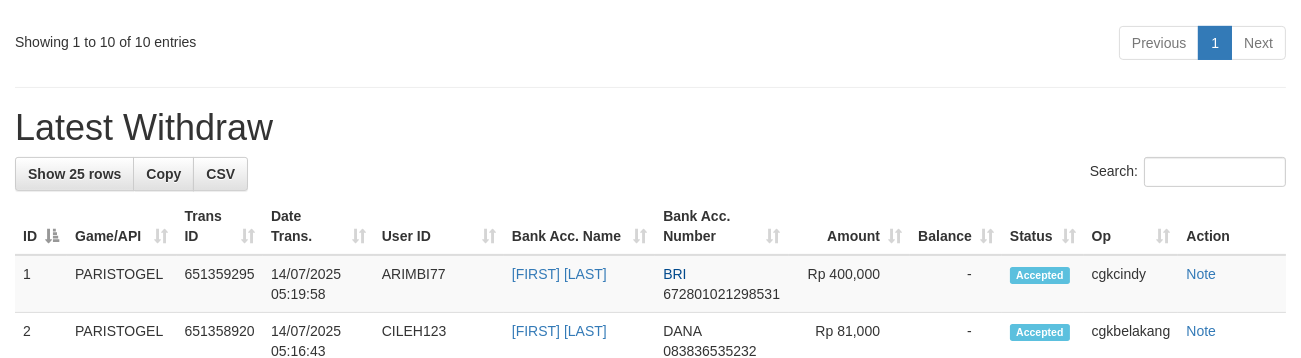 scroll, scrollTop: 1056, scrollLeft: 0, axis: vertical 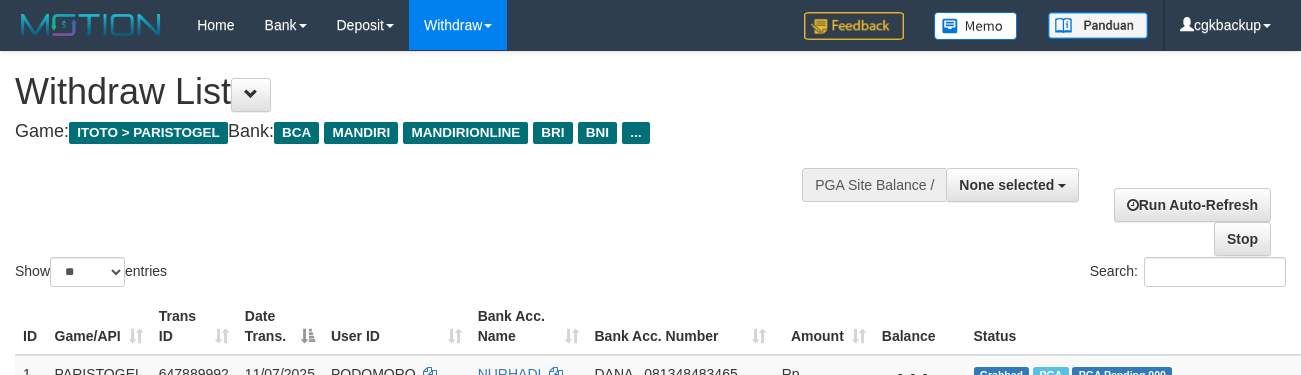select 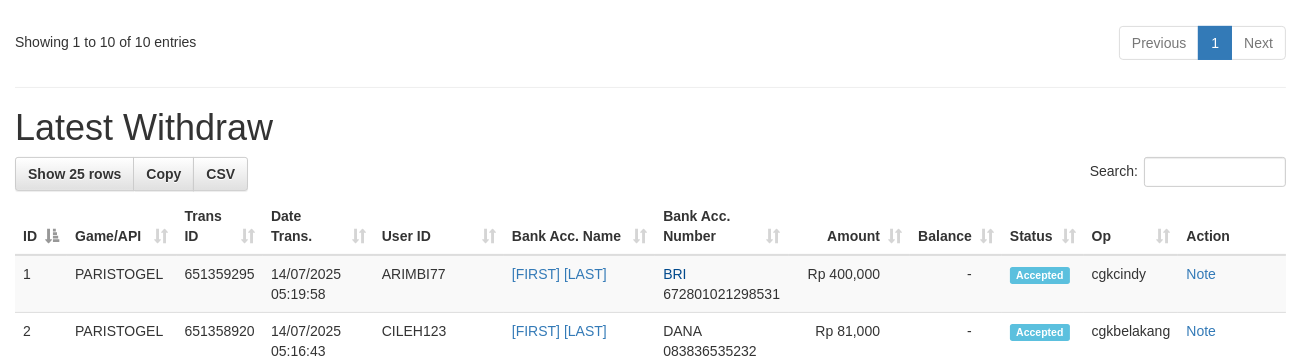 scroll, scrollTop: 1056, scrollLeft: 0, axis: vertical 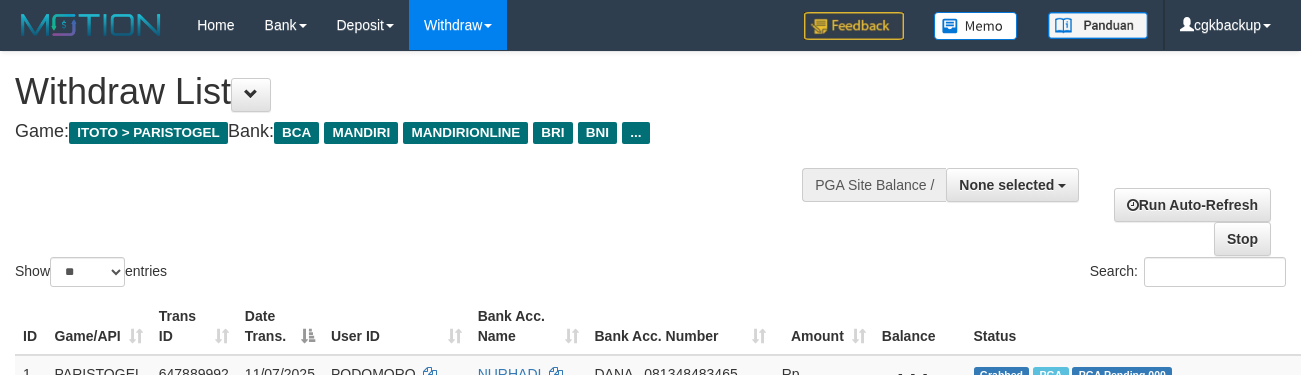 select 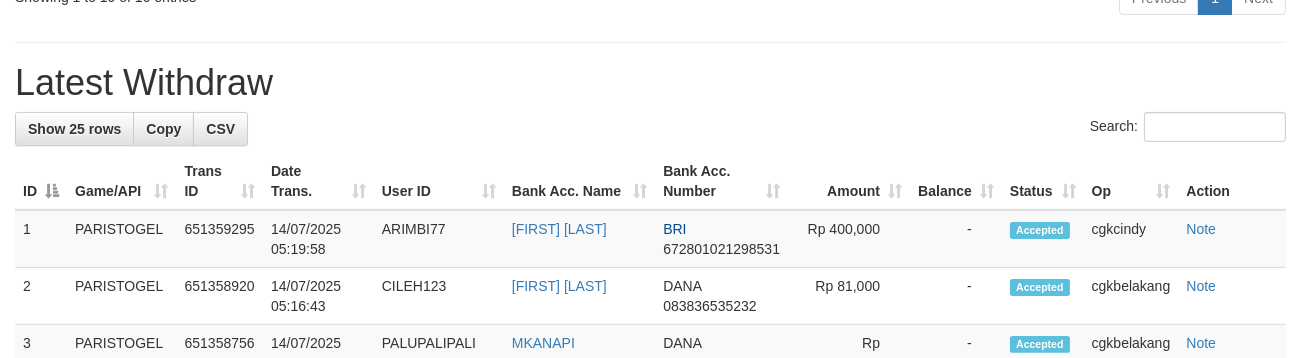 scroll, scrollTop: 1056, scrollLeft: 0, axis: vertical 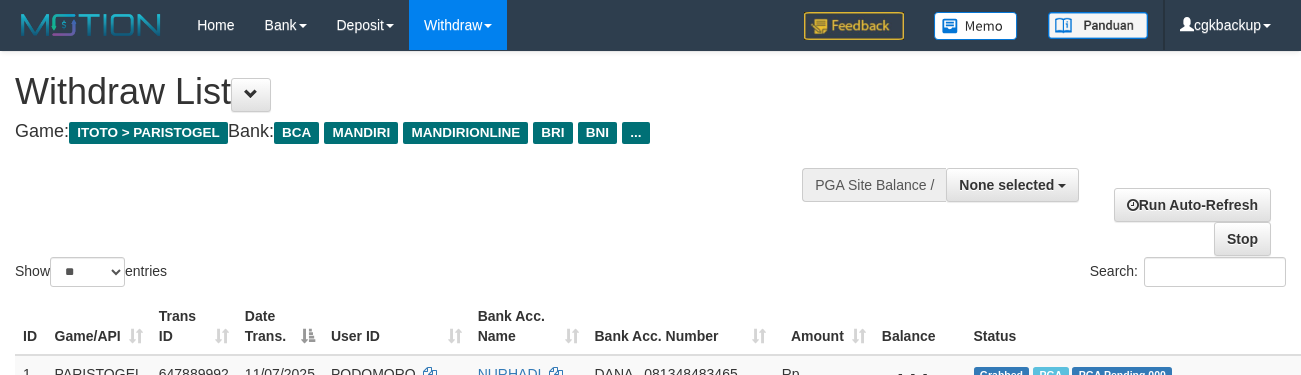 select 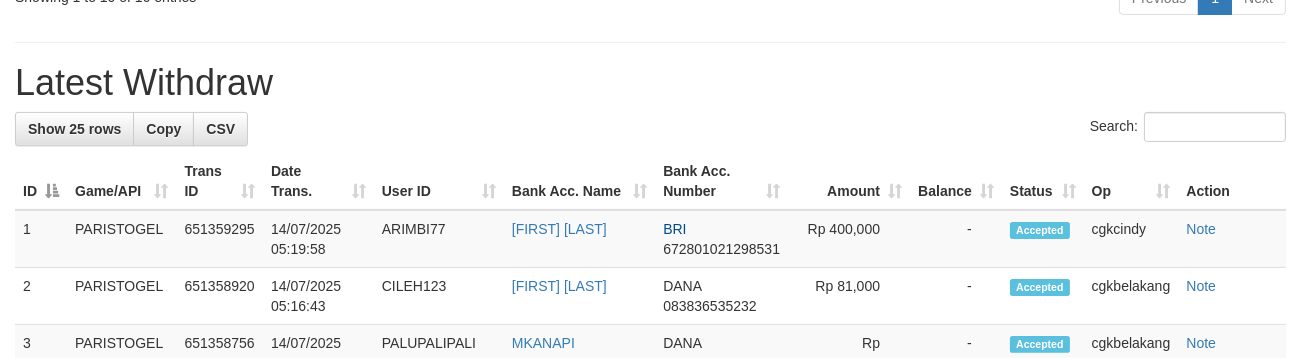 scroll, scrollTop: 1056, scrollLeft: 0, axis: vertical 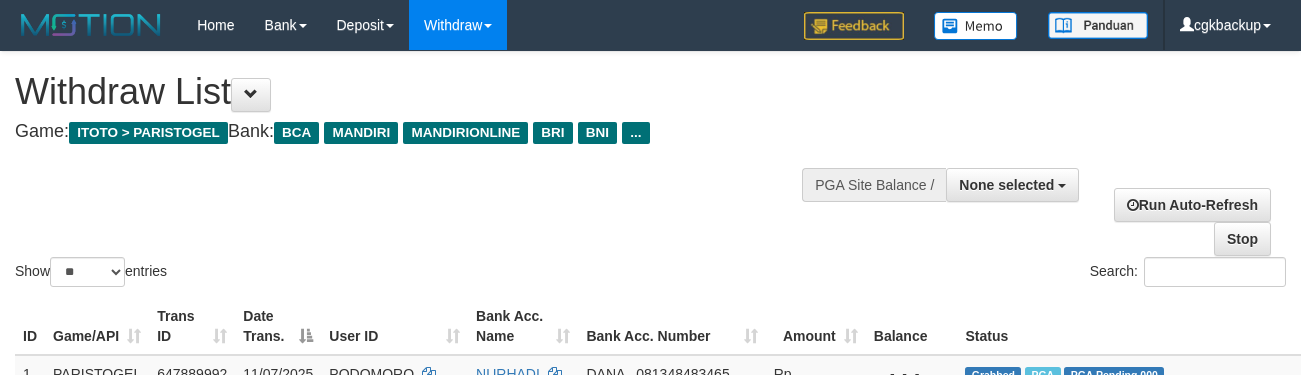 select 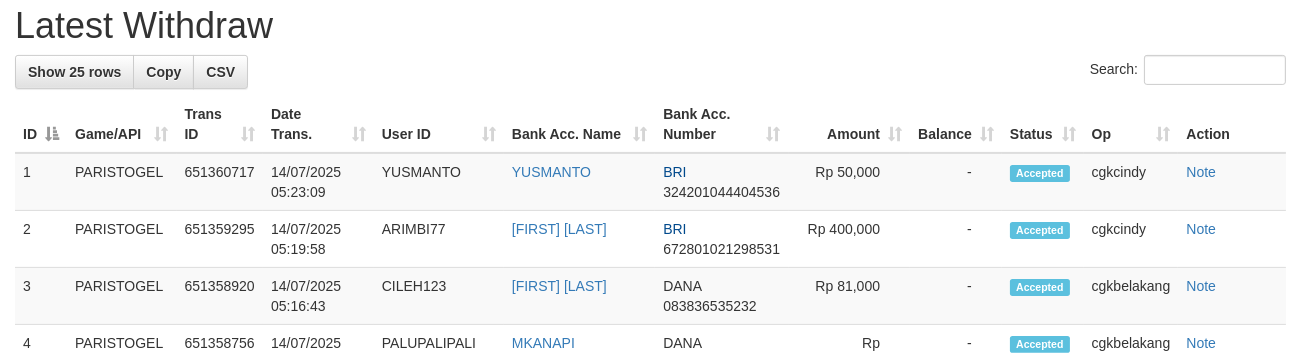 scroll, scrollTop: 1056, scrollLeft: 0, axis: vertical 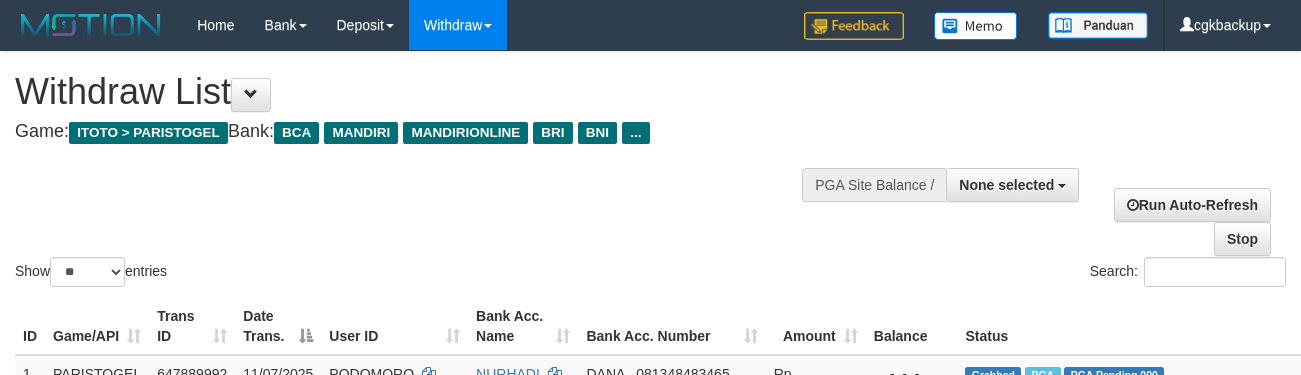 select 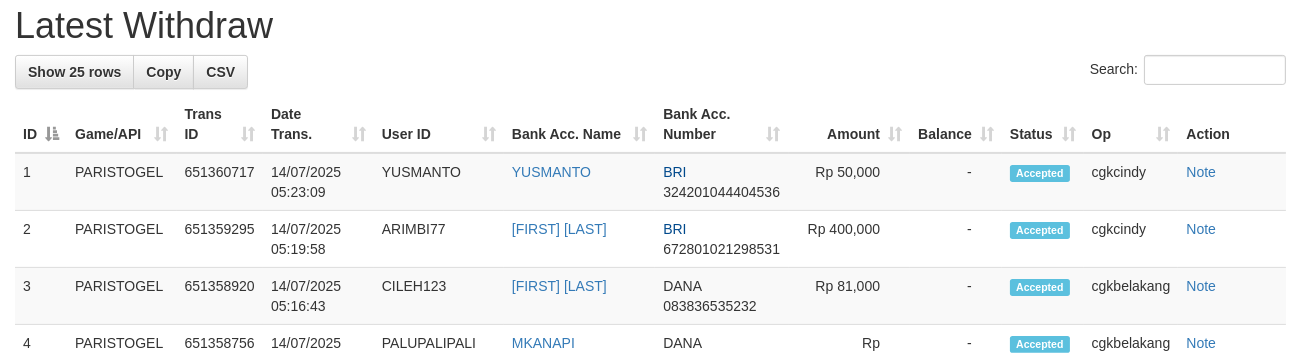 scroll, scrollTop: 1056, scrollLeft: 0, axis: vertical 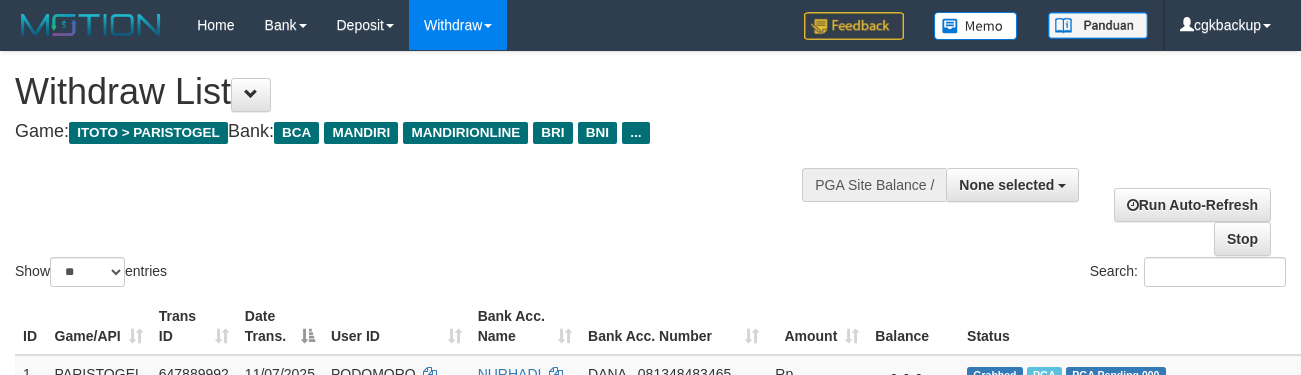 select 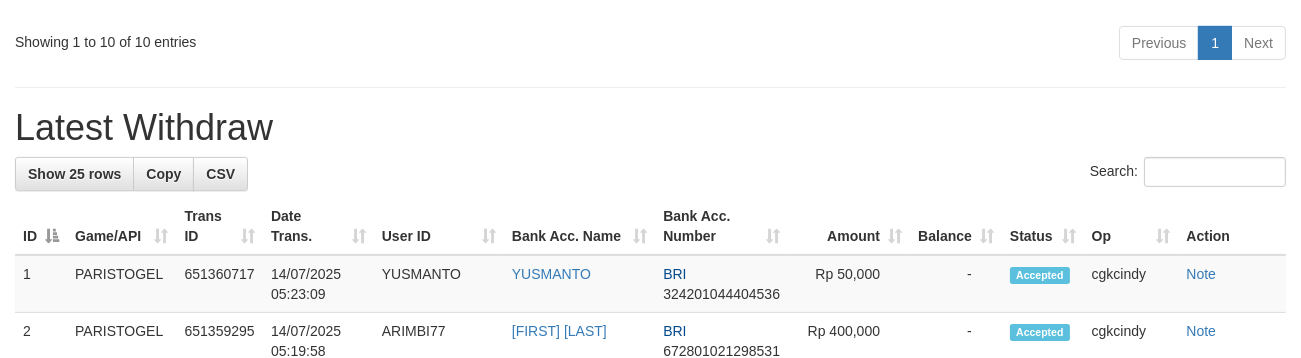 scroll, scrollTop: 1056, scrollLeft: 0, axis: vertical 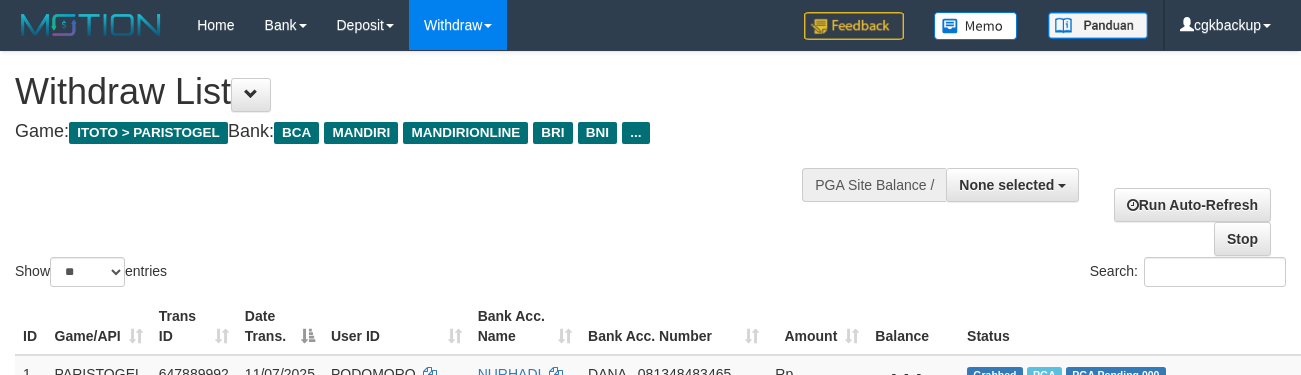 select 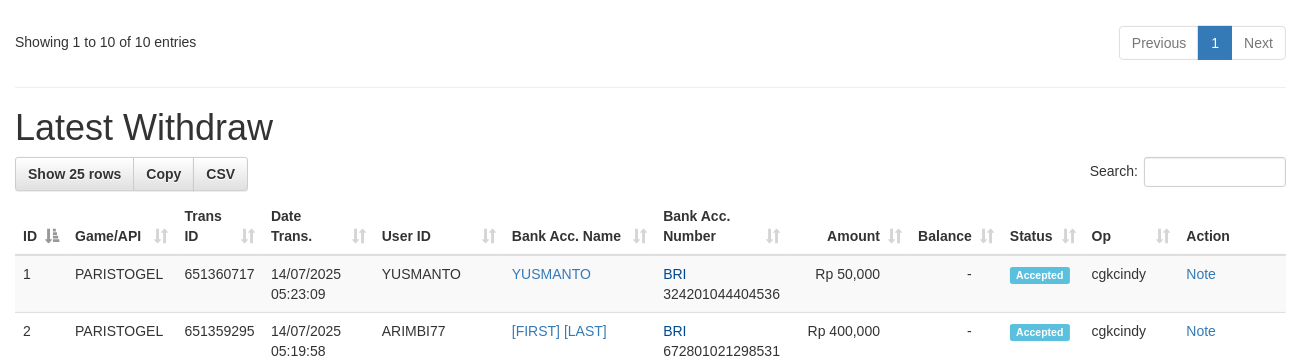 scroll, scrollTop: 1056, scrollLeft: 0, axis: vertical 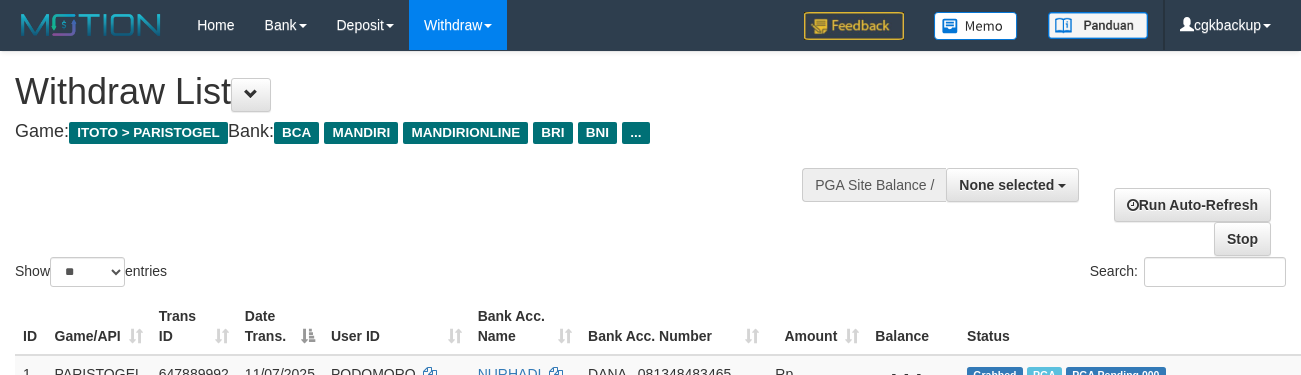 select 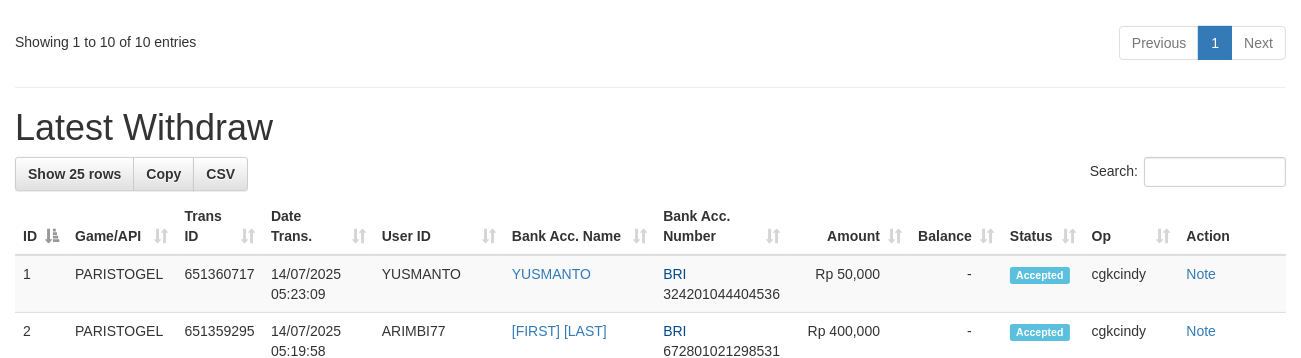 scroll, scrollTop: 1056, scrollLeft: 0, axis: vertical 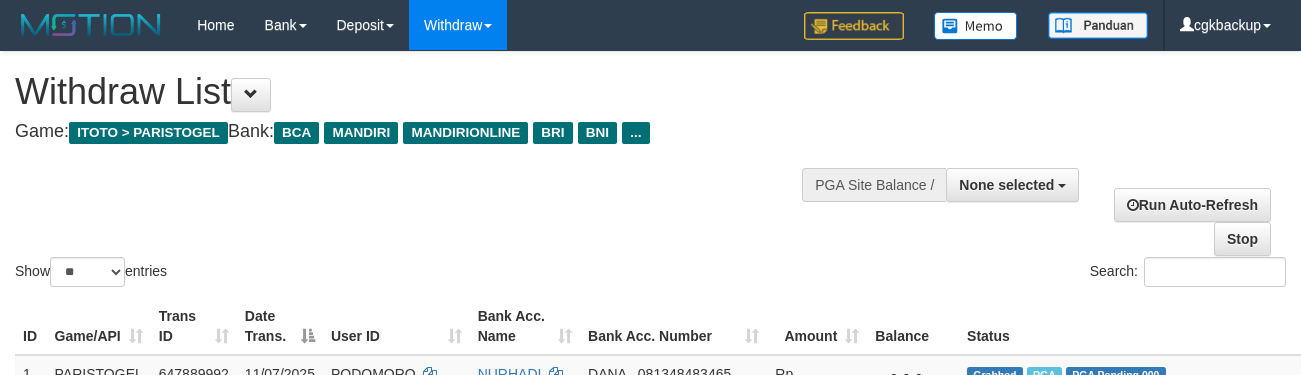 select 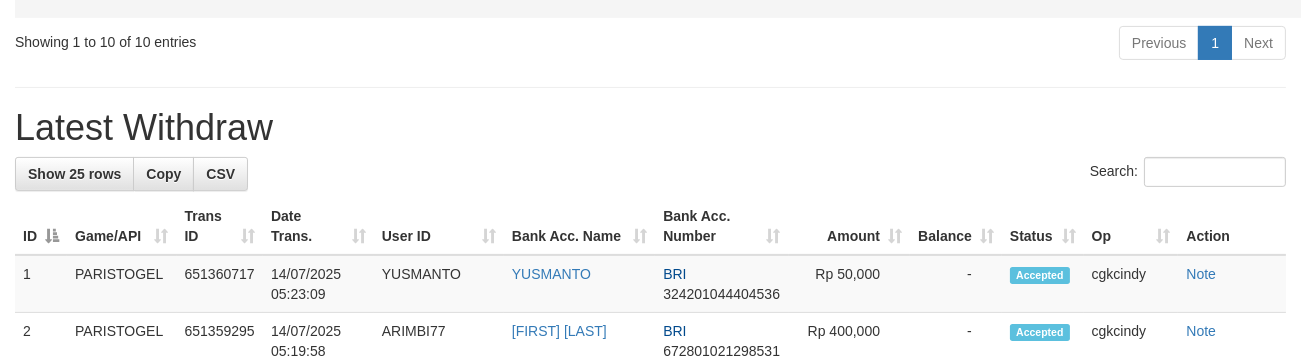 scroll, scrollTop: 1056, scrollLeft: 0, axis: vertical 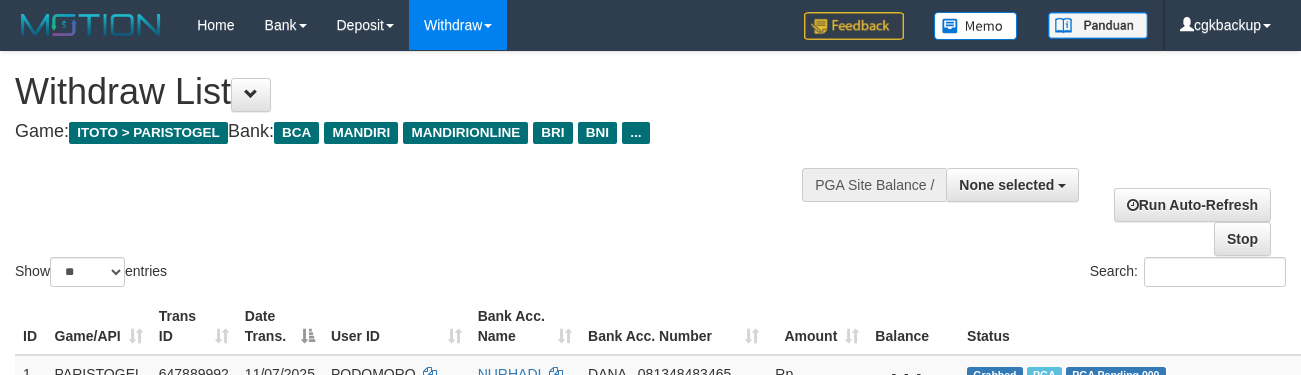 select 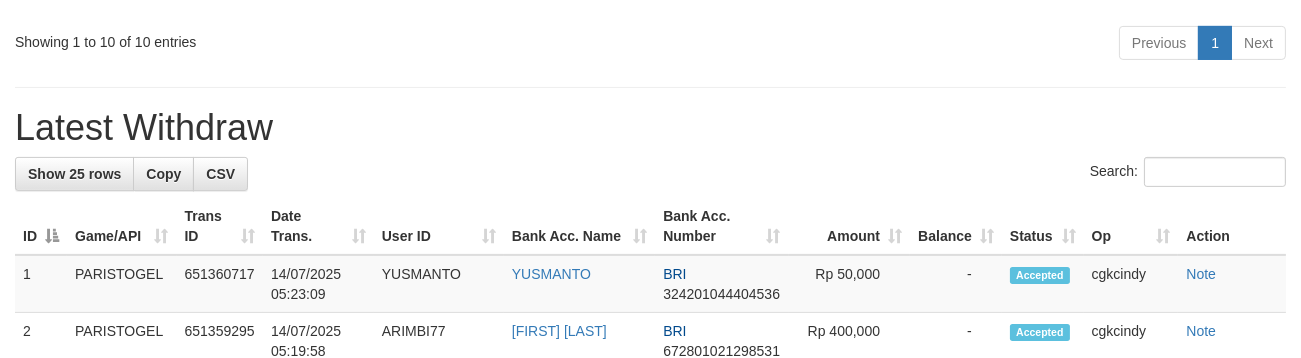 scroll, scrollTop: 1056, scrollLeft: 0, axis: vertical 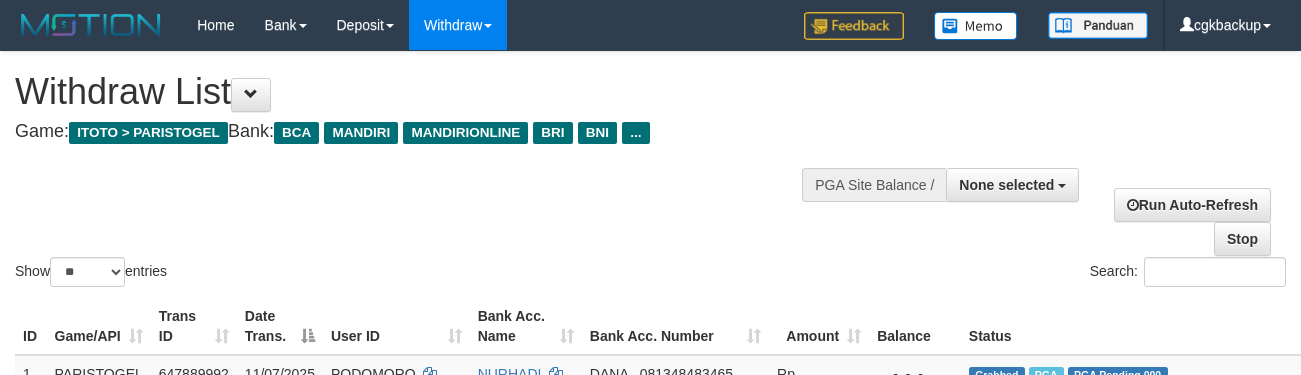 select 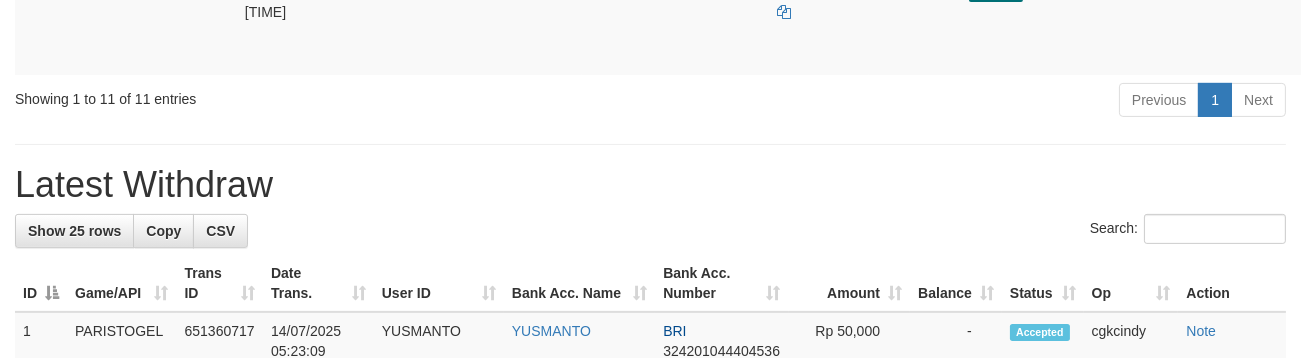 scroll, scrollTop: 1056, scrollLeft: 0, axis: vertical 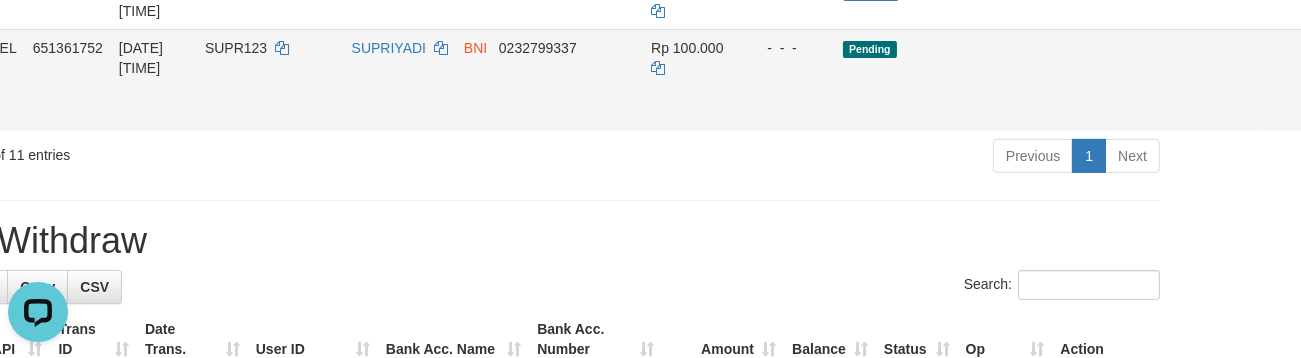 click on "Allow Grab" at bounding box center (1364, 58) 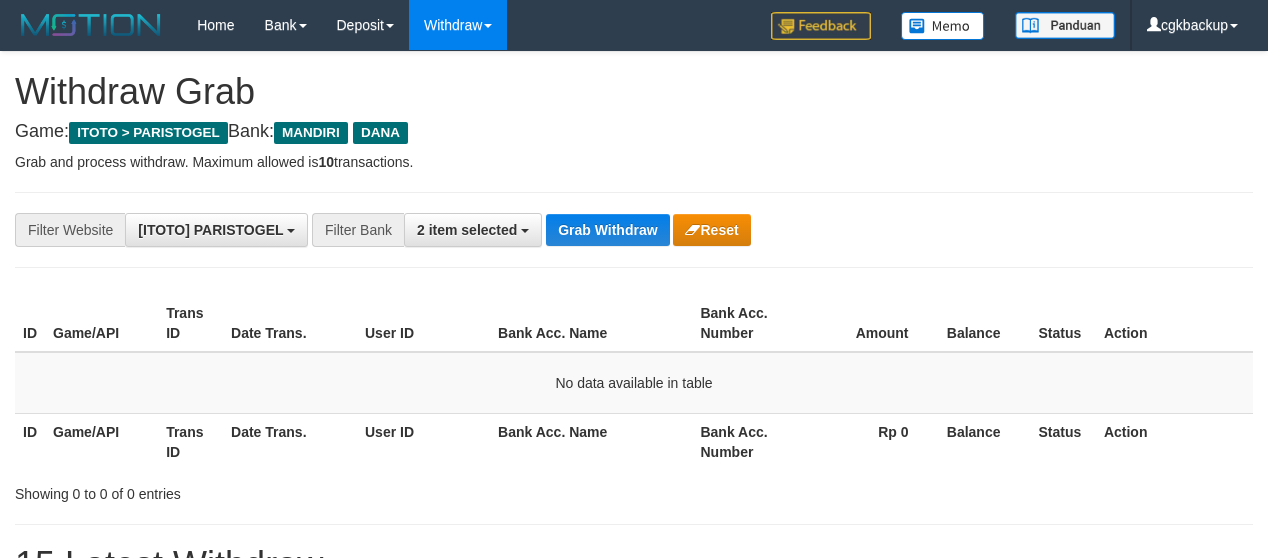 scroll, scrollTop: 0, scrollLeft: 0, axis: both 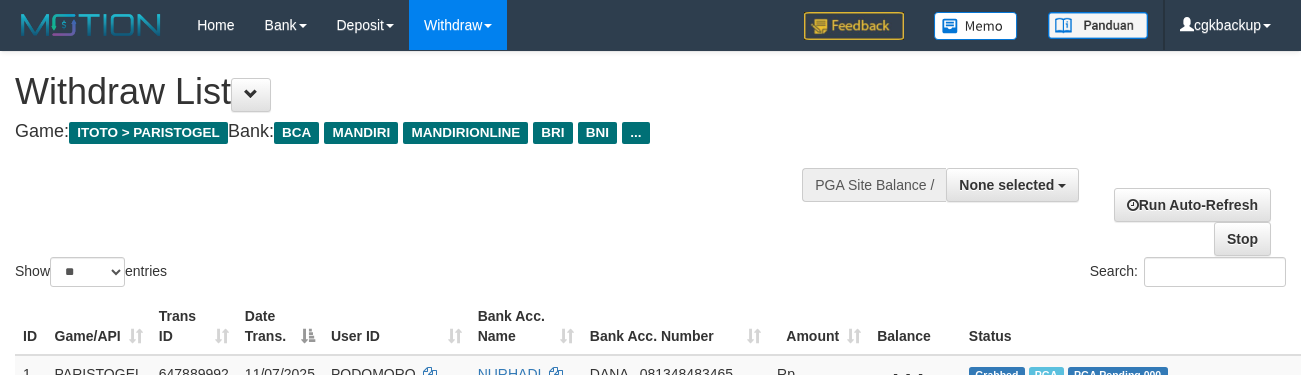 select 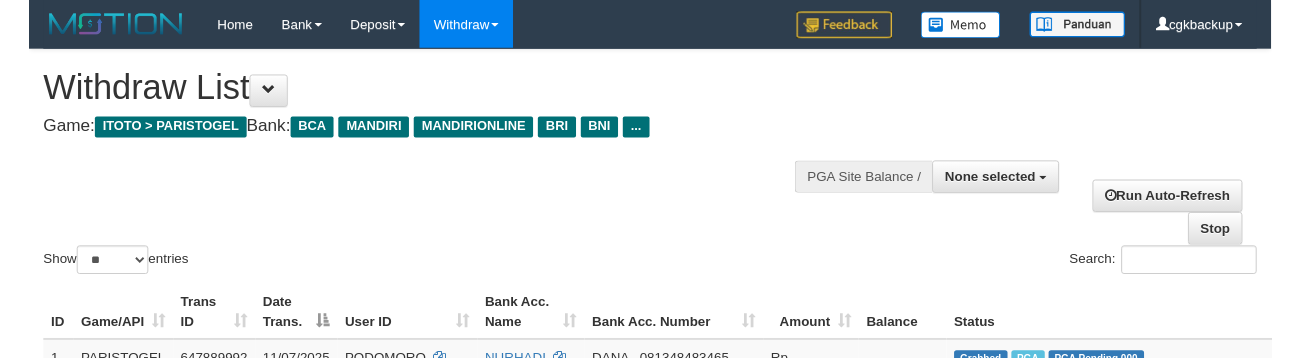 scroll, scrollTop: 1046, scrollLeft: 118, axis: both 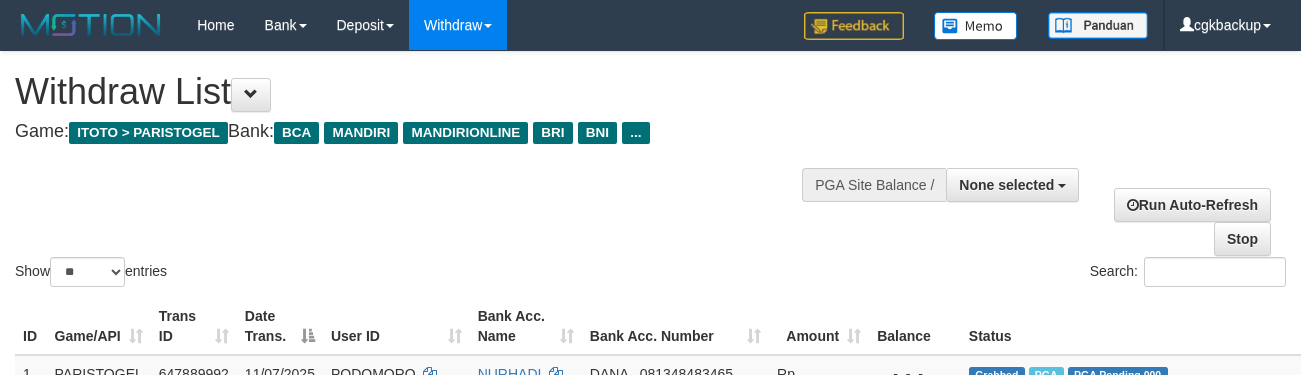select 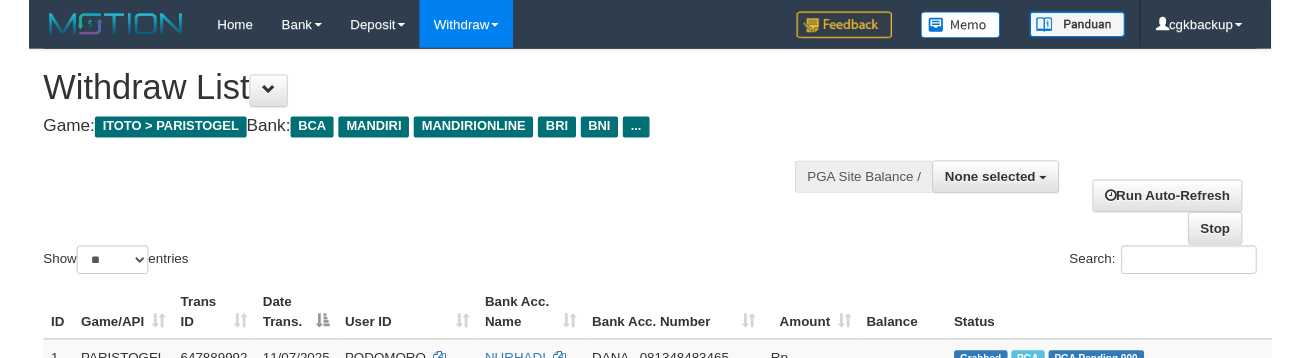 scroll, scrollTop: 1036, scrollLeft: 111, axis: both 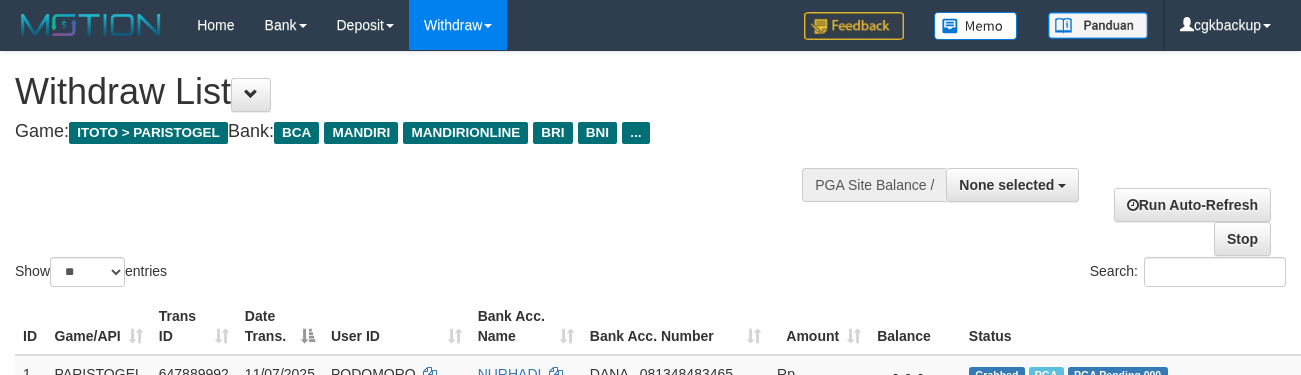 select 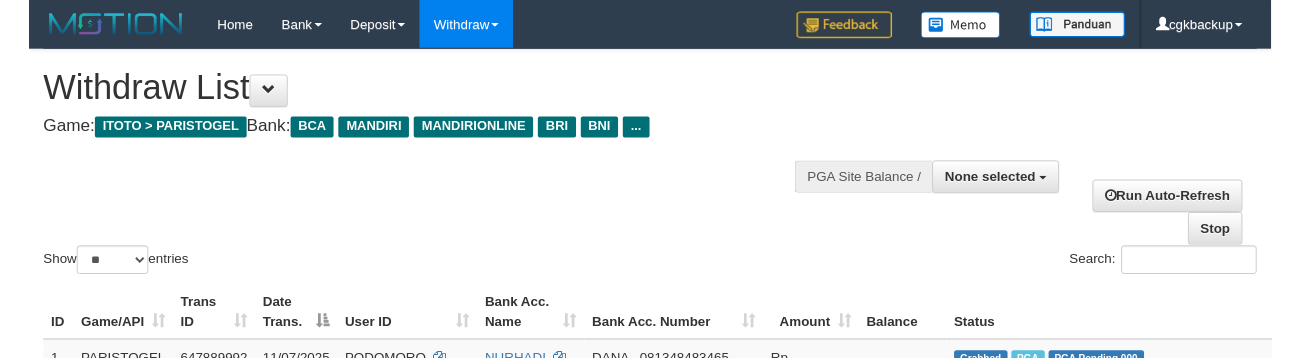 scroll, scrollTop: 1026, scrollLeft: 103, axis: both 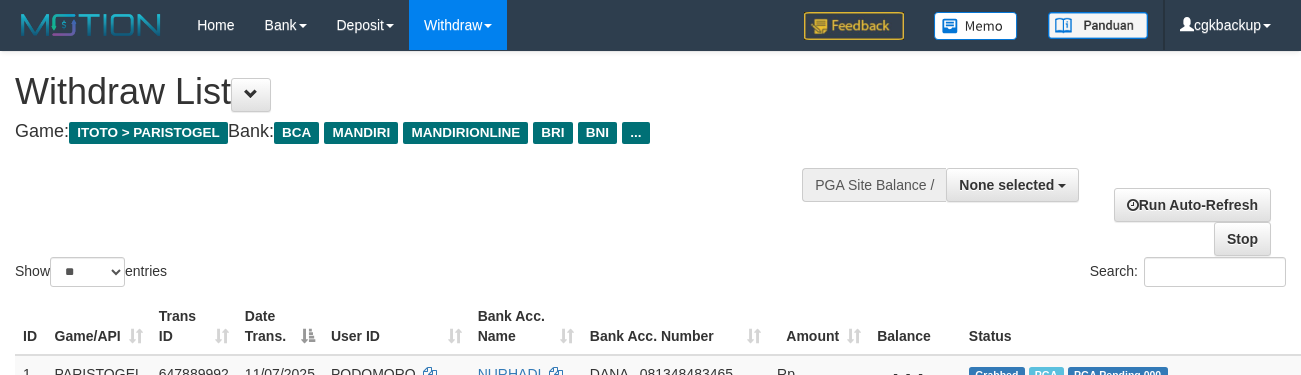 select 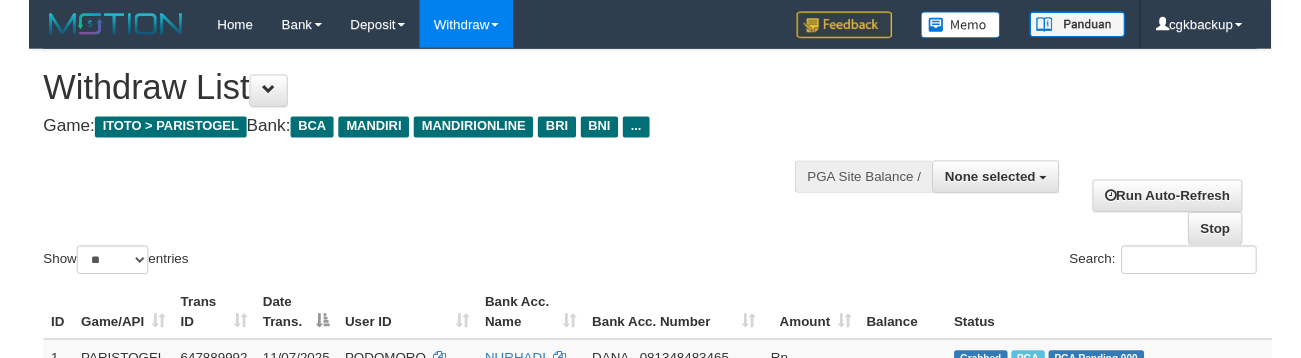 scroll, scrollTop: 1123, scrollLeft: 103, axis: both 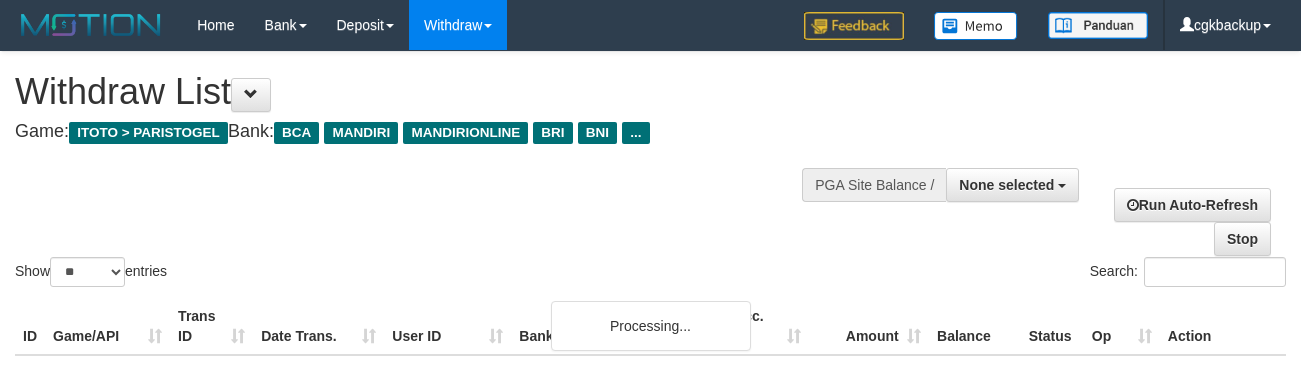 select 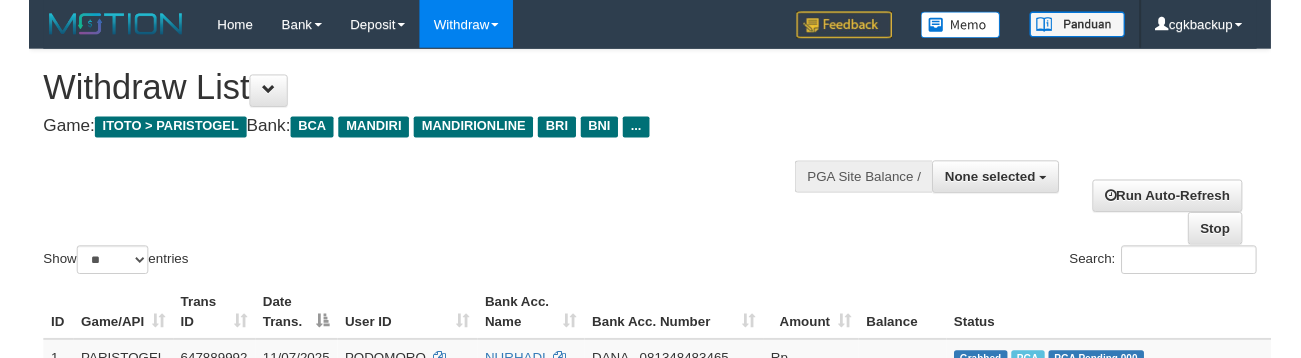 scroll, scrollTop: 1123, scrollLeft: 103, axis: both 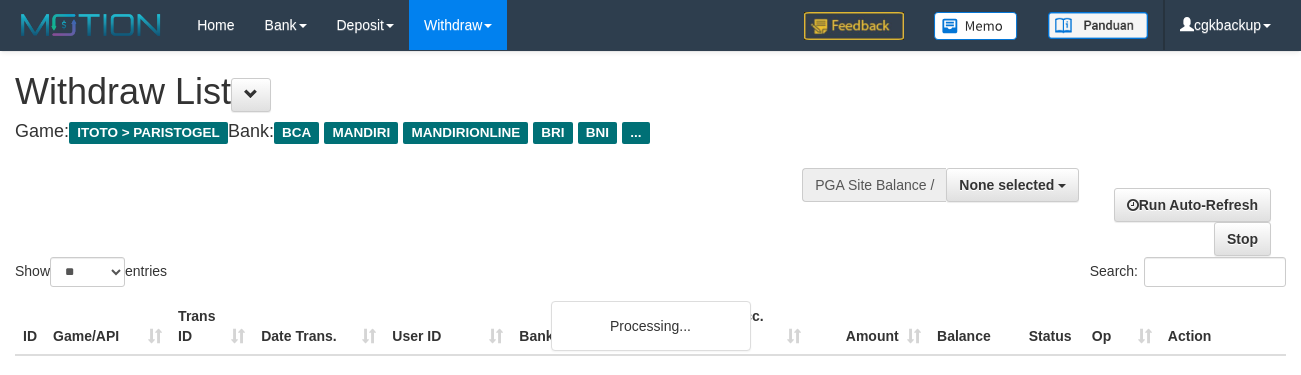 select 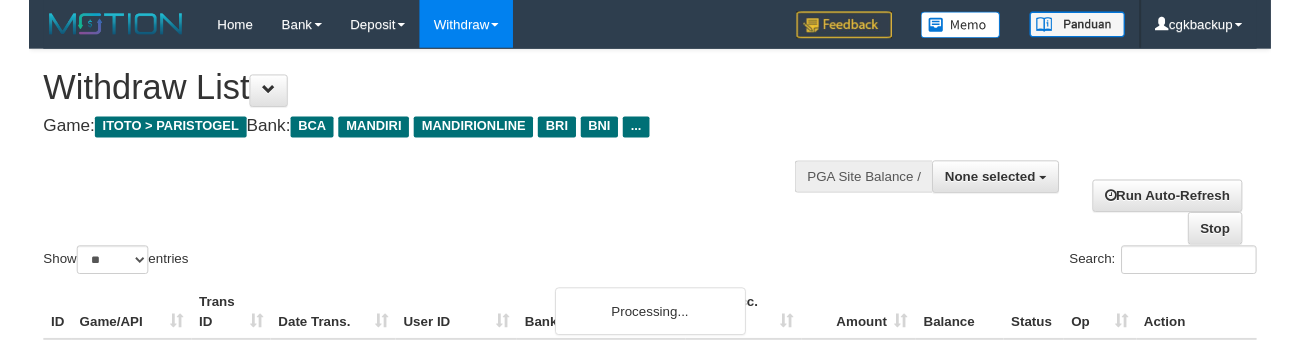 scroll, scrollTop: 1123, scrollLeft: 103, axis: both 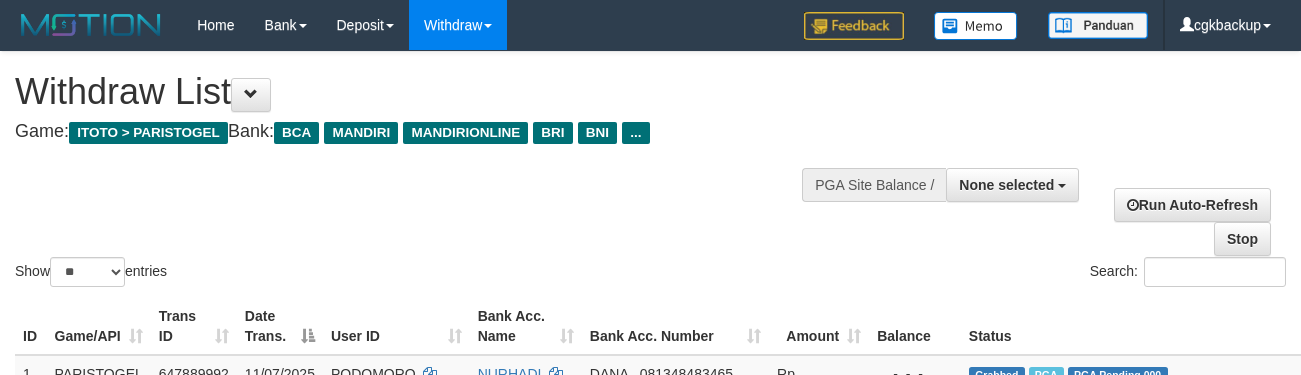 select 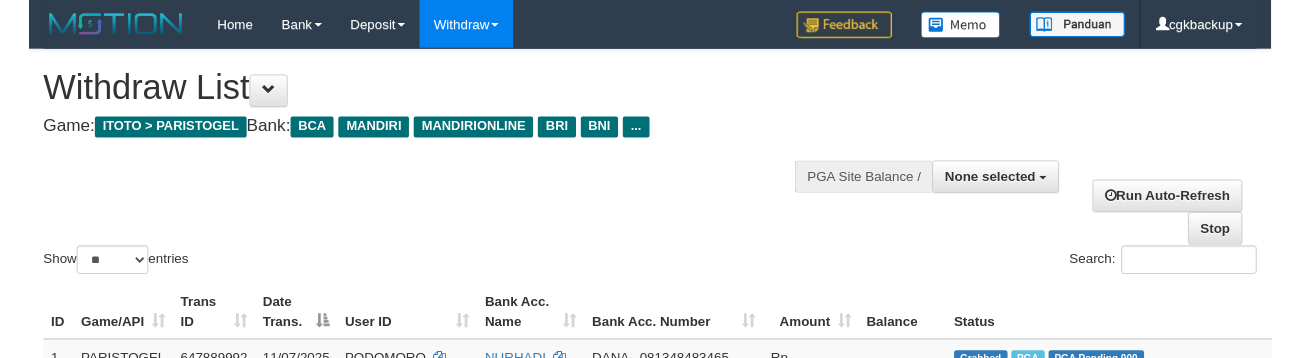 scroll, scrollTop: 1123, scrollLeft: 103, axis: both 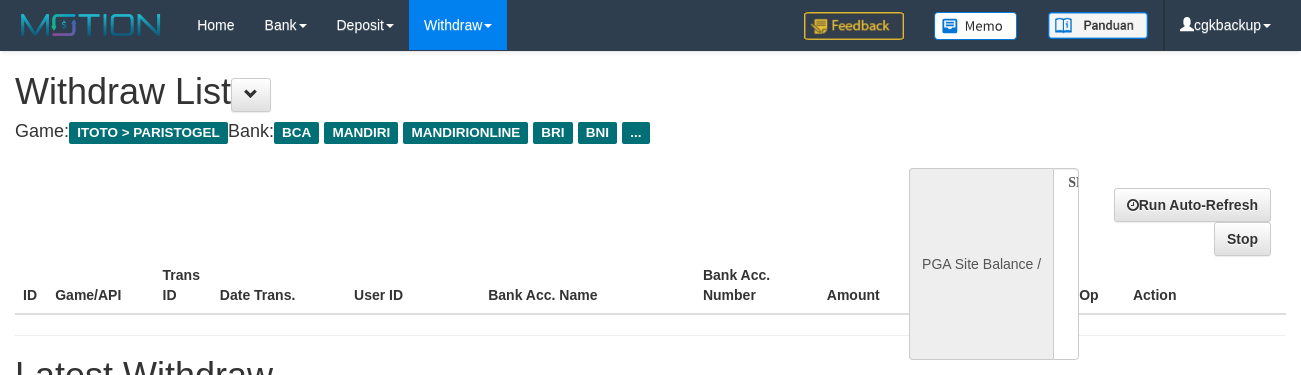 select 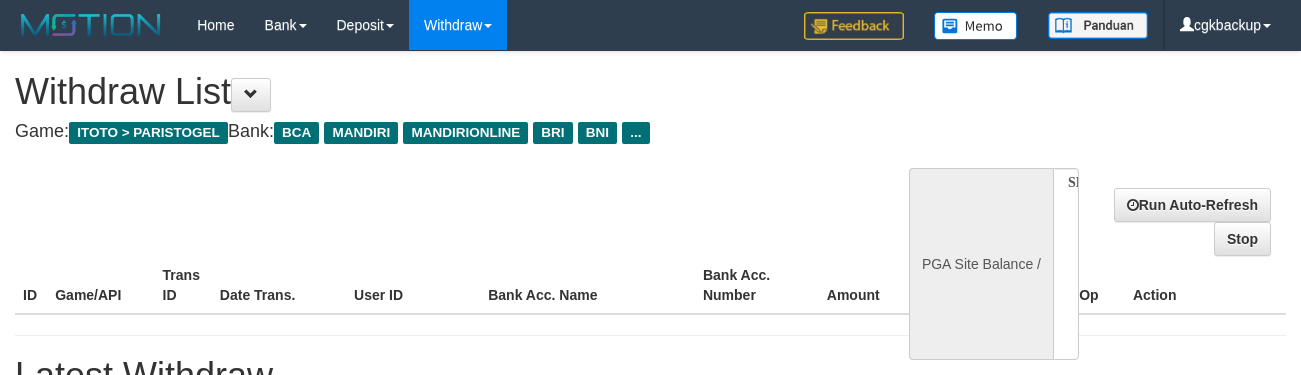 scroll, scrollTop: 0, scrollLeft: 0, axis: both 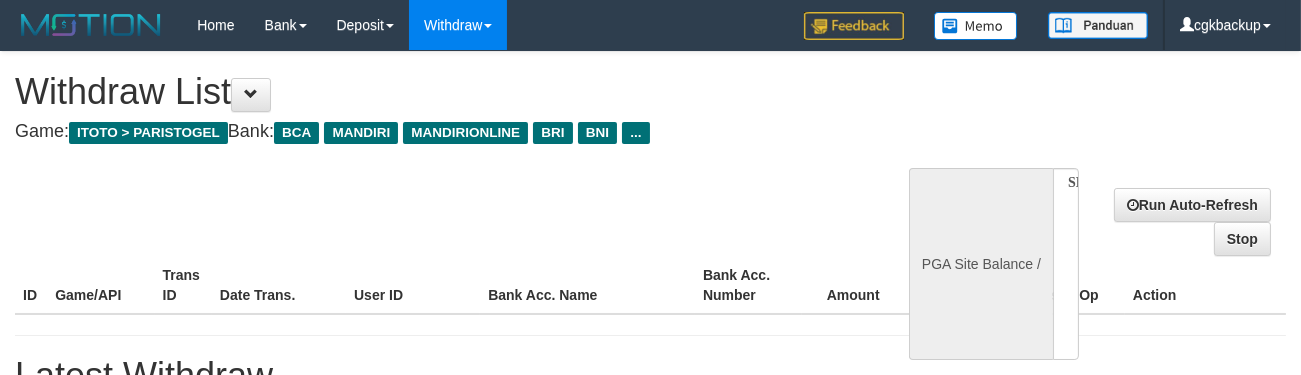 select on "**" 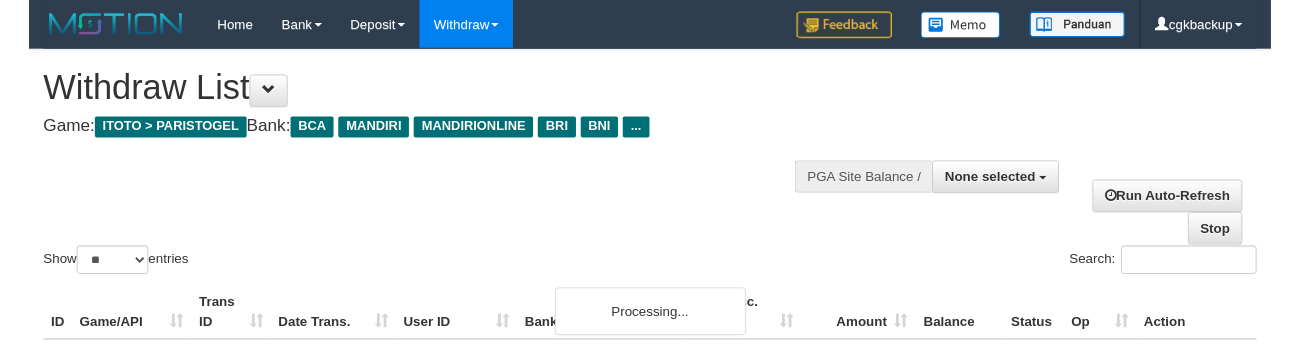 scroll, scrollTop: 2105, scrollLeft: 0, axis: vertical 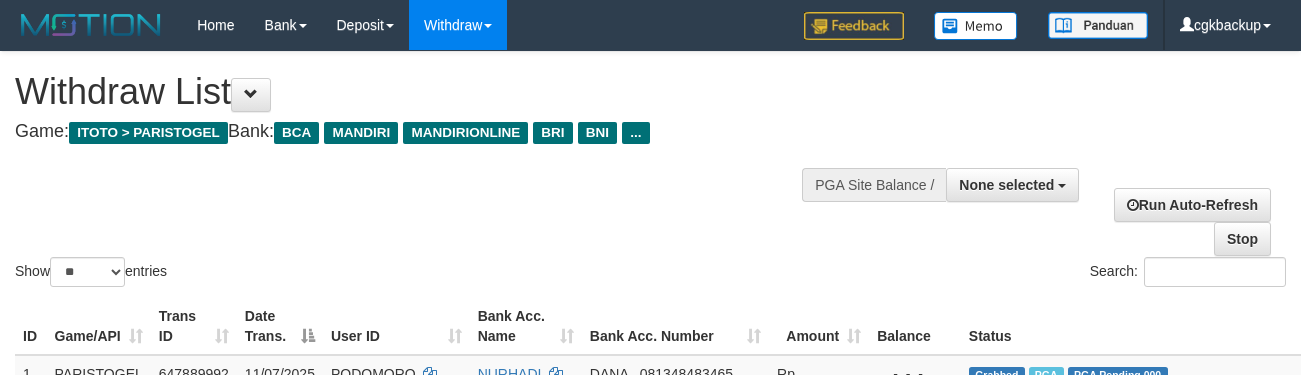 select 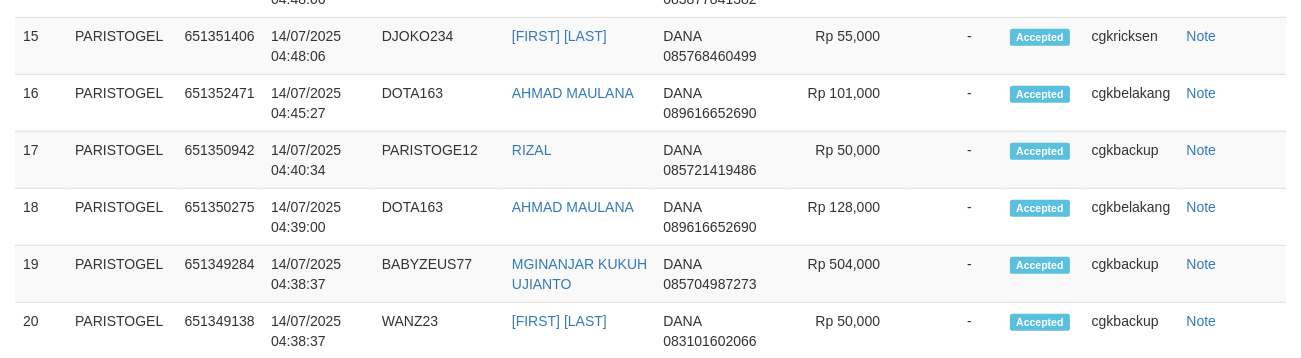 scroll, scrollTop: 2105, scrollLeft: 0, axis: vertical 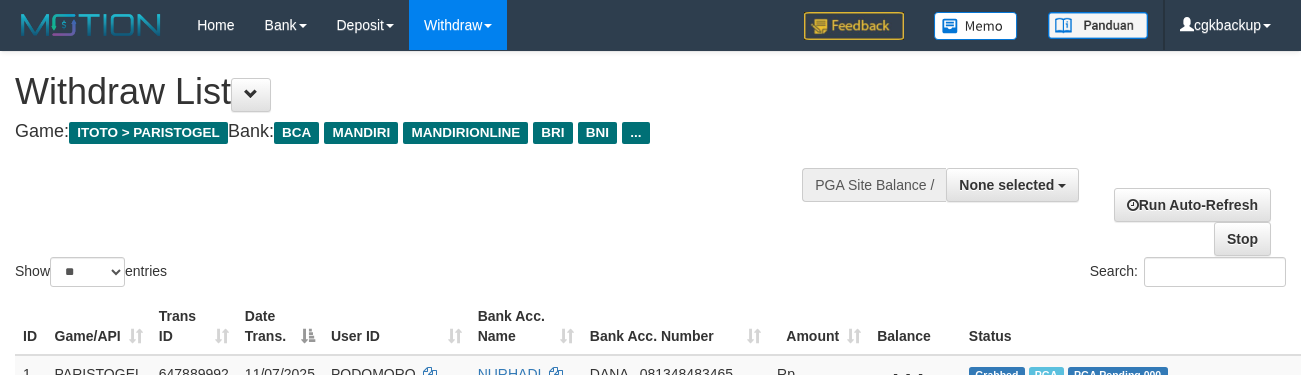 select 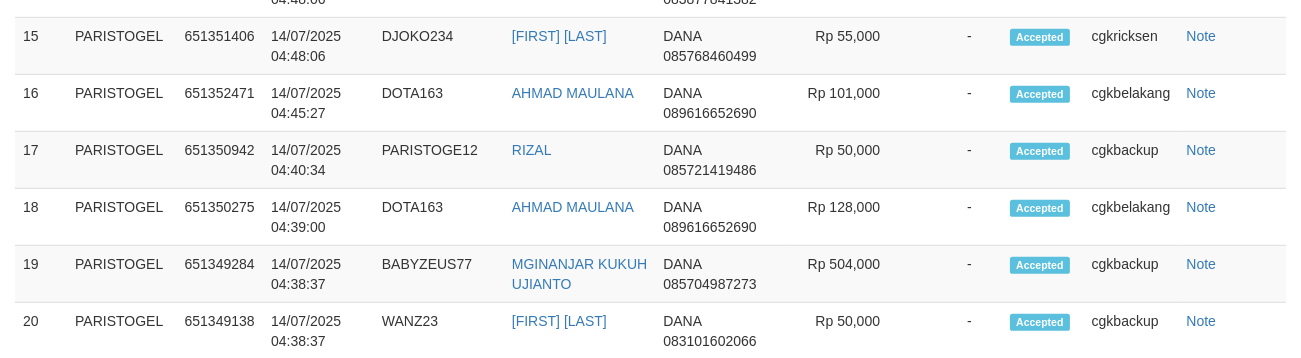 scroll, scrollTop: 2105, scrollLeft: 0, axis: vertical 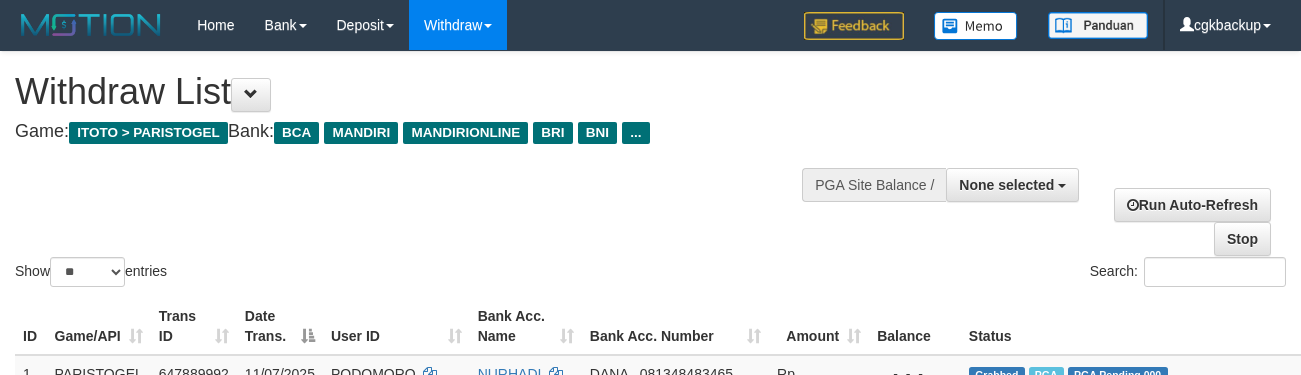 select 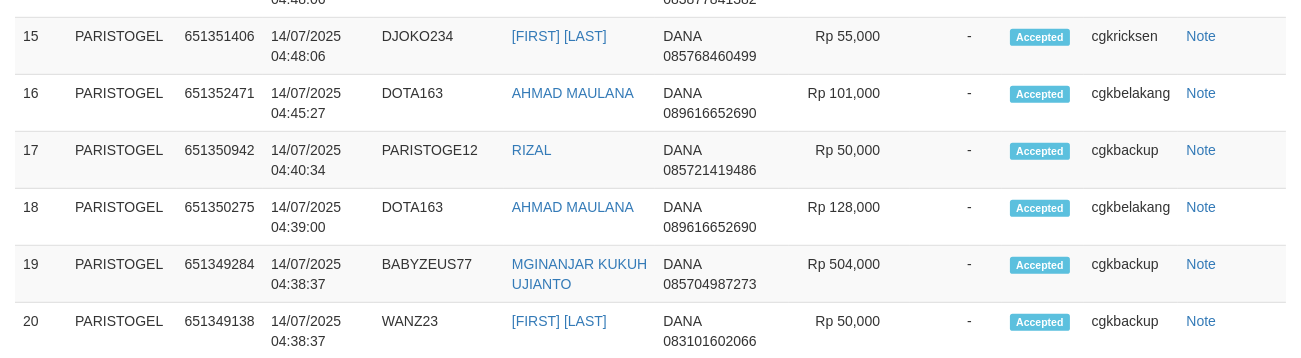 scroll, scrollTop: 2105, scrollLeft: 0, axis: vertical 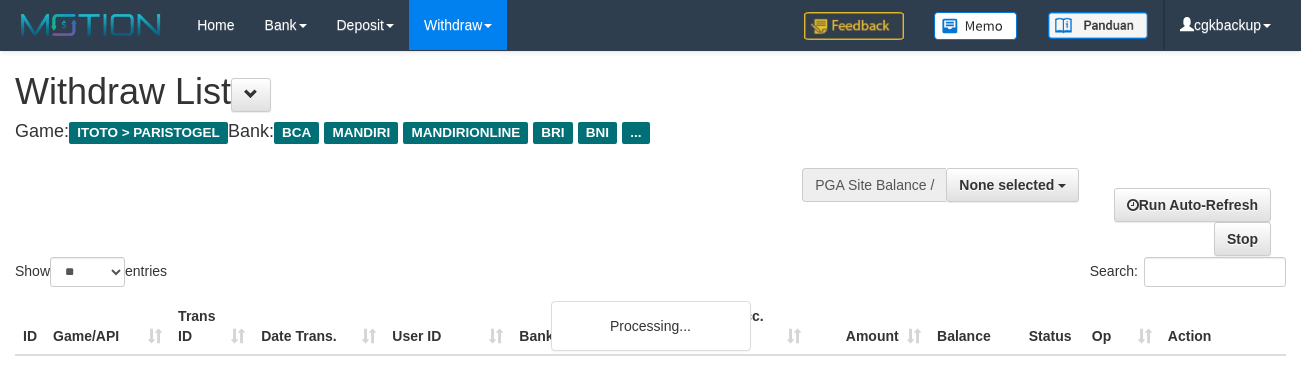 select 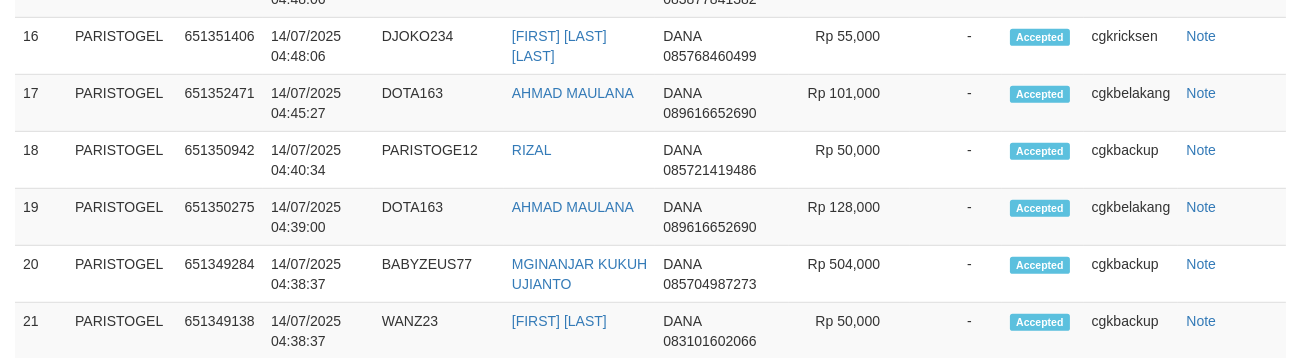 scroll, scrollTop: 2105, scrollLeft: 0, axis: vertical 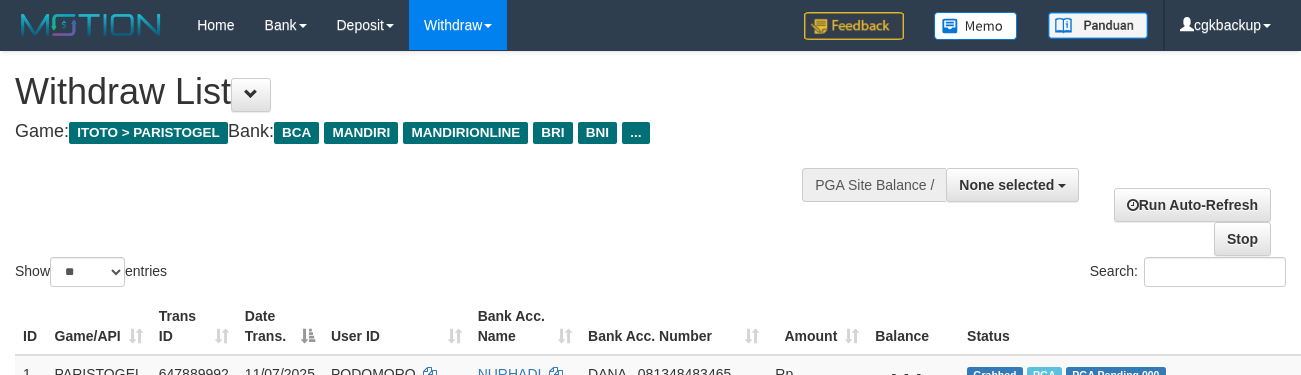 select 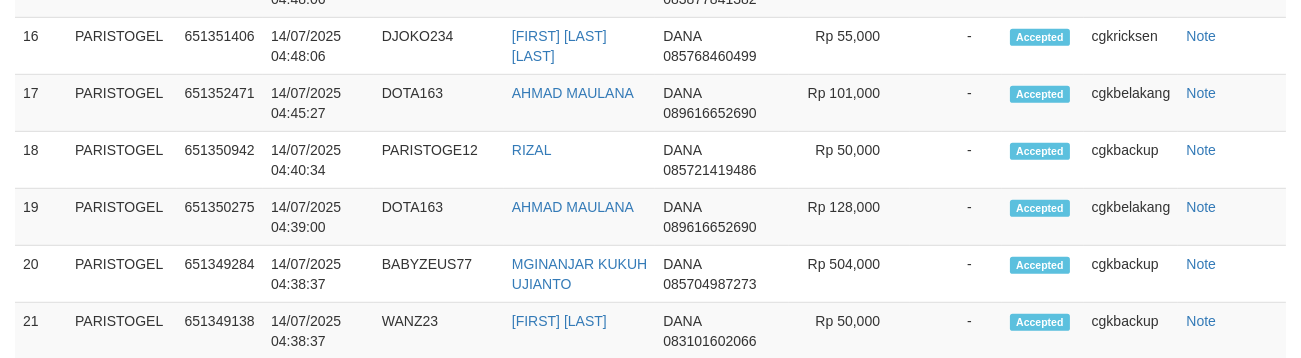 scroll, scrollTop: 2105, scrollLeft: 0, axis: vertical 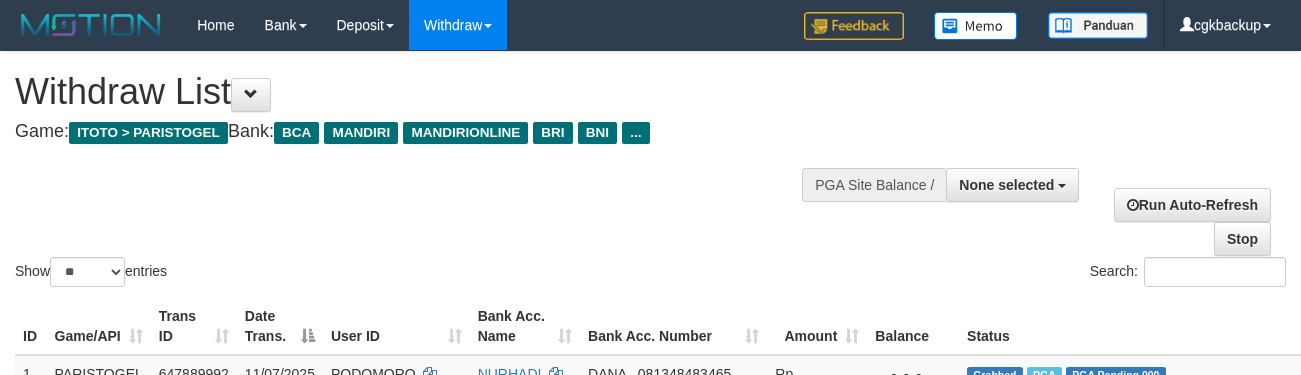 select 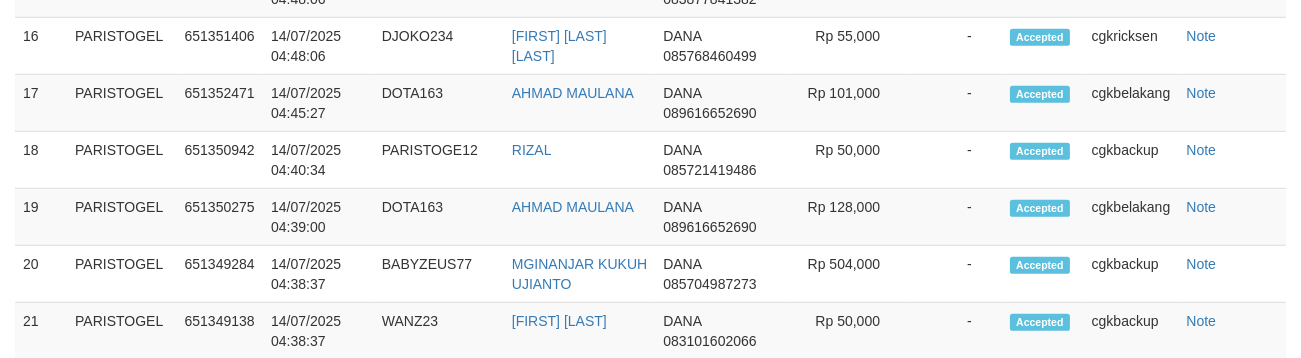 scroll, scrollTop: 2105, scrollLeft: 0, axis: vertical 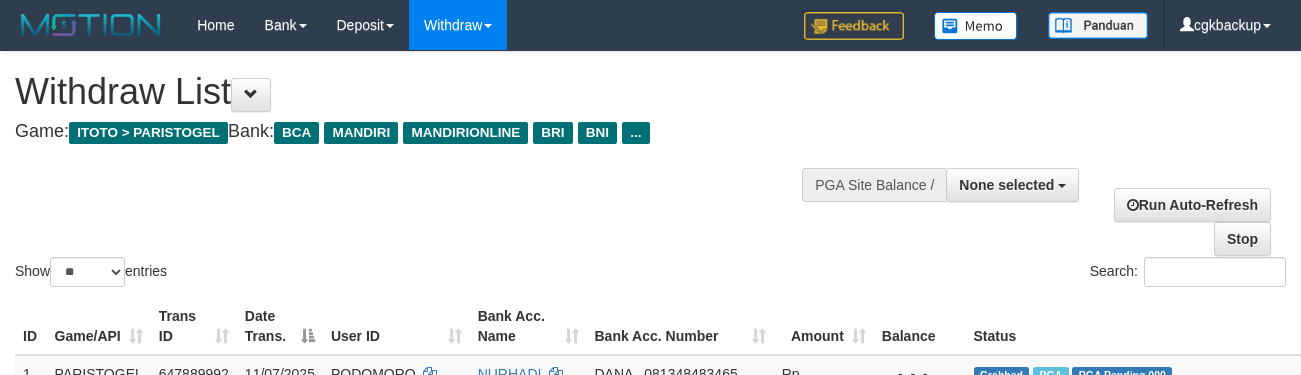 select 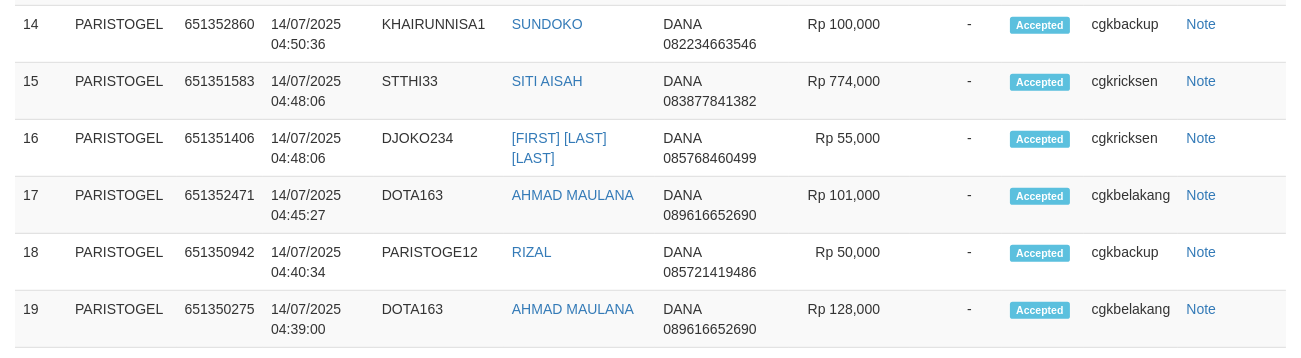 scroll, scrollTop: 2105, scrollLeft: 0, axis: vertical 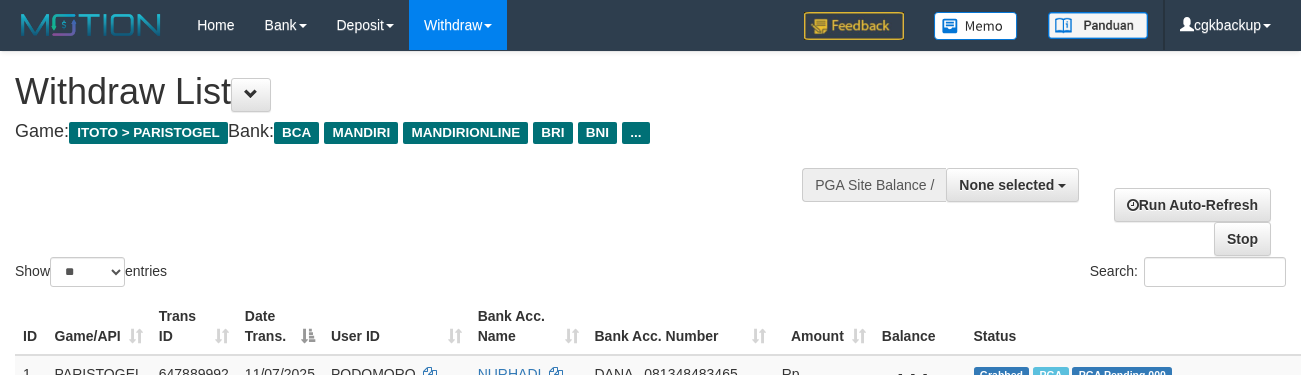 select 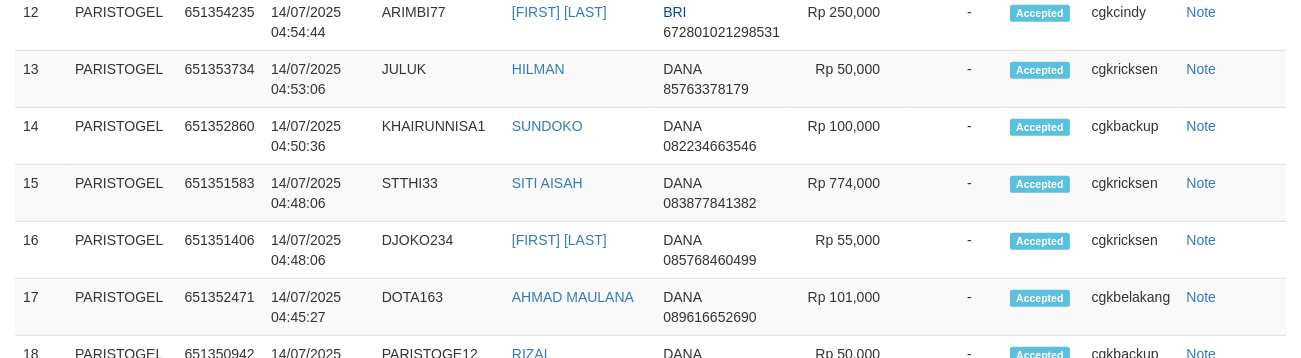 scroll, scrollTop: 2105, scrollLeft: 0, axis: vertical 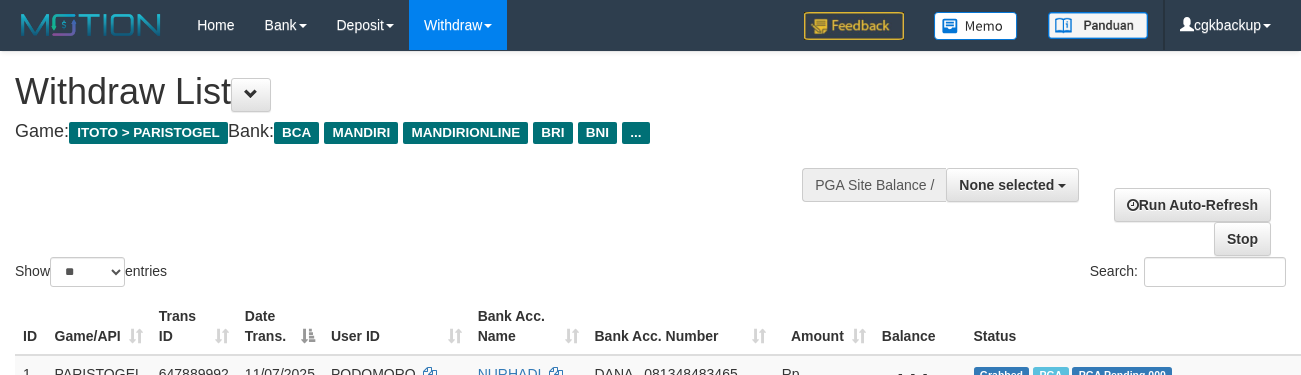 select 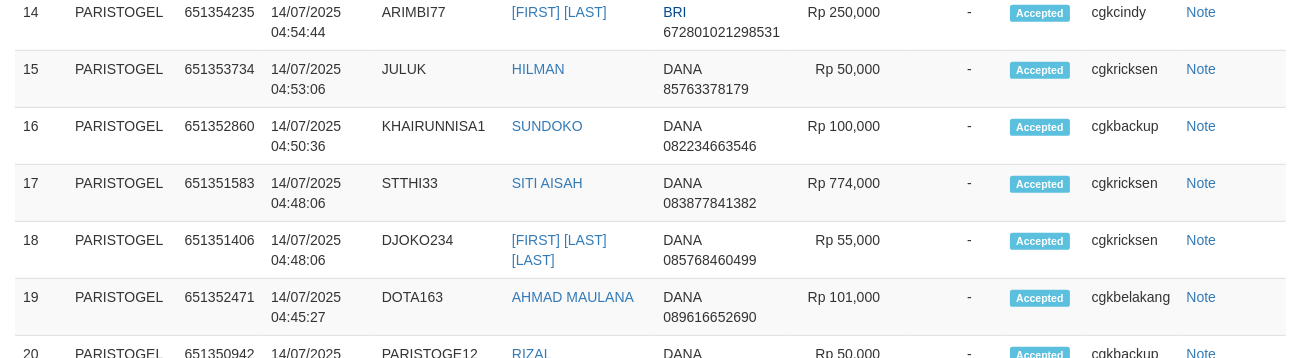scroll, scrollTop: 2105, scrollLeft: 0, axis: vertical 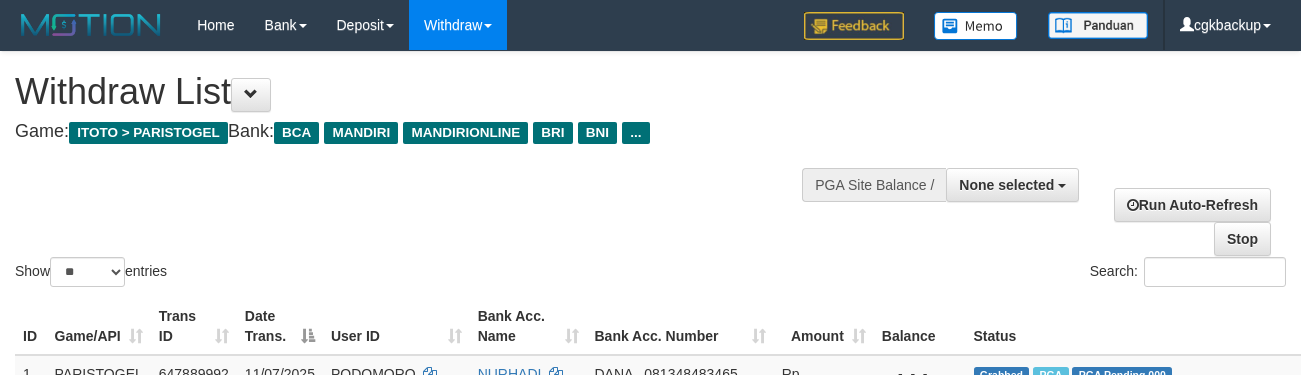 select 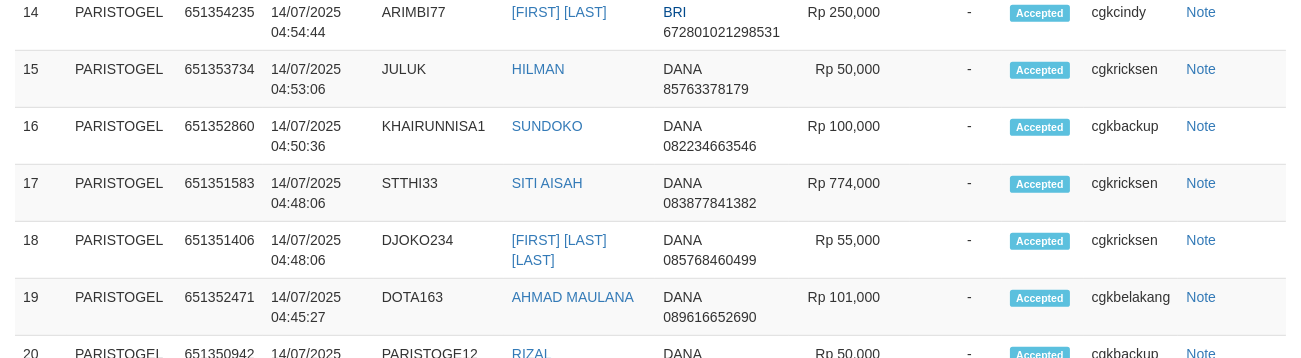scroll, scrollTop: 2105, scrollLeft: 0, axis: vertical 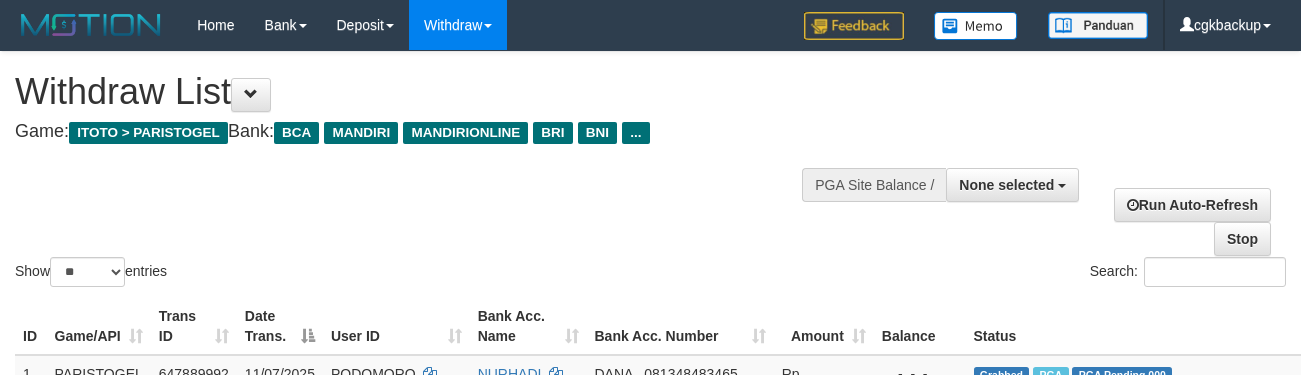 select 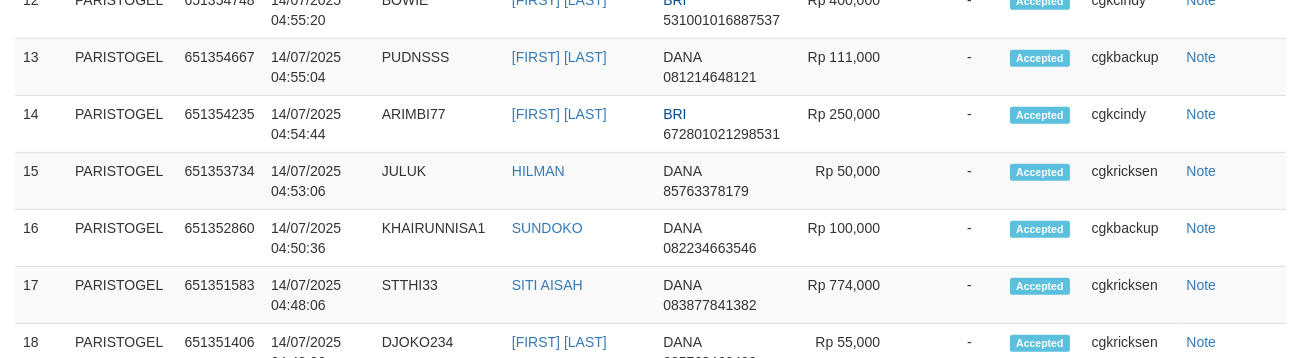 scroll, scrollTop: 2105, scrollLeft: 0, axis: vertical 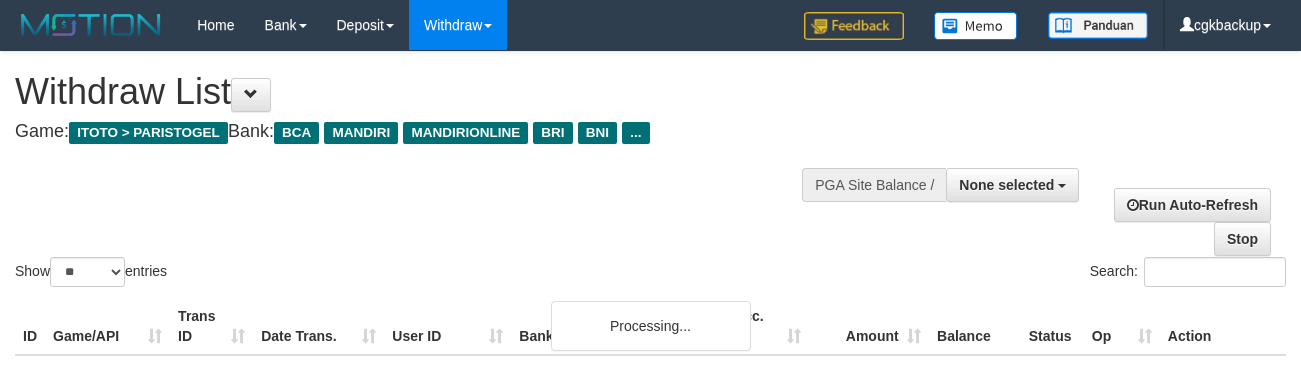 select 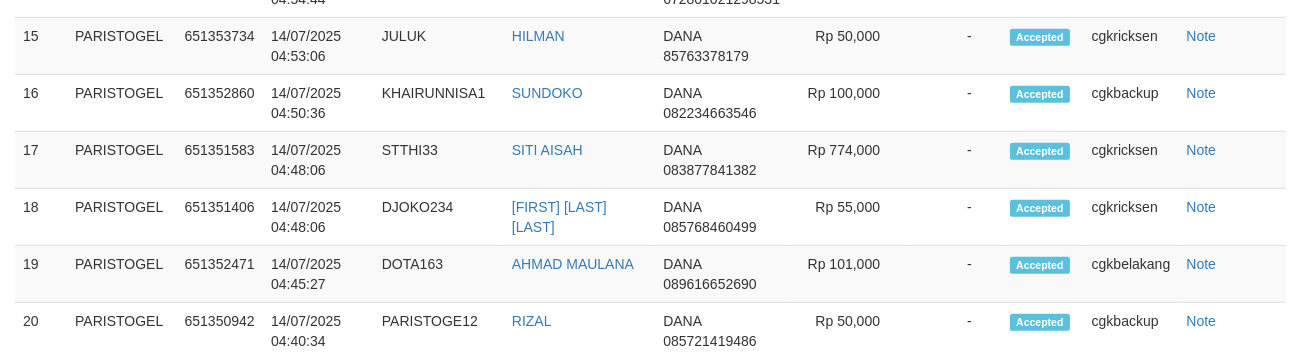 scroll, scrollTop: 2105, scrollLeft: 0, axis: vertical 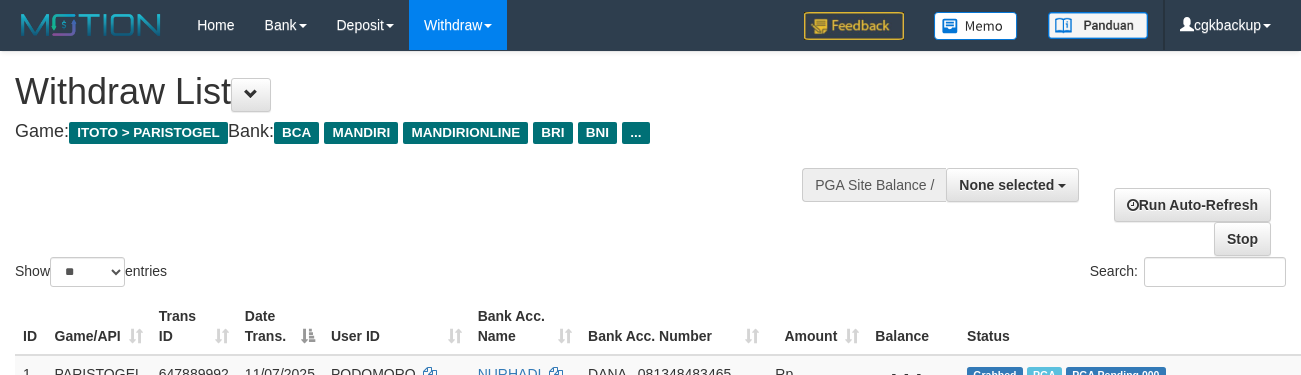 select 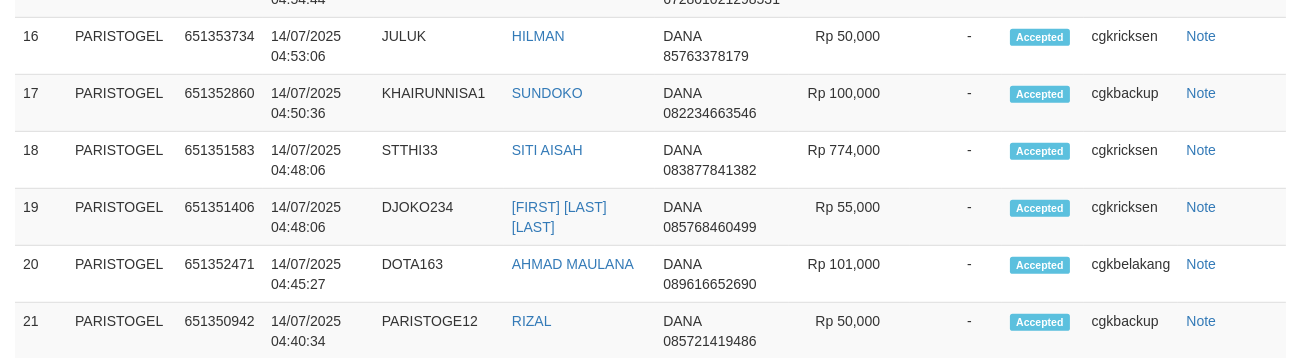 scroll, scrollTop: 2105, scrollLeft: 0, axis: vertical 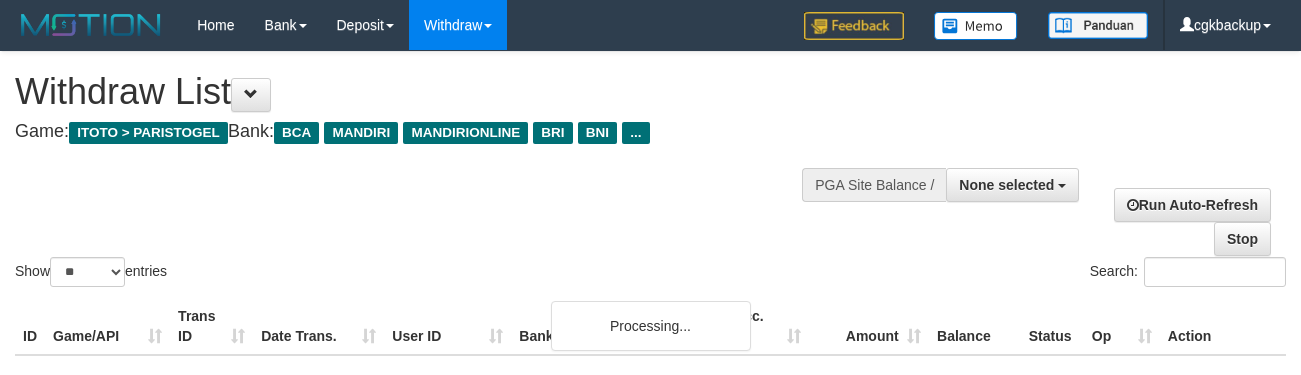 select 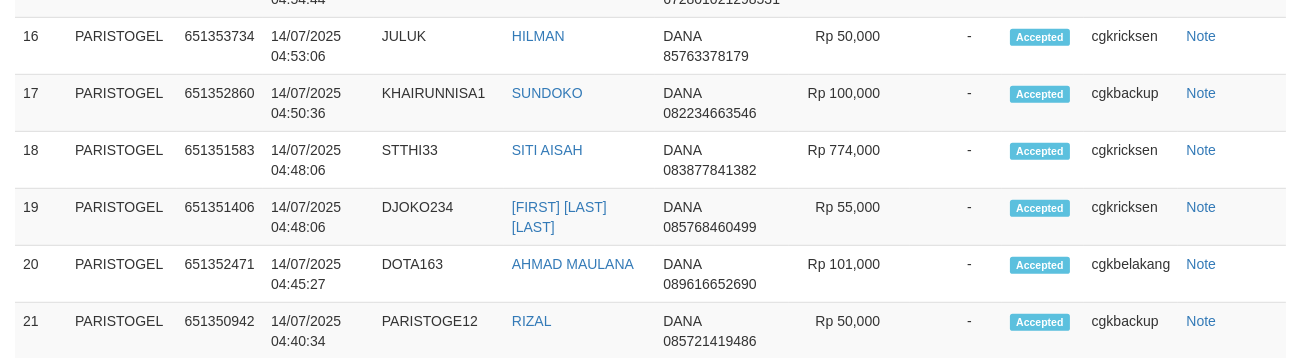 scroll, scrollTop: 2105, scrollLeft: 0, axis: vertical 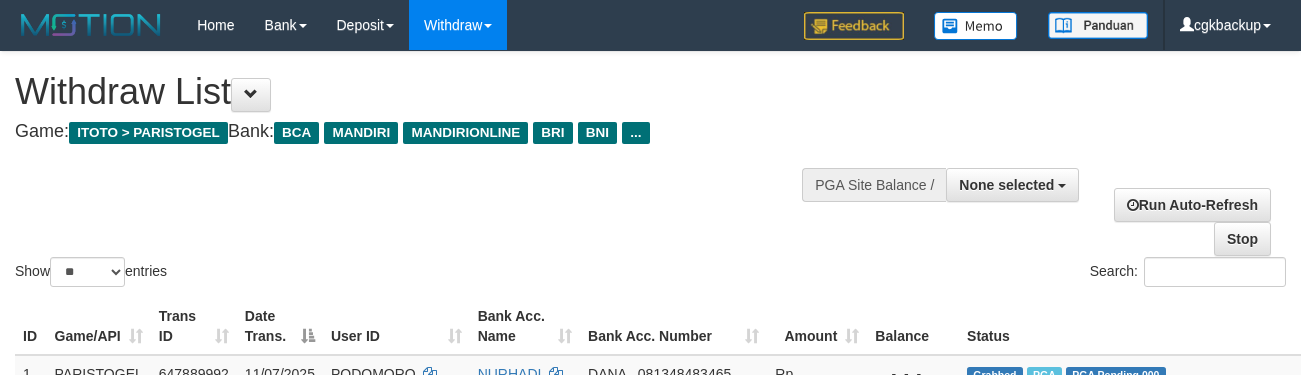select 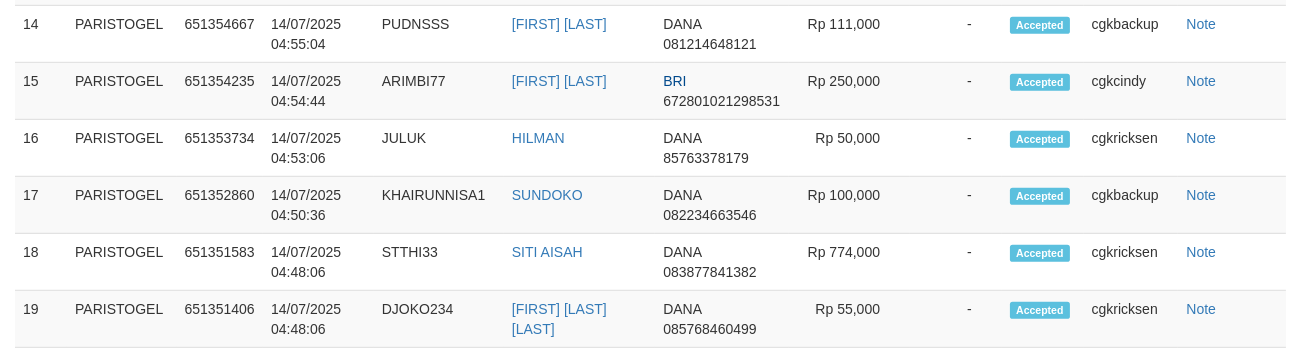scroll, scrollTop: 2105, scrollLeft: 0, axis: vertical 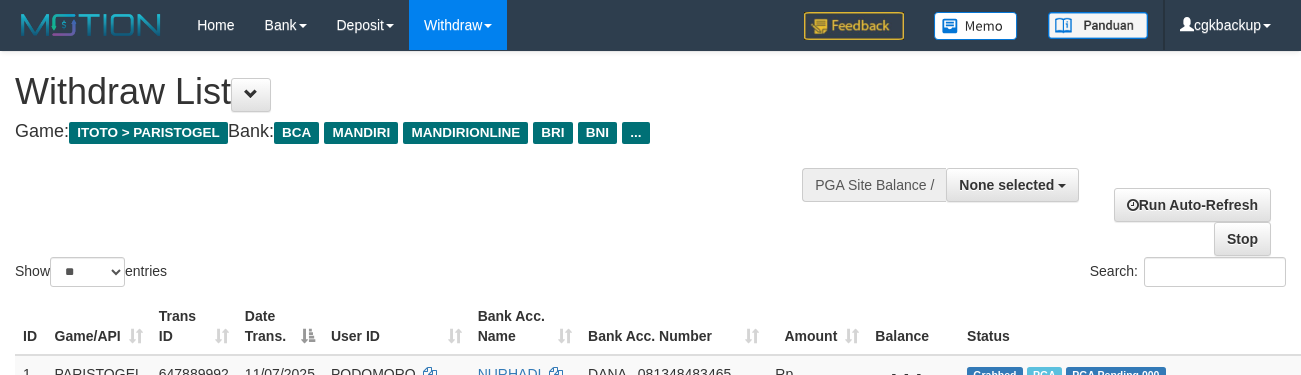 select 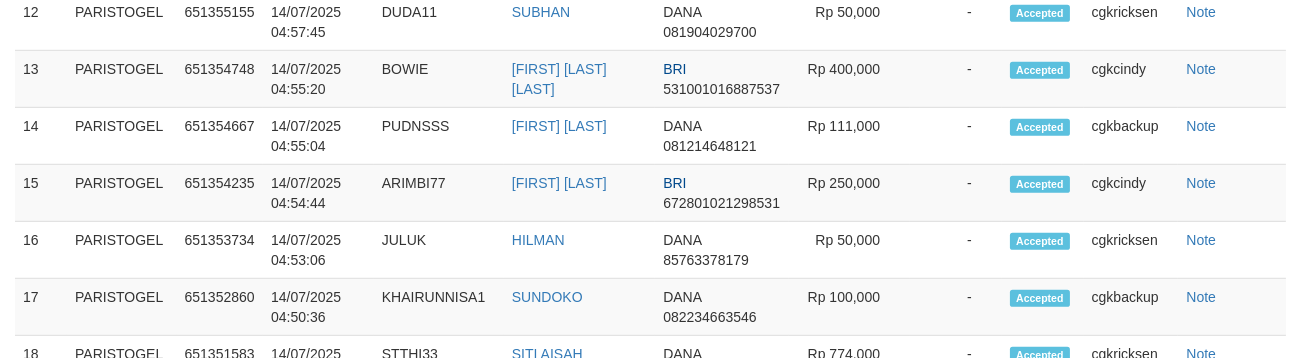 scroll, scrollTop: 2105, scrollLeft: 0, axis: vertical 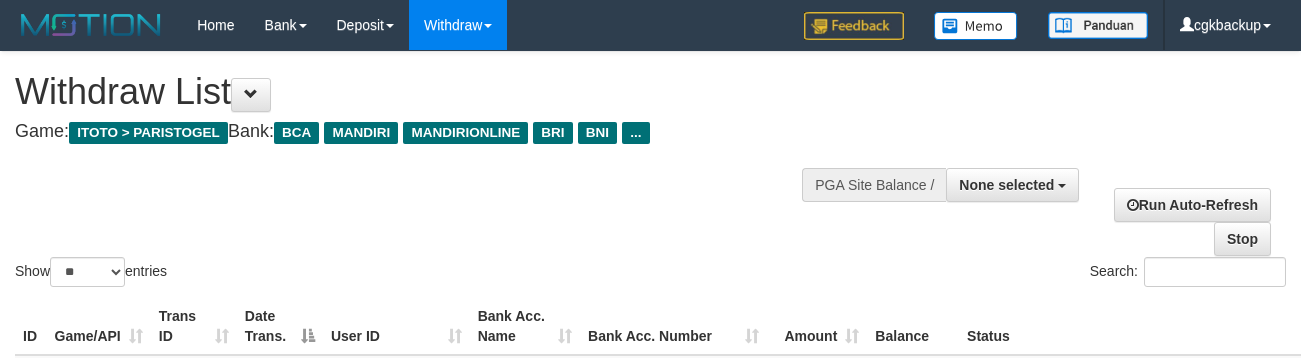select 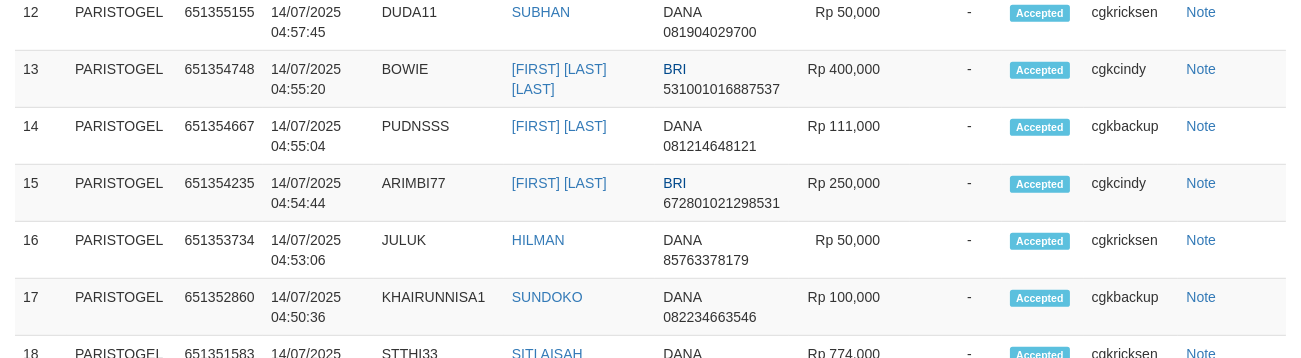 scroll, scrollTop: 2105, scrollLeft: 0, axis: vertical 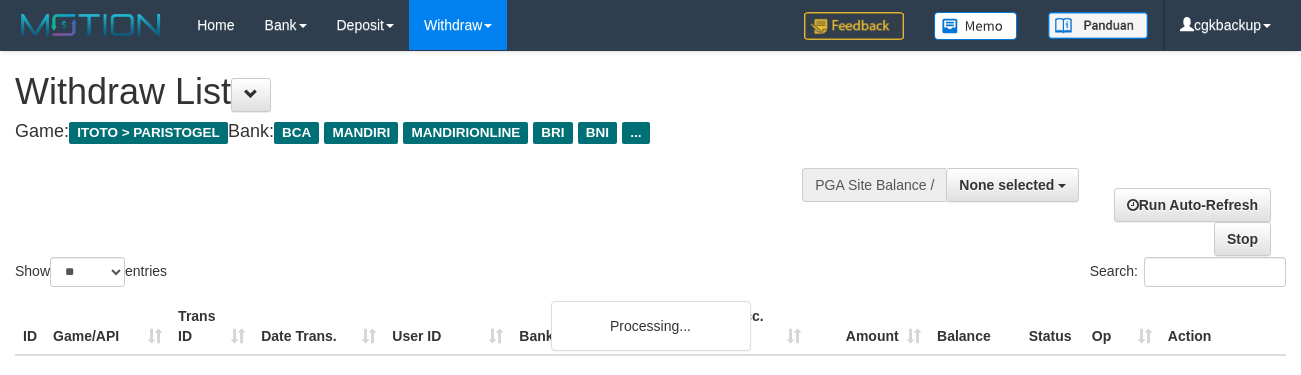 select 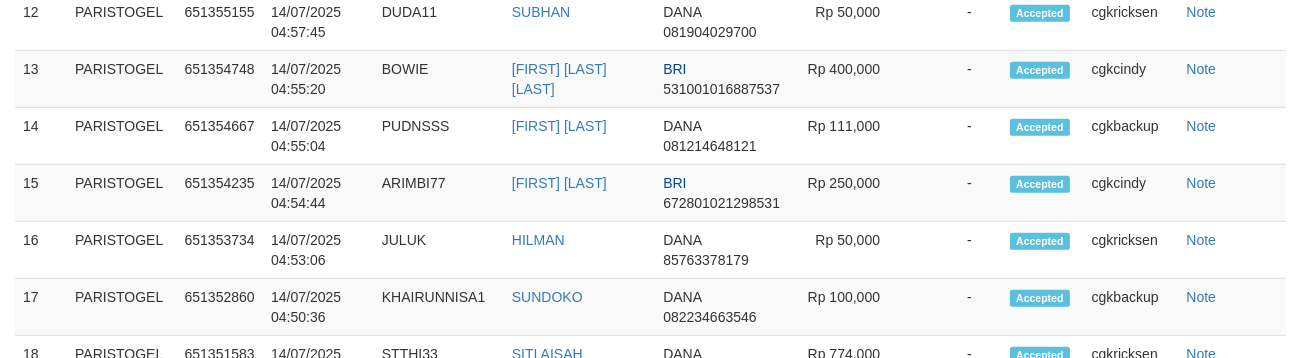 scroll, scrollTop: 2105, scrollLeft: 0, axis: vertical 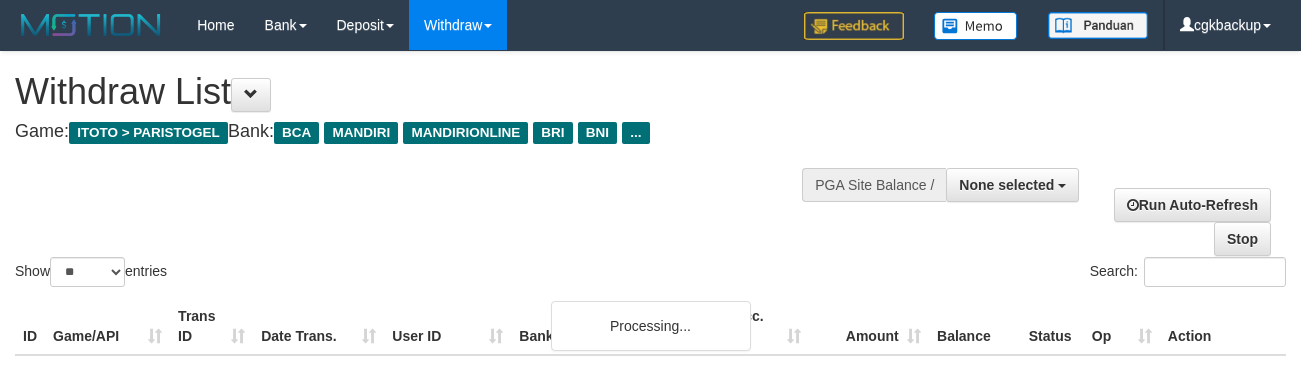 select 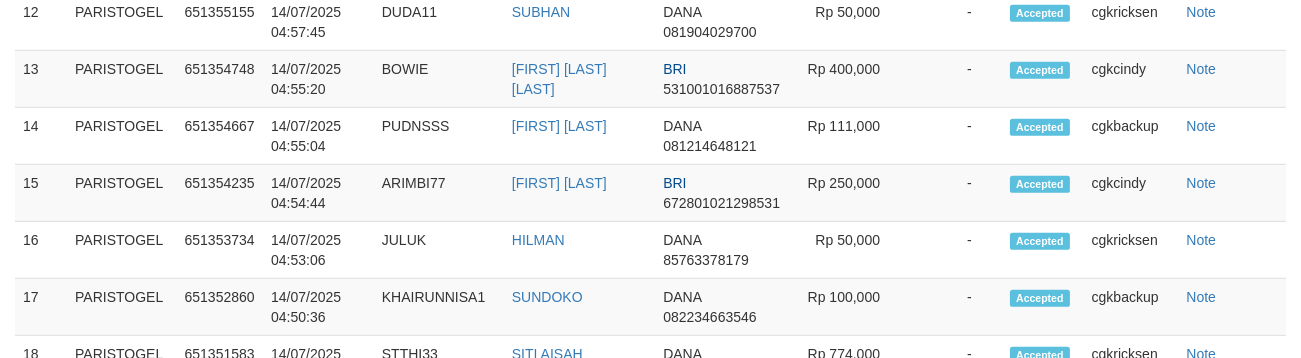 scroll, scrollTop: 2105, scrollLeft: 0, axis: vertical 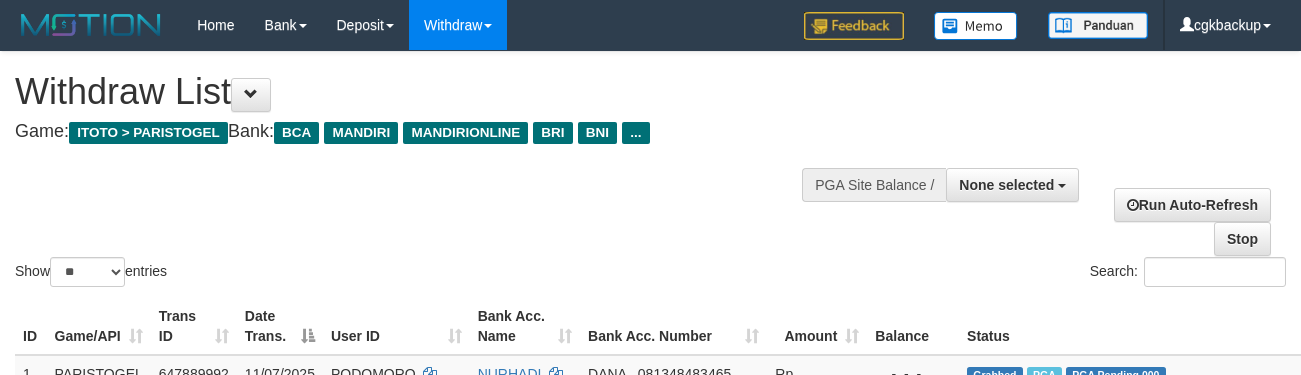 select 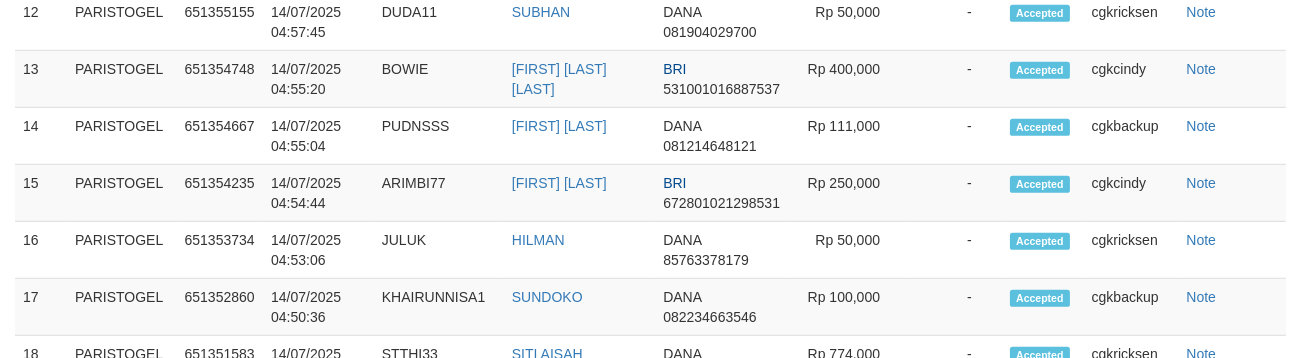 scroll, scrollTop: 2105, scrollLeft: 0, axis: vertical 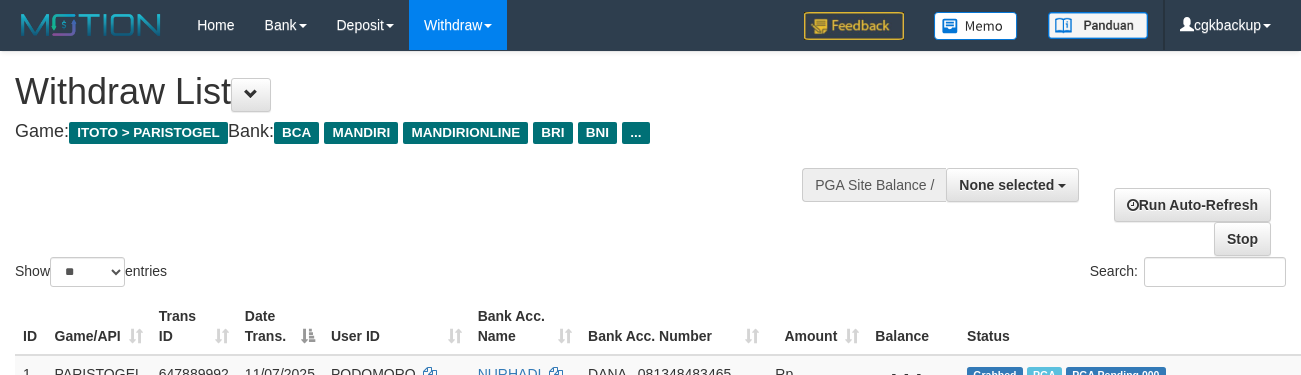 select 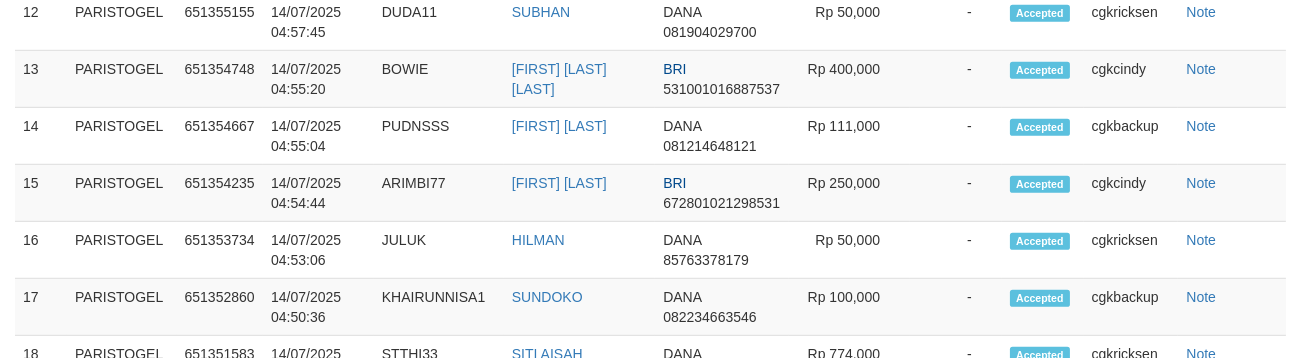 scroll, scrollTop: 2105, scrollLeft: 0, axis: vertical 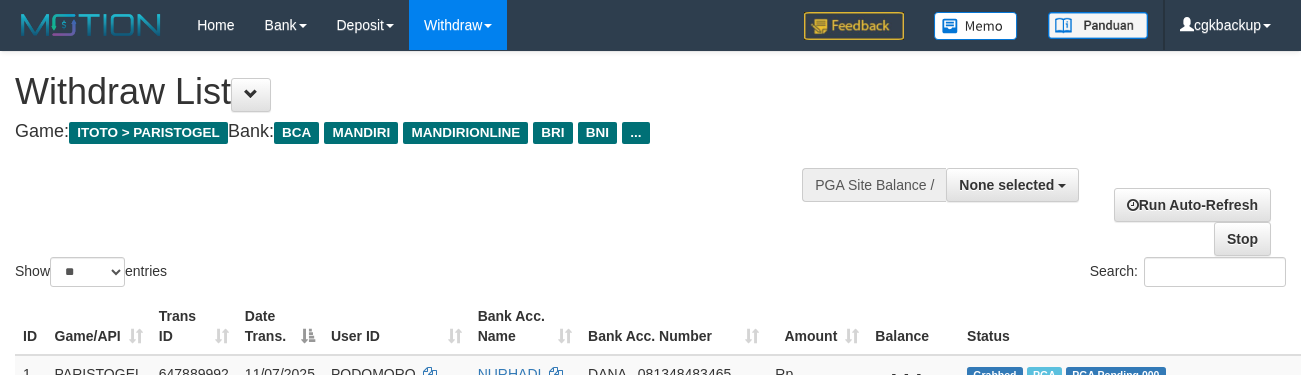 select 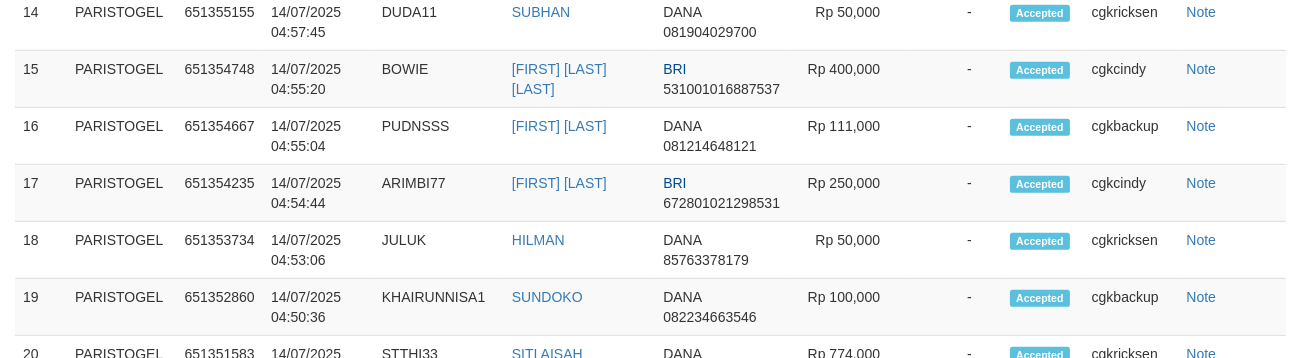 scroll, scrollTop: 2105, scrollLeft: 0, axis: vertical 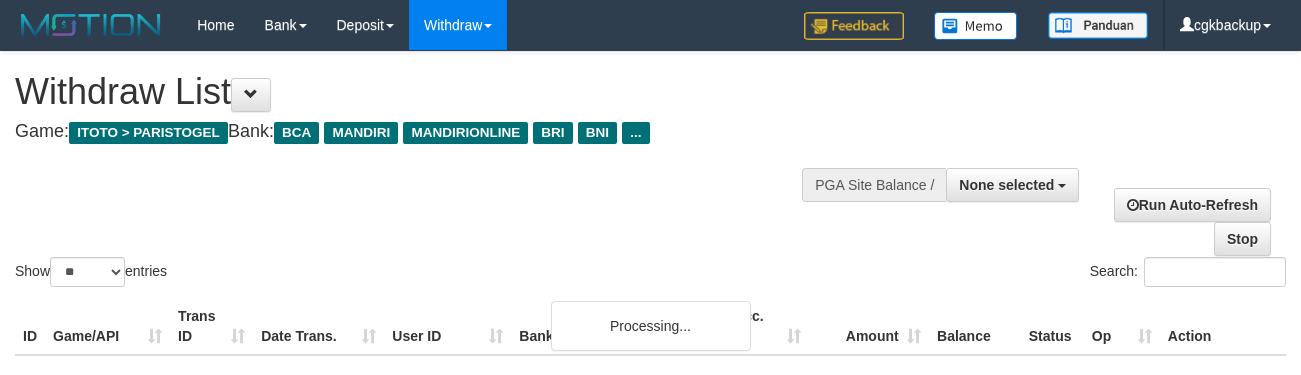 select 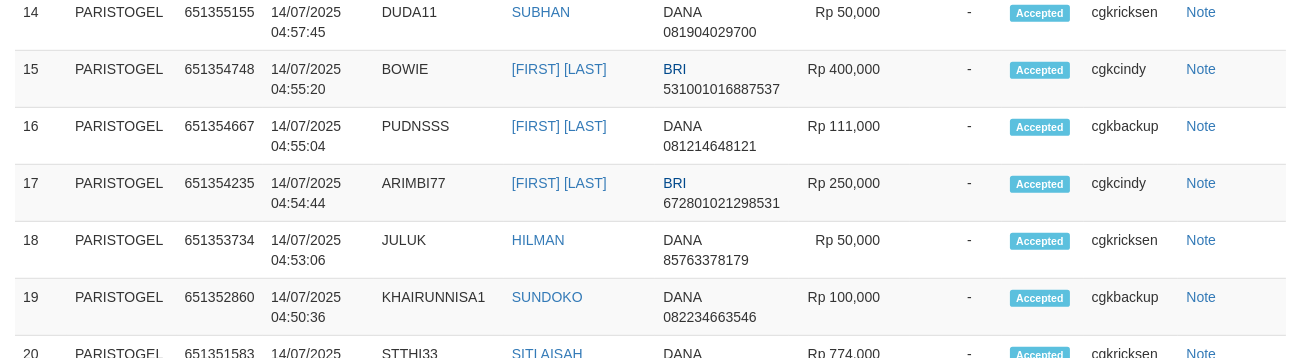 scroll, scrollTop: 2105, scrollLeft: 0, axis: vertical 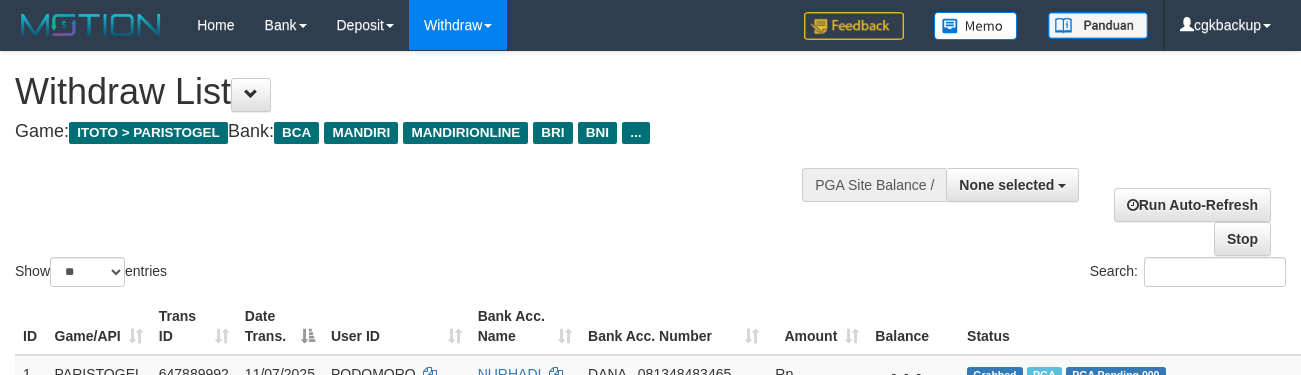 select 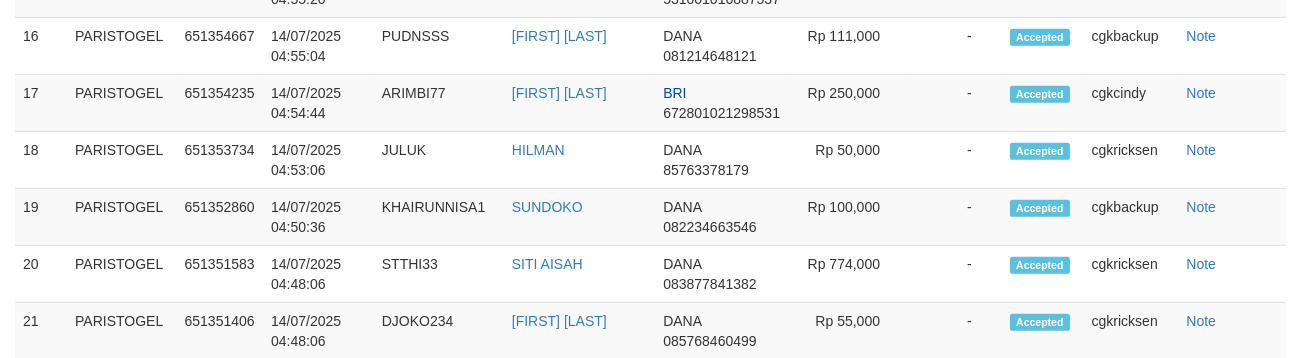 scroll, scrollTop: 2105, scrollLeft: 0, axis: vertical 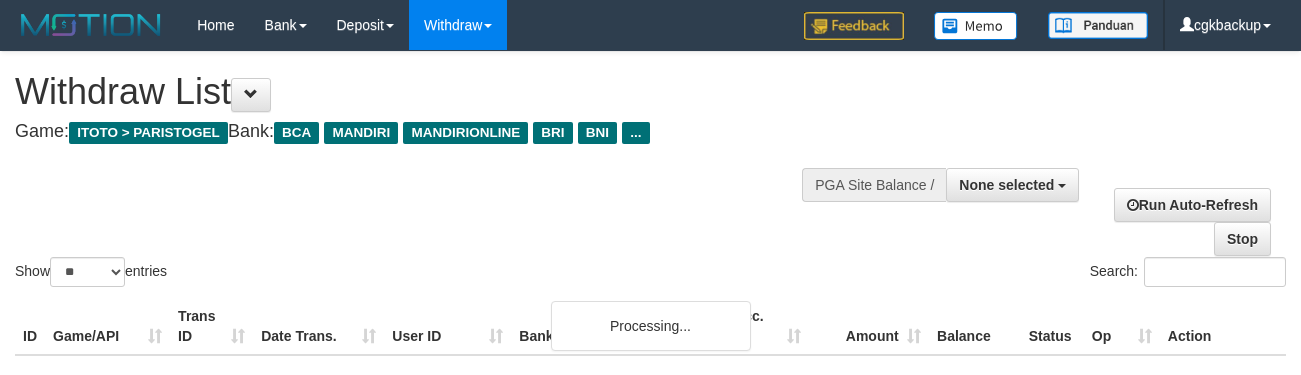select 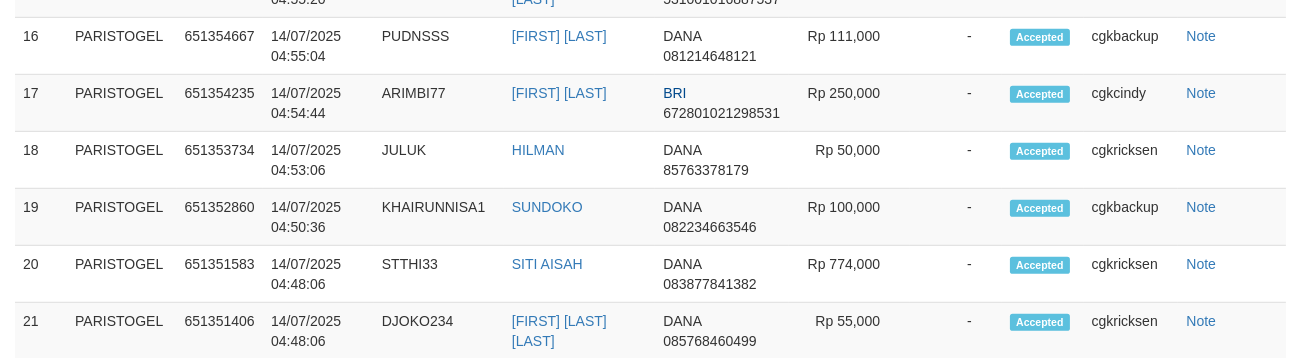 scroll, scrollTop: 2105, scrollLeft: 0, axis: vertical 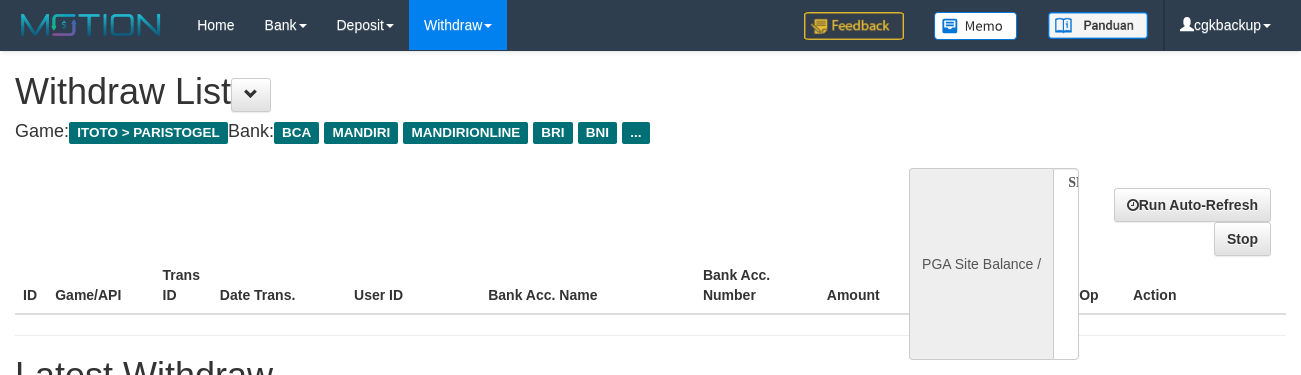 select 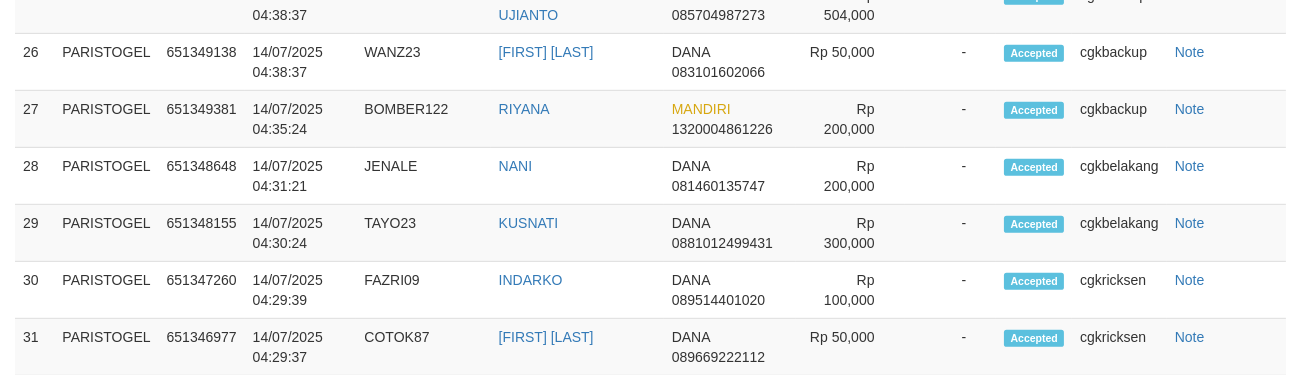 select on "**" 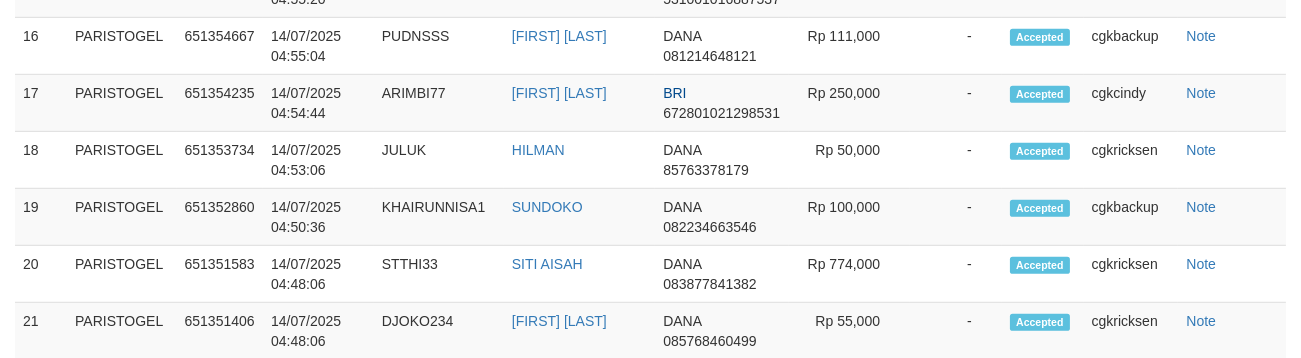 scroll, scrollTop: 2105, scrollLeft: 0, axis: vertical 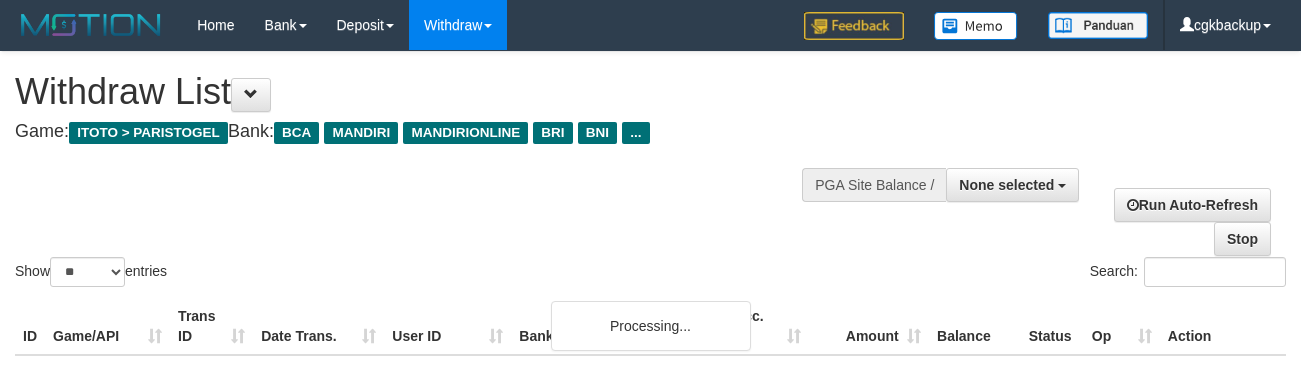 select 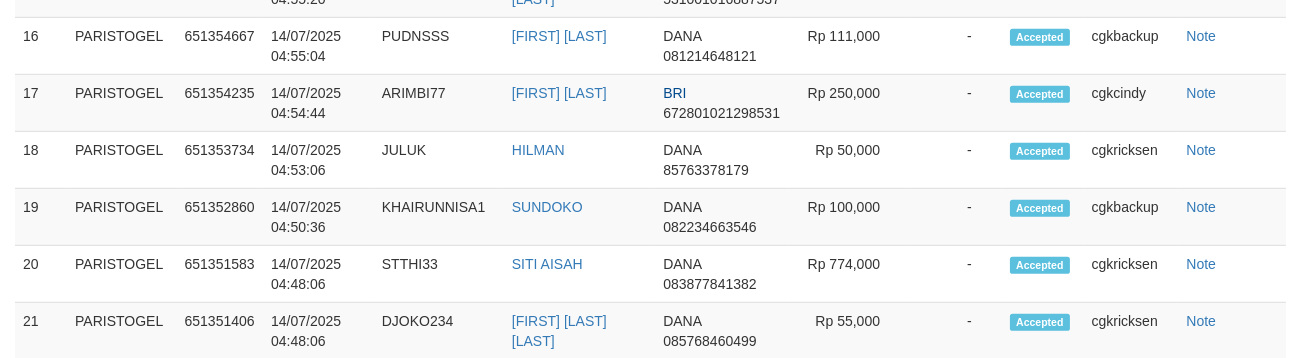 scroll, scrollTop: 2105, scrollLeft: 0, axis: vertical 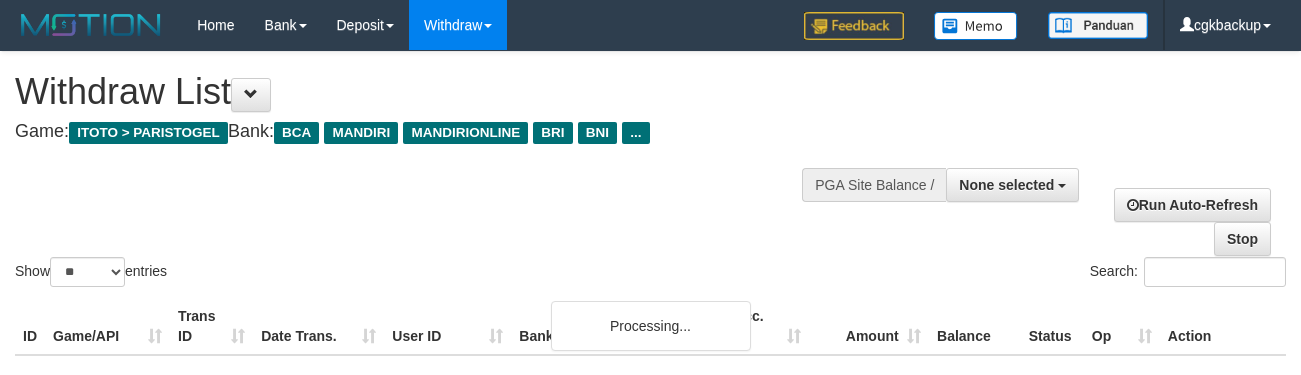 select 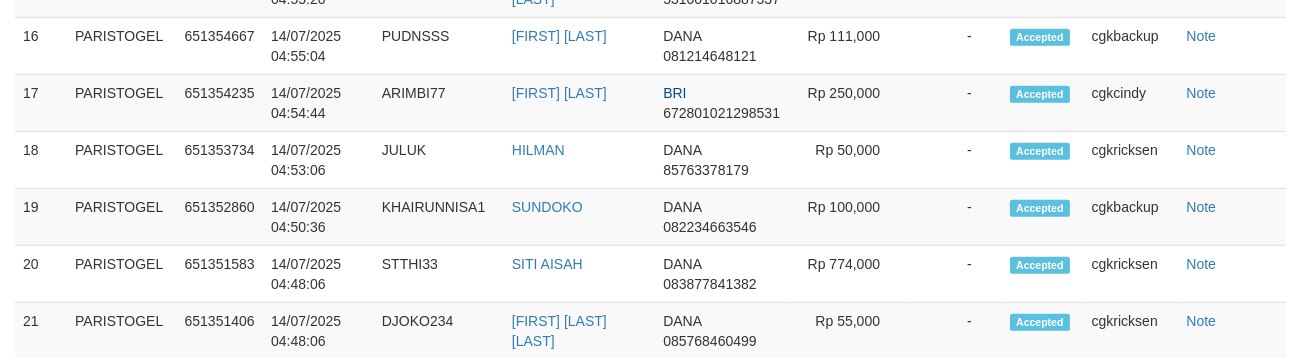 scroll, scrollTop: 2105, scrollLeft: 0, axis: vertical 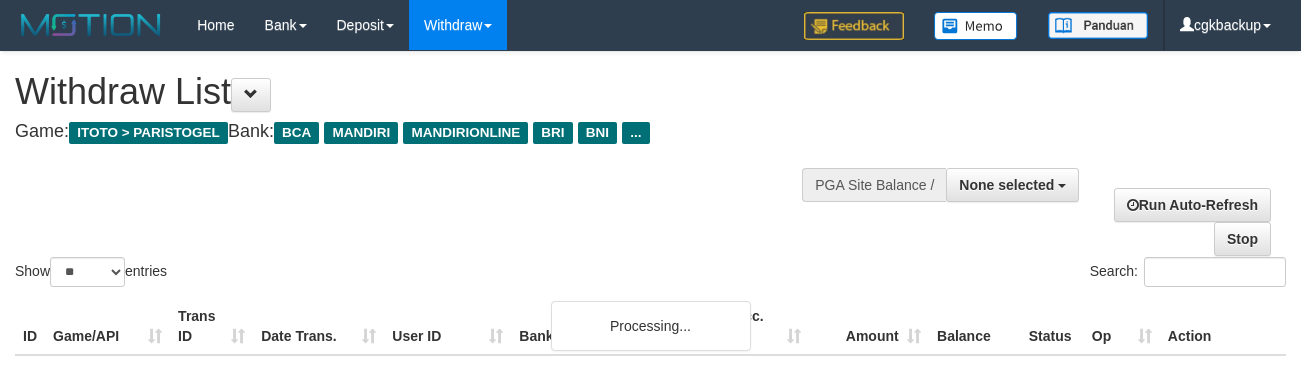 select 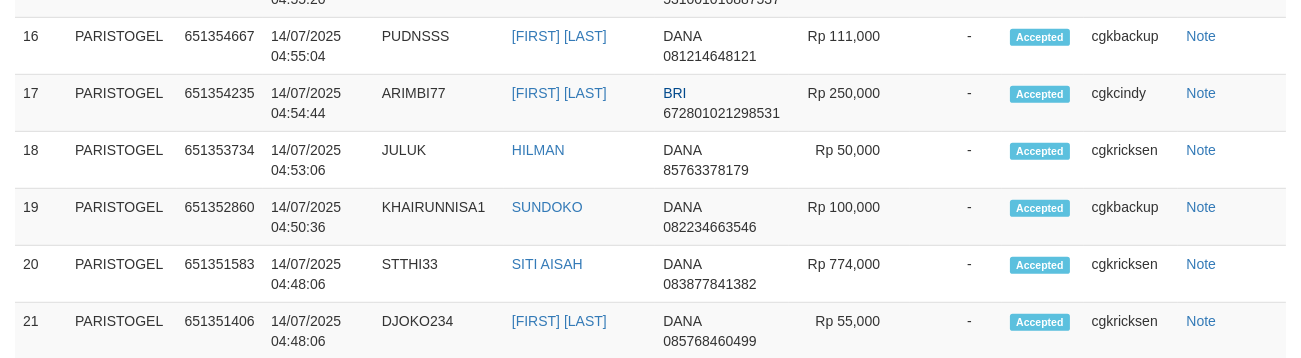 scroll, scrollTop: 2105, scrollLeft: 0, axis: vertical 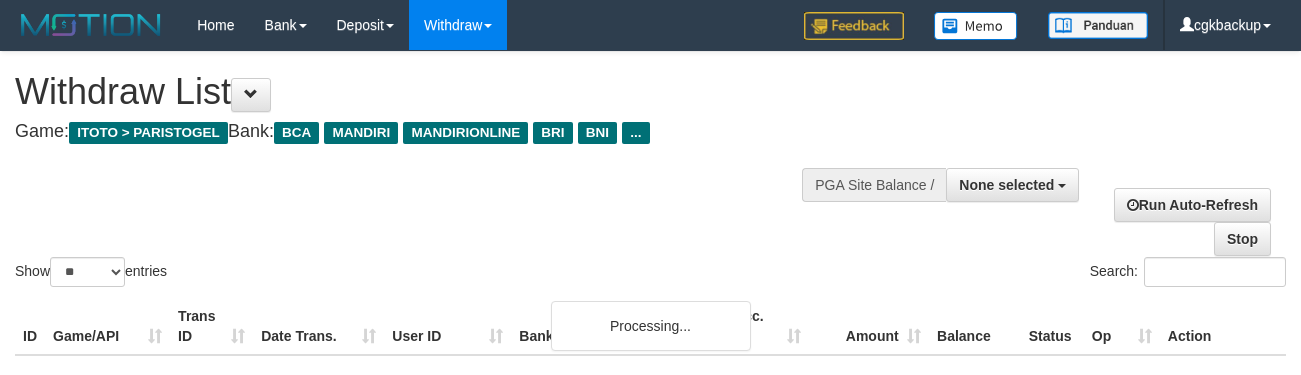 select 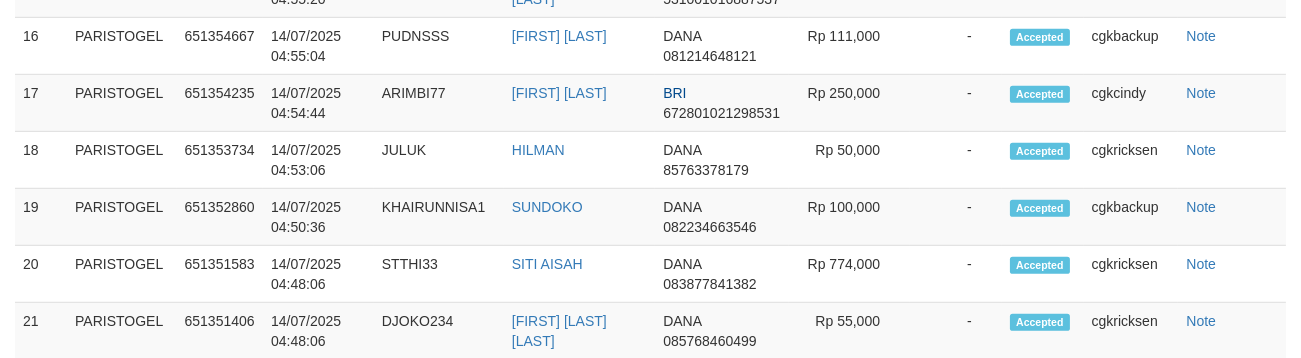 scroll, scrollTop: 2105, scrollLeft: 0, axis: vertical 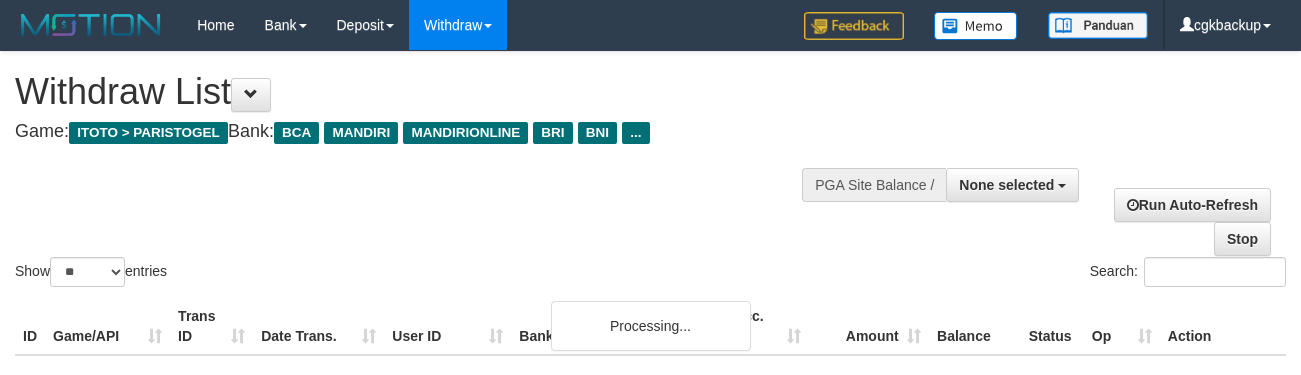 select 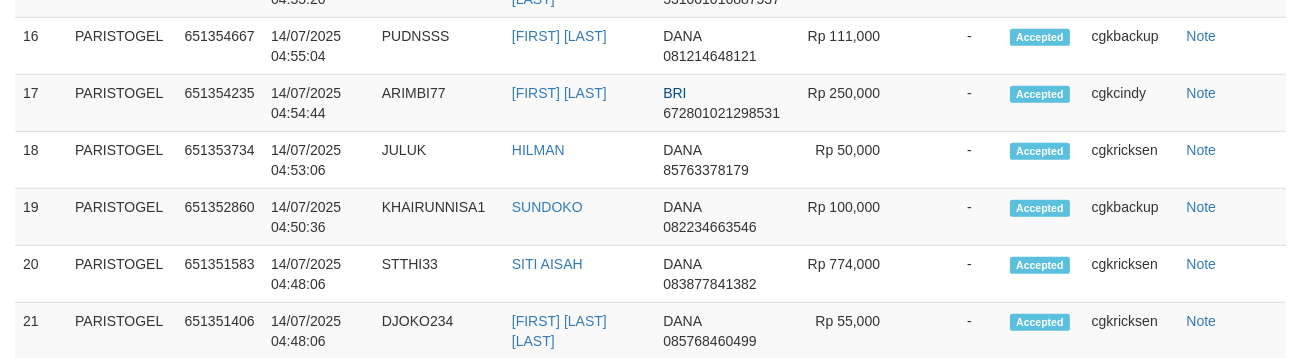 scroll, scrollTop: 2105, scrollLeft: 0, axis: vertical 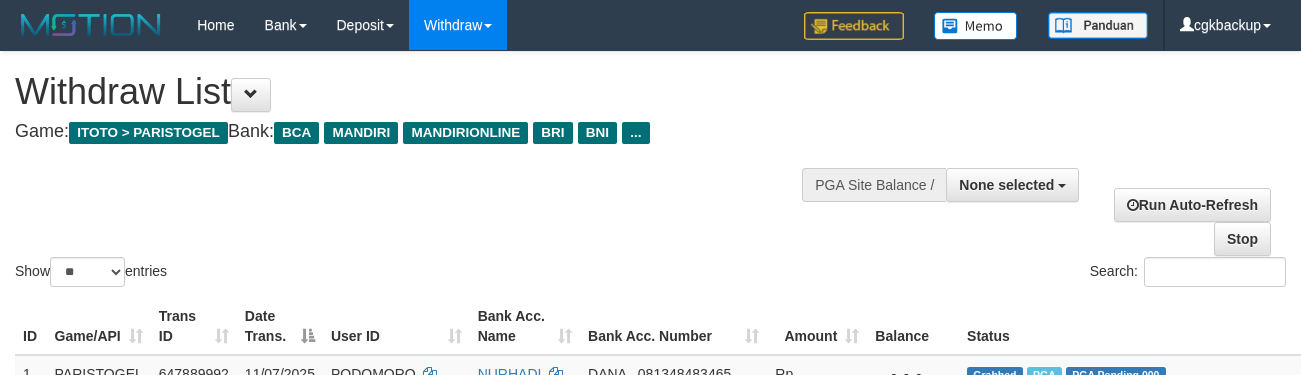 select 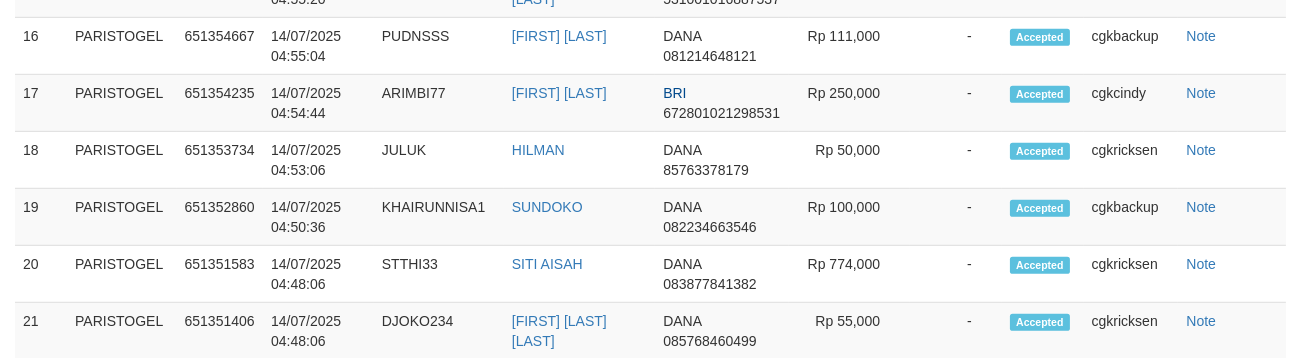 scroll, scrollTop: 2105, scrollLeft: 0, axis: vertical 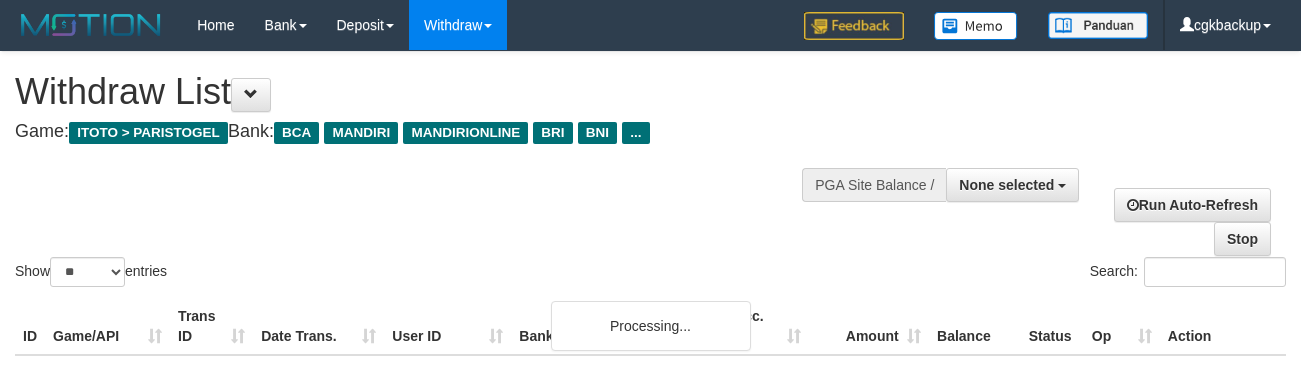 select 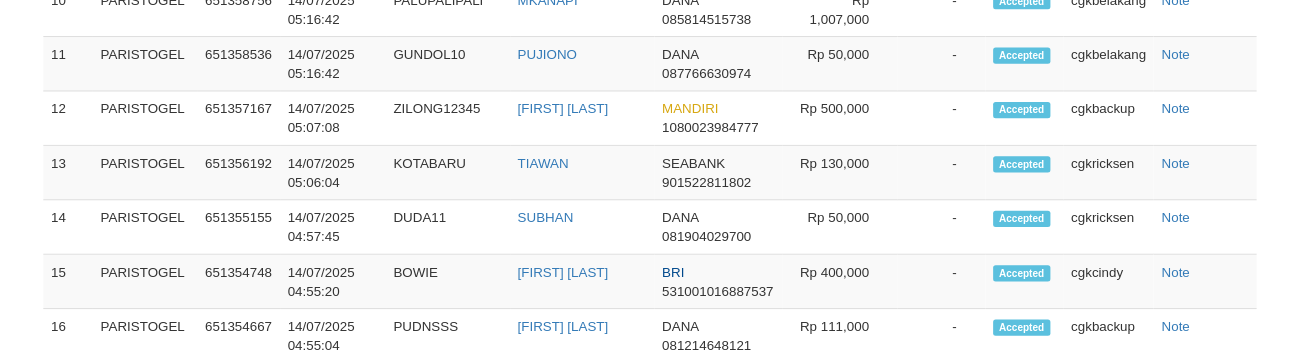 scroll, scrollTop: 2160, scrollLeft: 0, axis: vertical 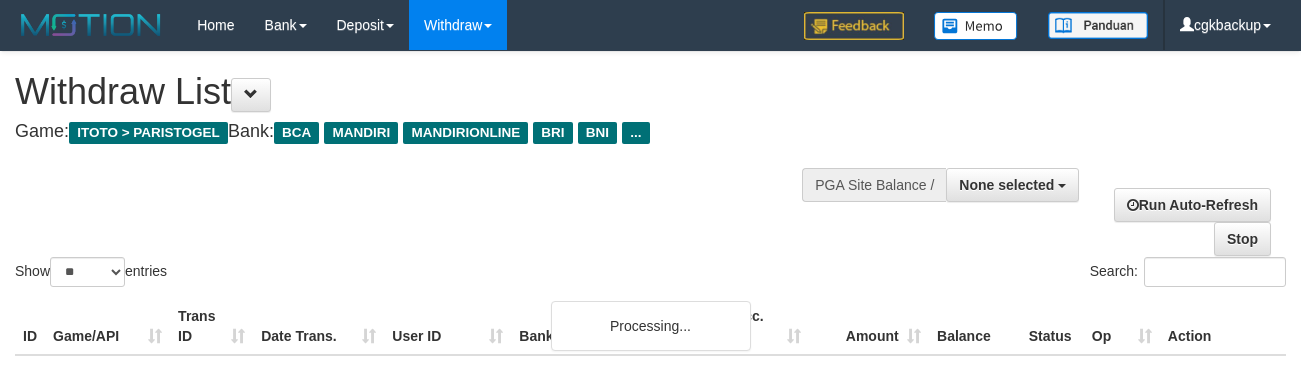 select 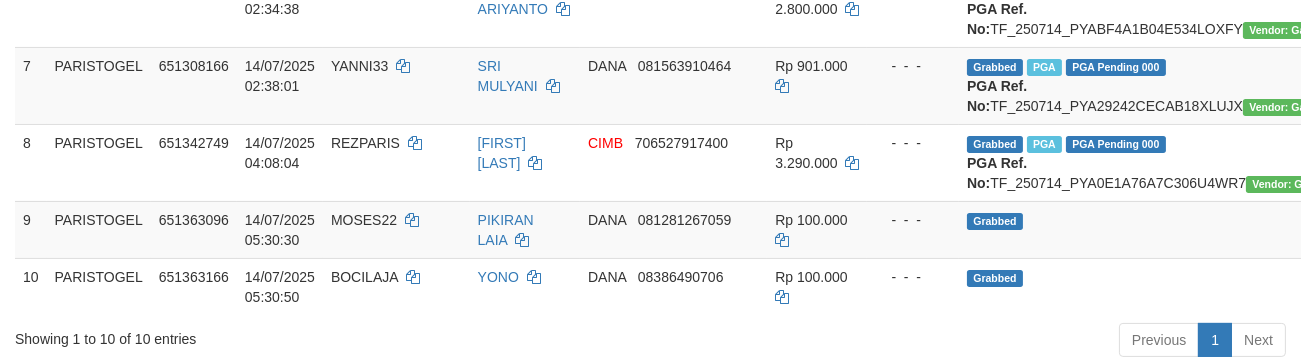 scroll, scrollTop: 715, scrollLeft: 0, axis: vertical 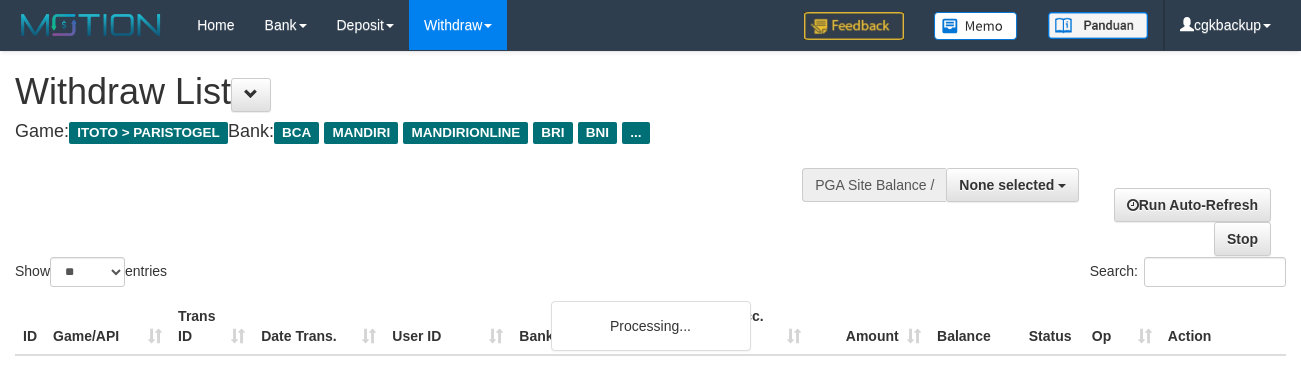 select 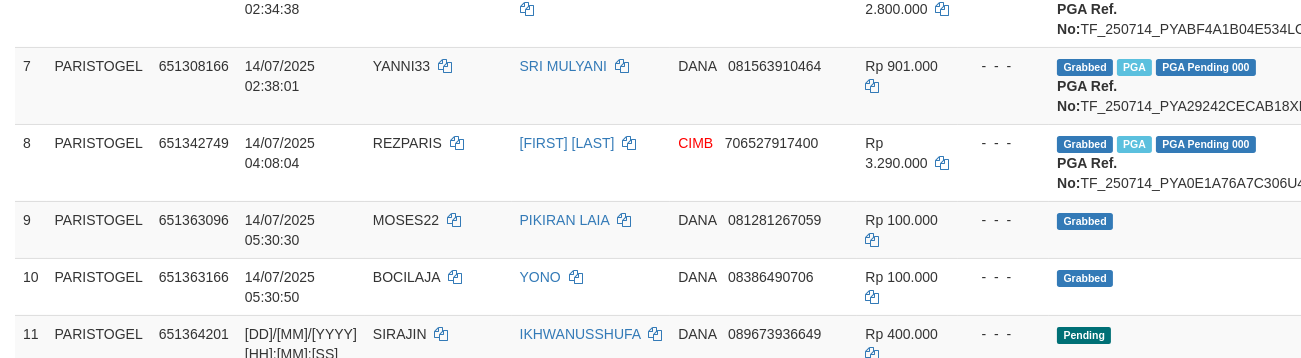 scroll, scrollTop: 715, scrollLeft: 0, axis: vertical 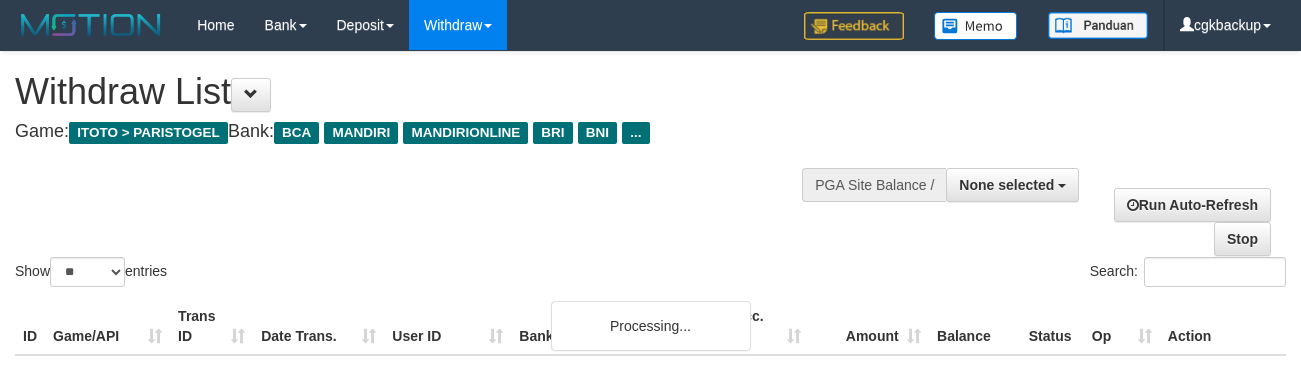 select 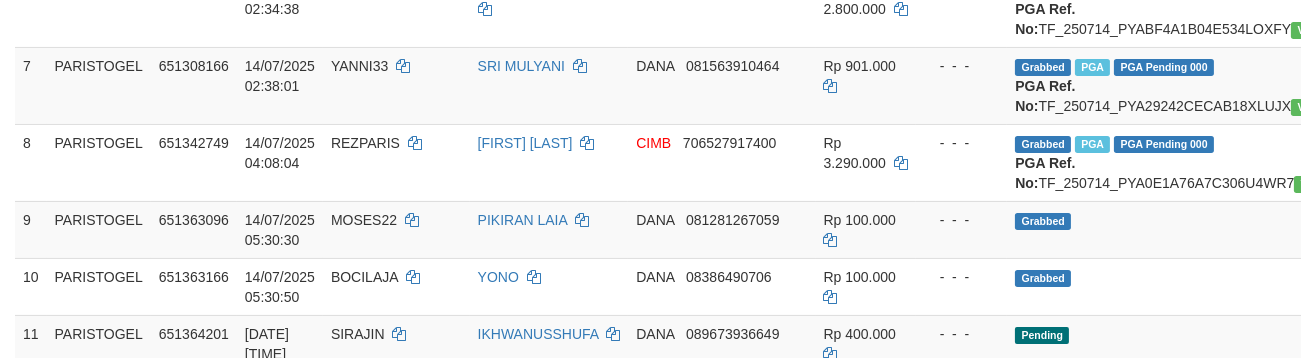 scroll, scrollTop: 715, scrollLeft: 0, axis: vertical 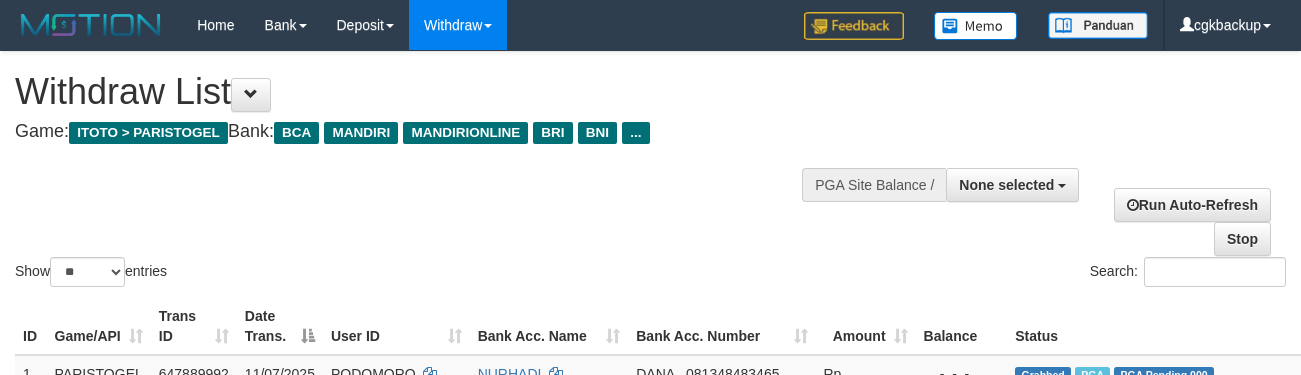 select 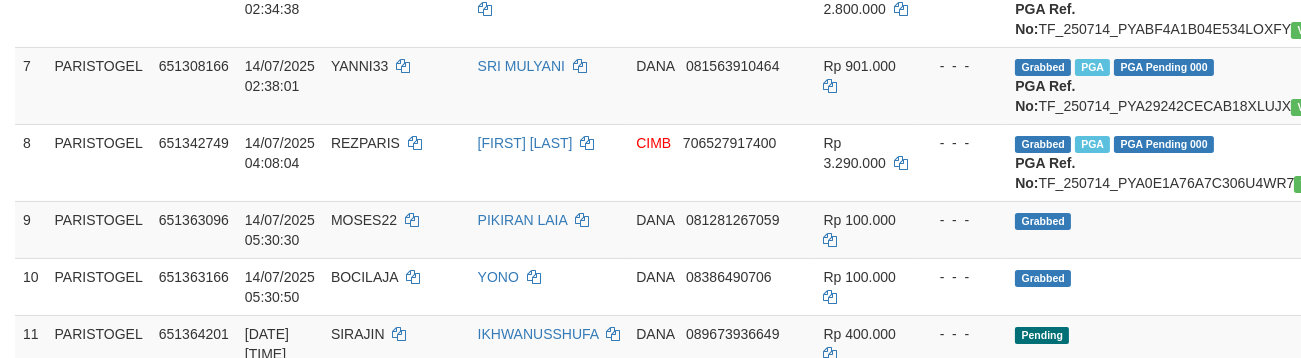 scroll, scrollTop: 715, scrollLeft: 0, axis: vertical 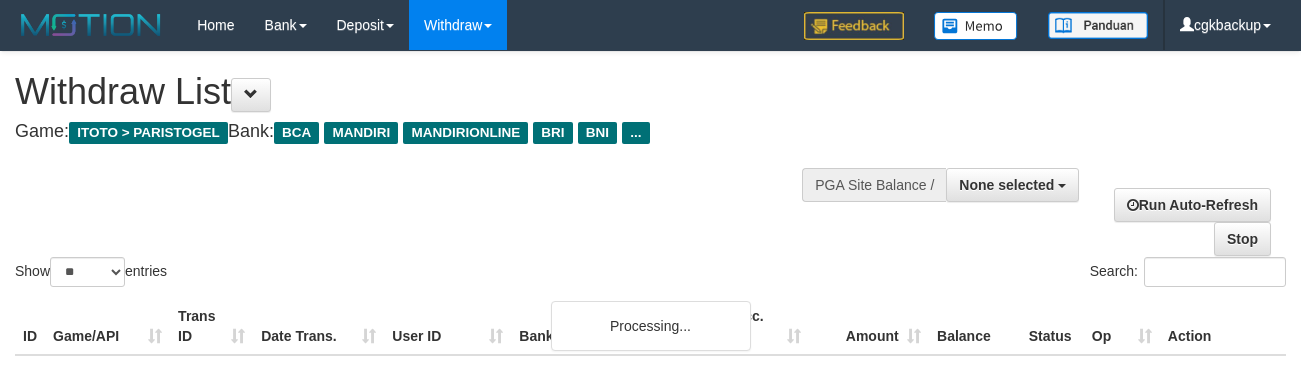 select 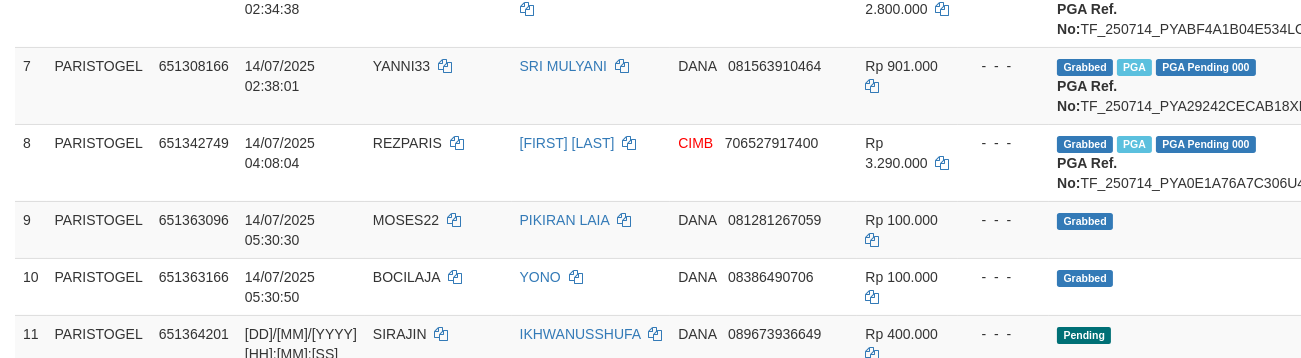 scroll, scrollTop: 715, scrollLeft: 0, axis: vertical 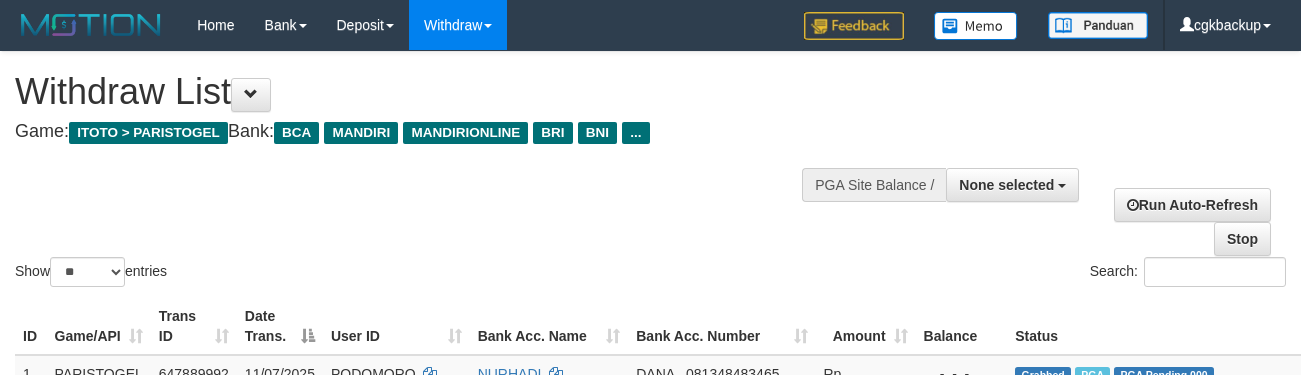 select 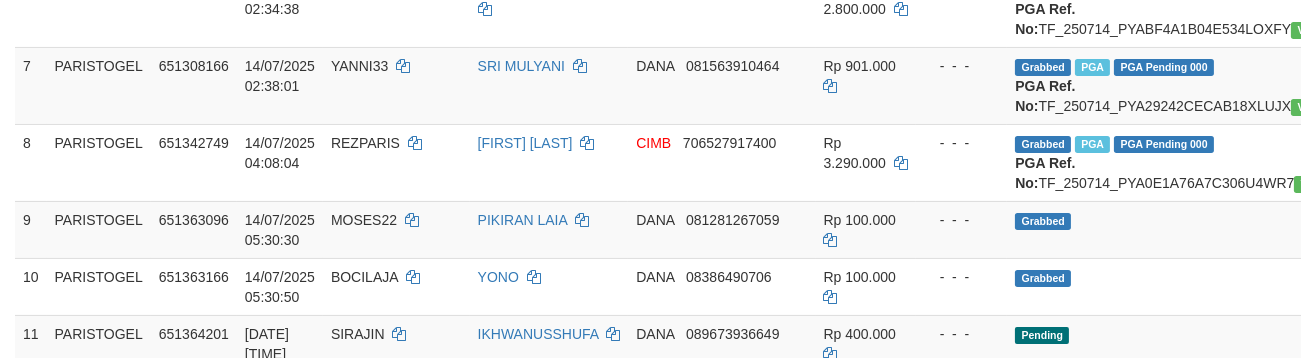 scroll, scrollTop: 715, scrollLeft: 0, axis: vertical 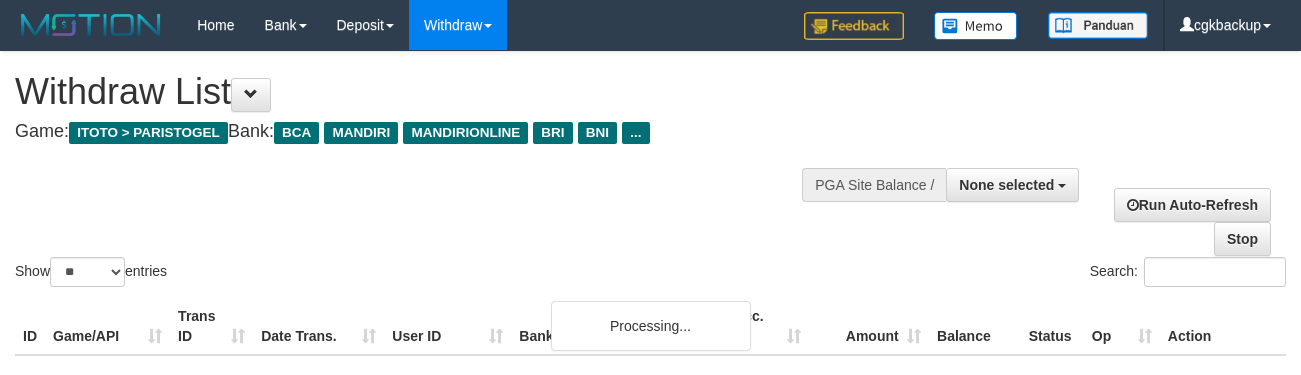 select 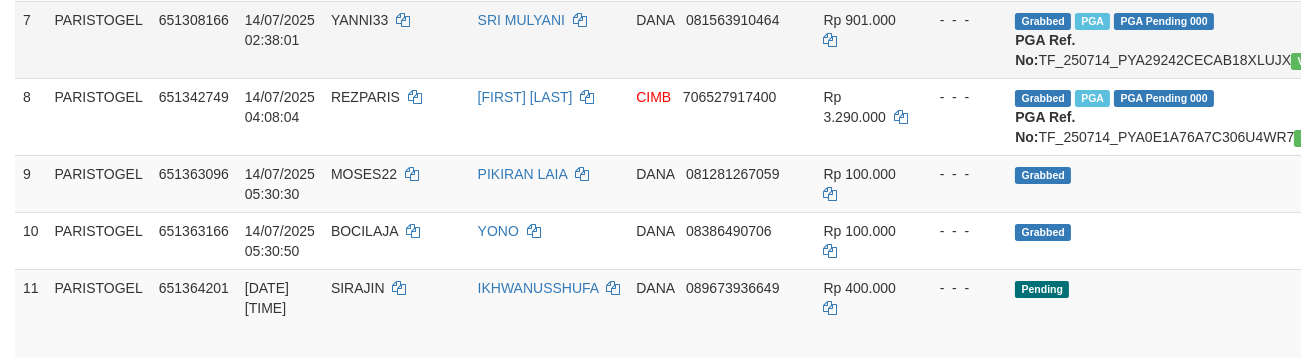 scroll, scrollTop: 826, scrollLeft: 0, axis: vertical 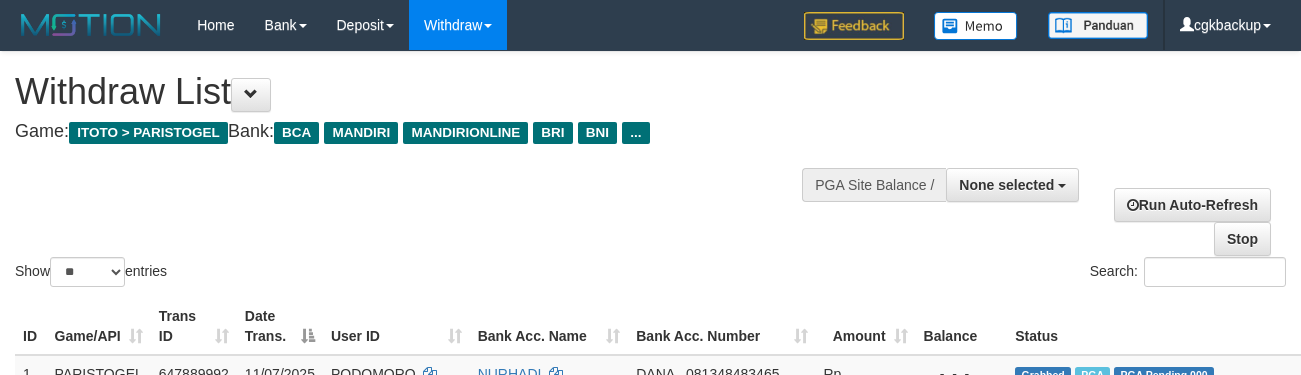 select 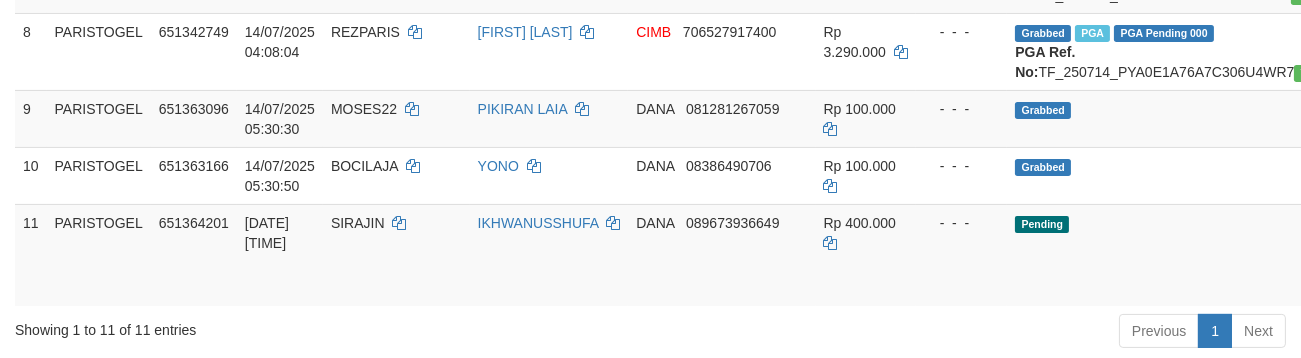scroll, scrollTop: 826, scrollLeft: 0, axis: vertical 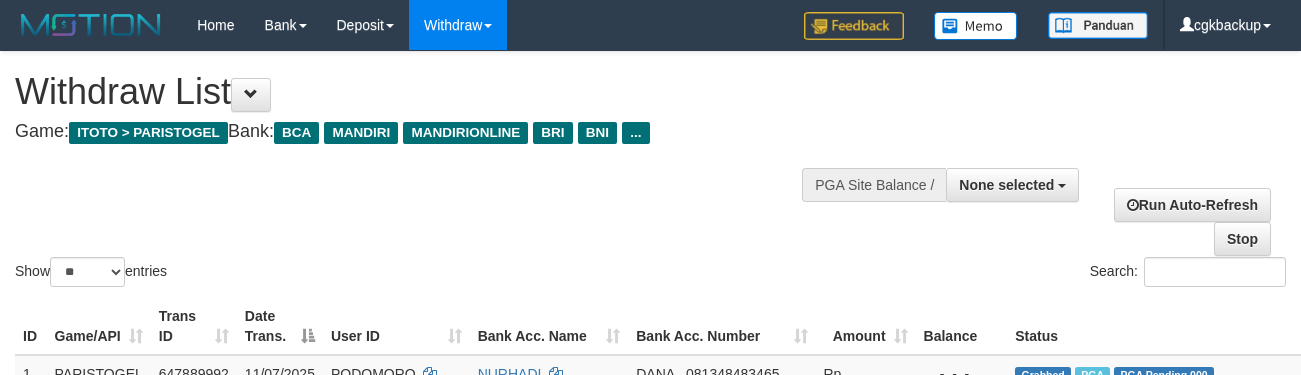 select 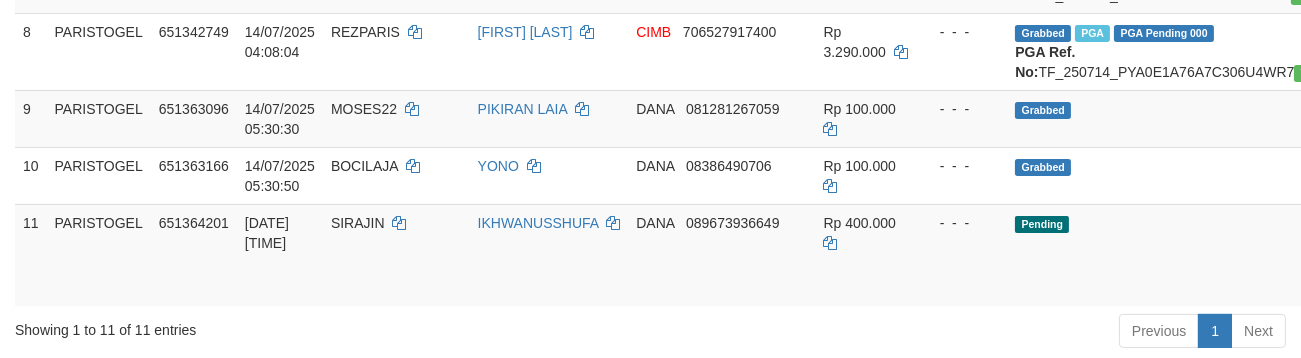 scroll, scrollTop: 826, scrollLeft: 0, axis: vertical 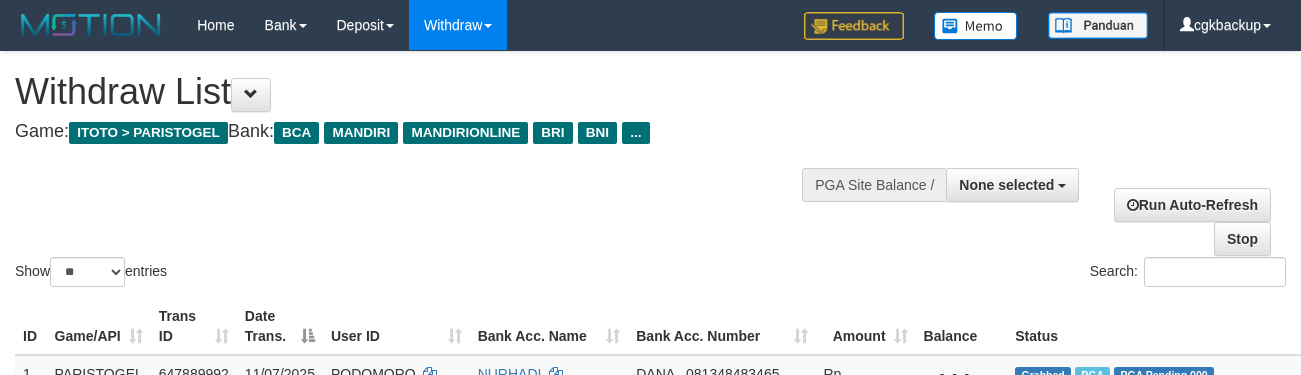 select 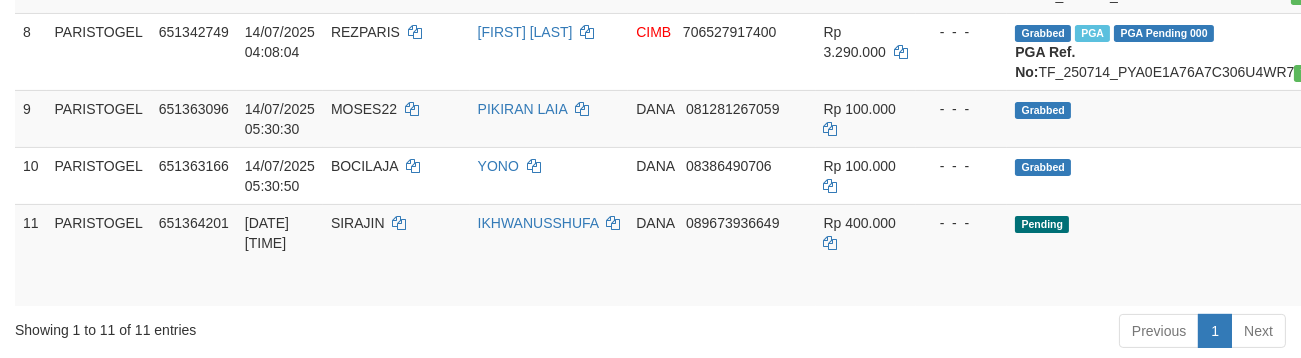 scroll, scrollTop: 826, scrollLeft: 0, axis: vertical 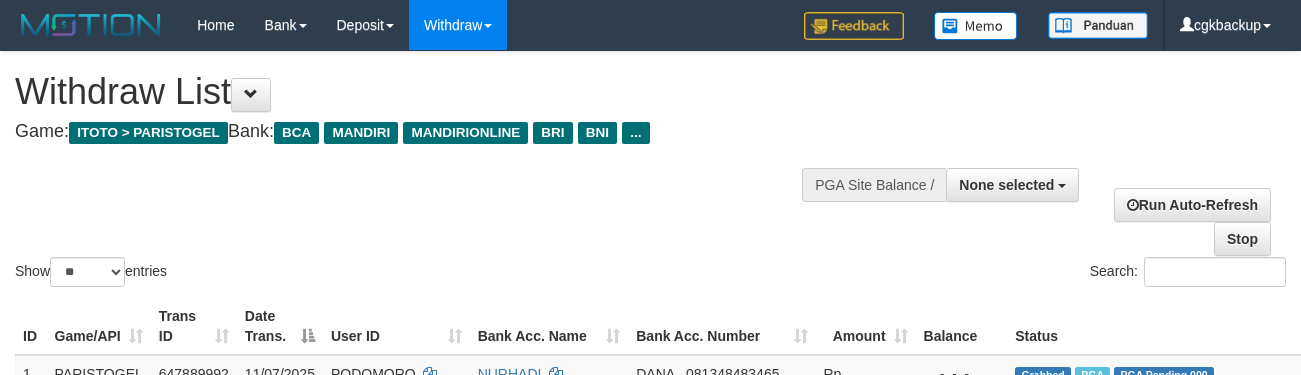 select 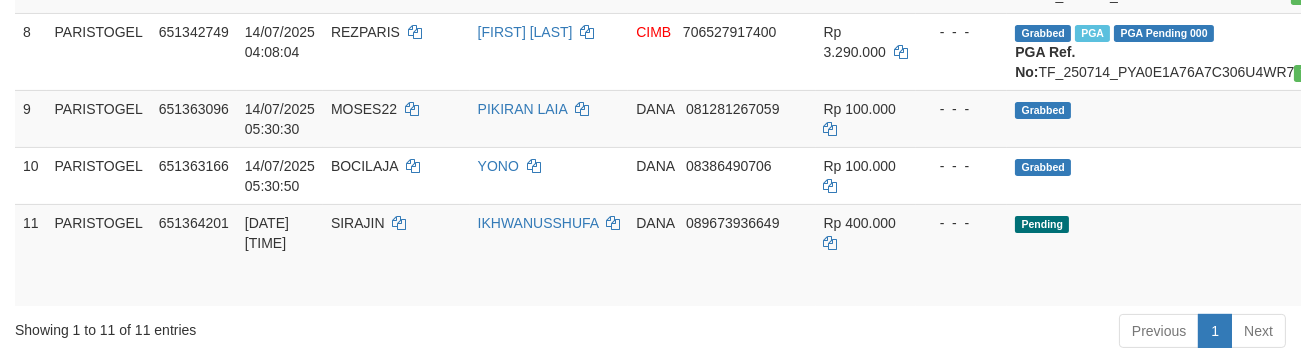 scroll, scrollTop: 826, scrollLeft: 0, axis: vertical 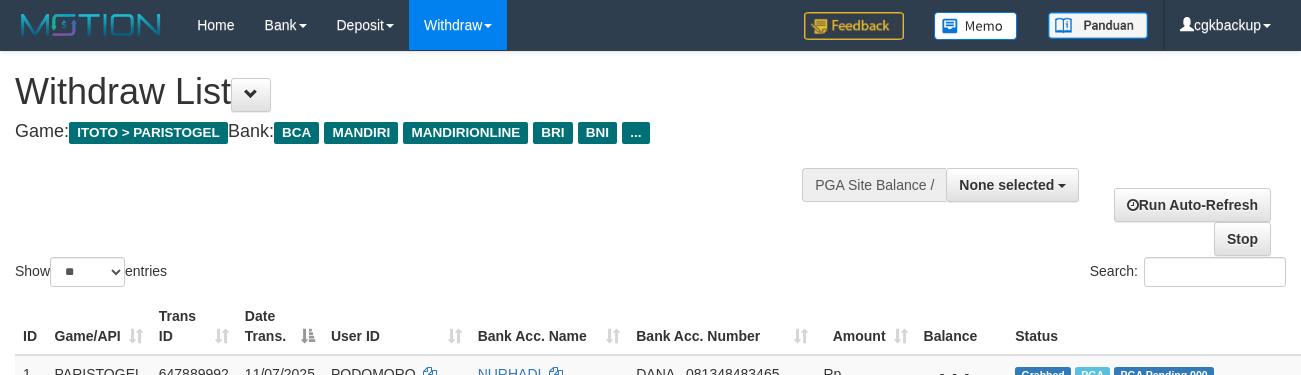 select 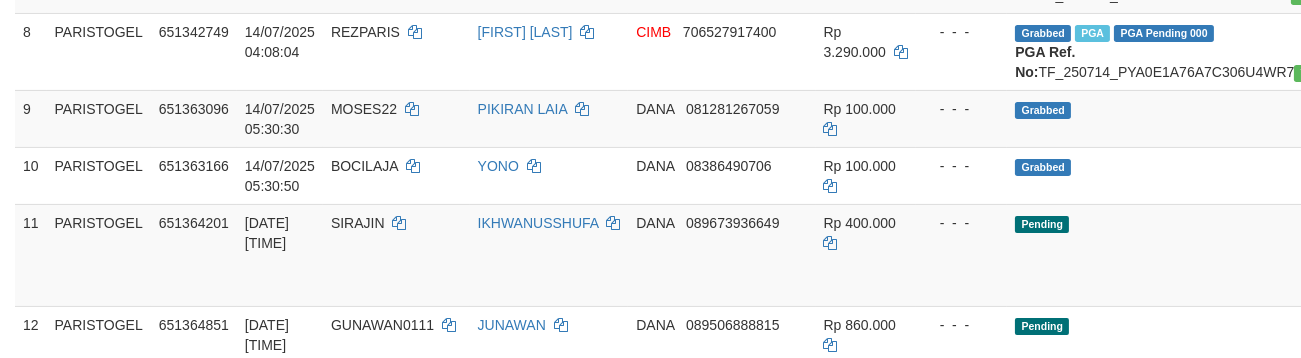 scroll, scrollTop: 826, scrollLeft: 0, axis: vertical 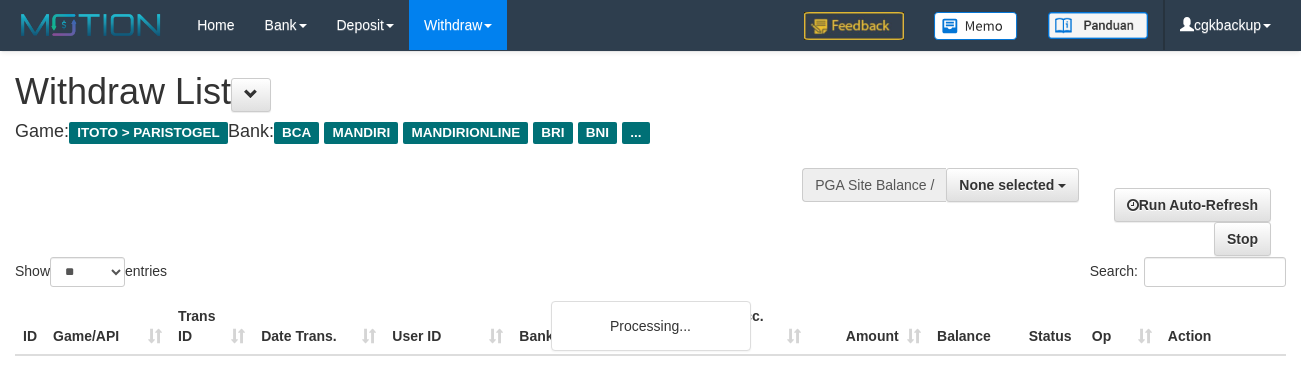 select 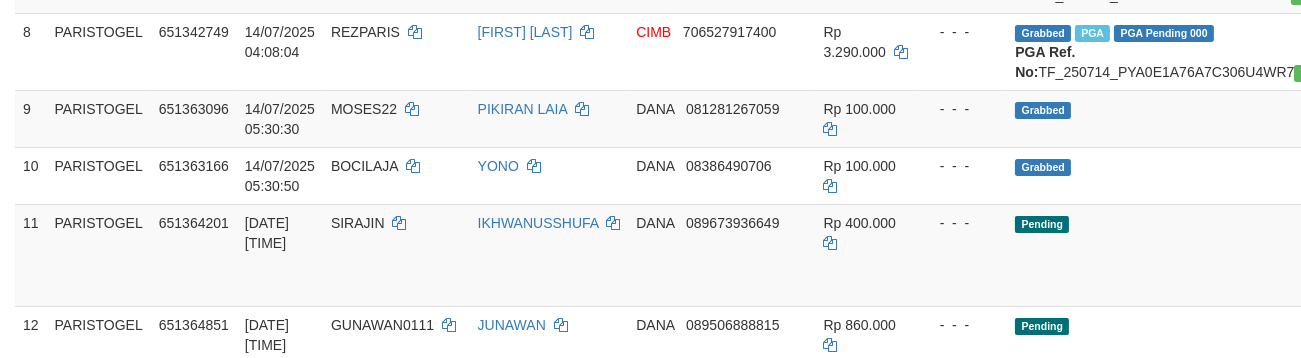 scroll, scrollTop: 826, scrollLeft: 0, axis: vertical 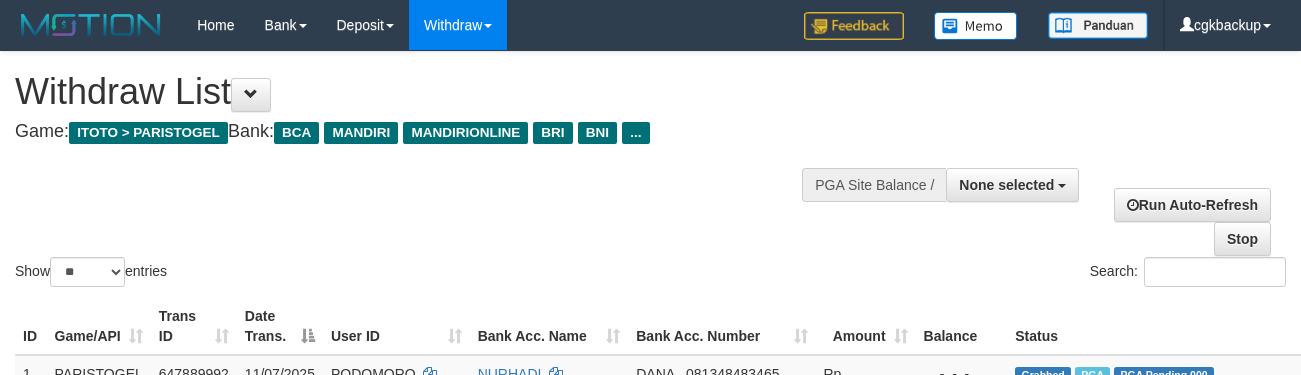 select 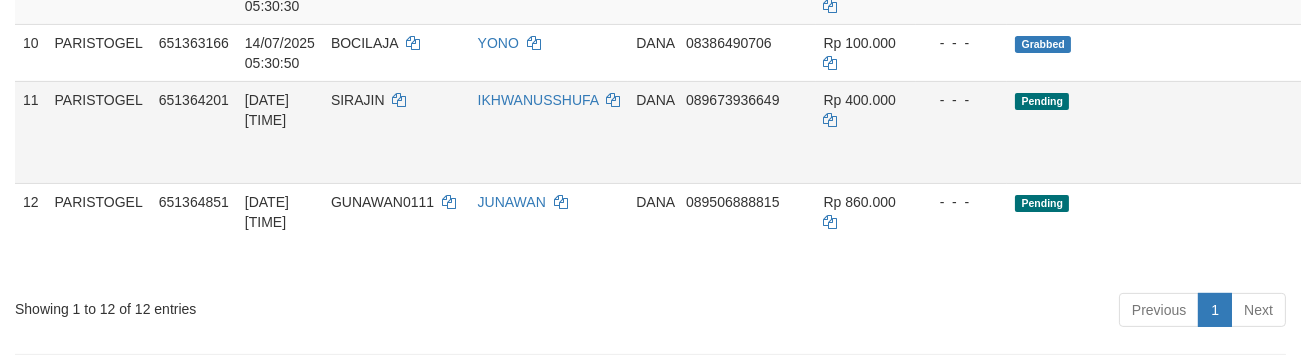 scroll, scrollTop: 1048, scrollLeft: 0, axis: vertical 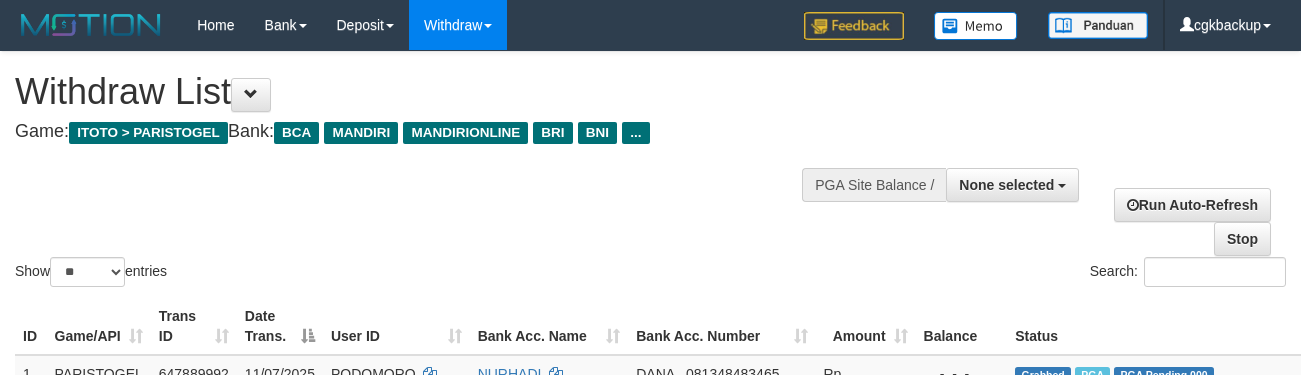select 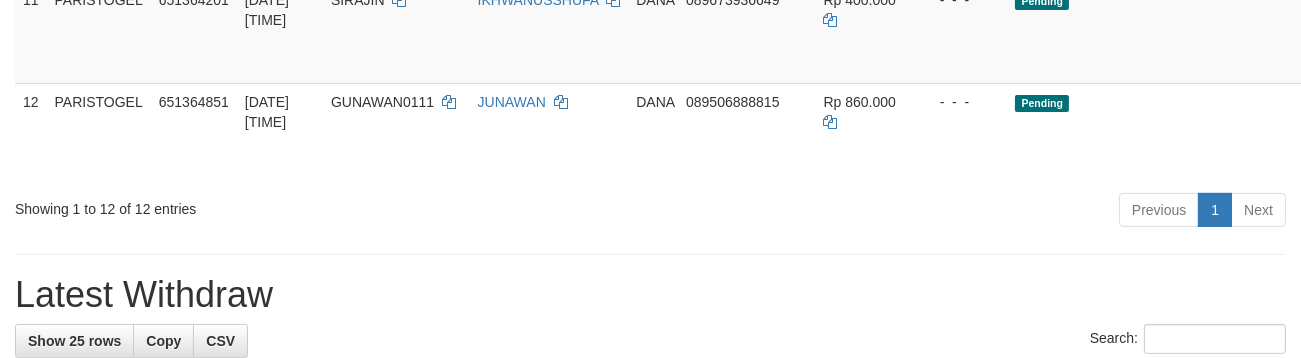 scroll, scrollTop: 1048, scrollLeft: 0, axis: vertical 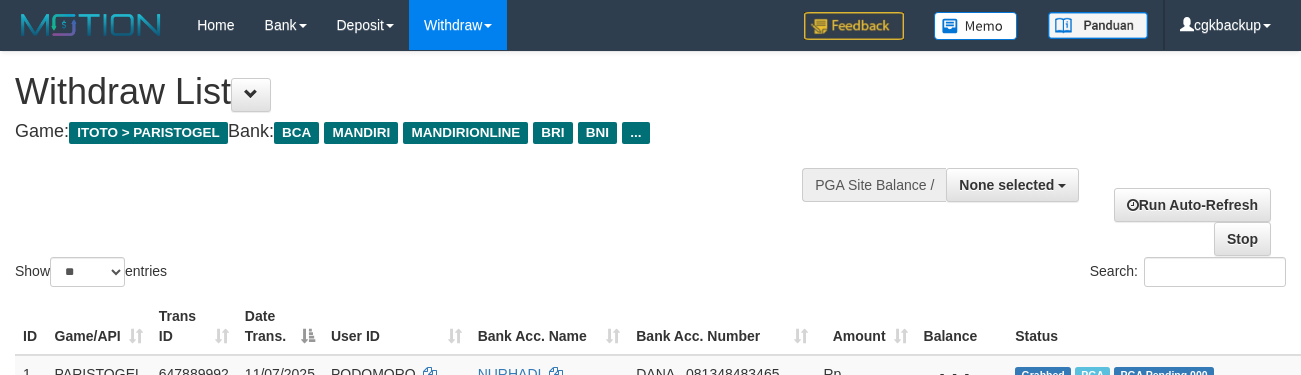 select 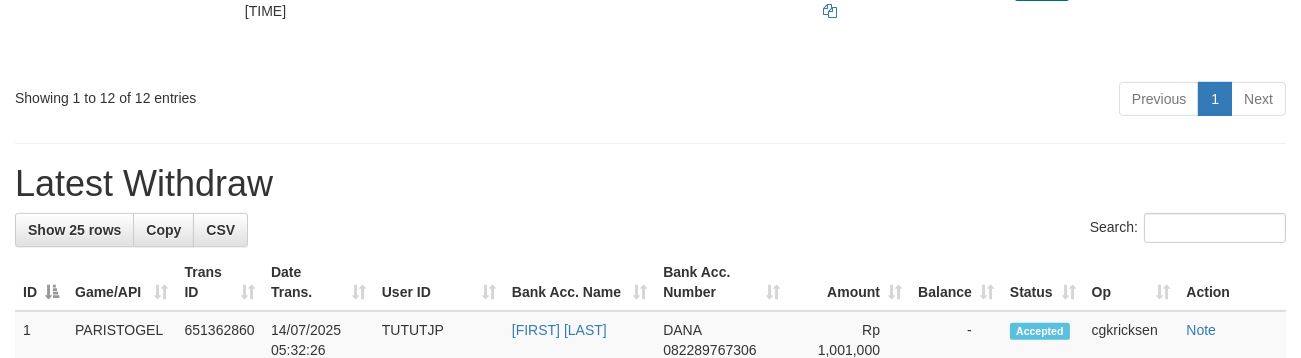 scroll, scrollTop: 1160, scrollLeft: 0, axis: vertical 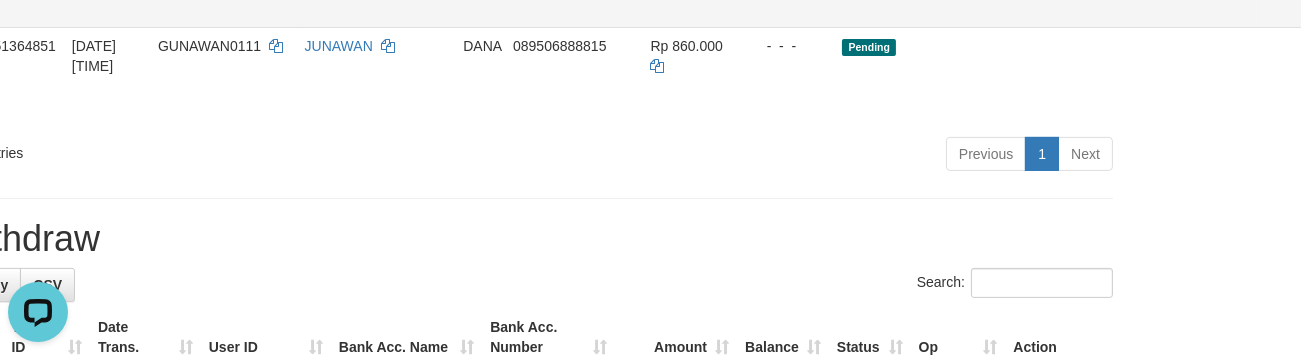 click on "Allow Grab" at bounding box center [1363, -46] 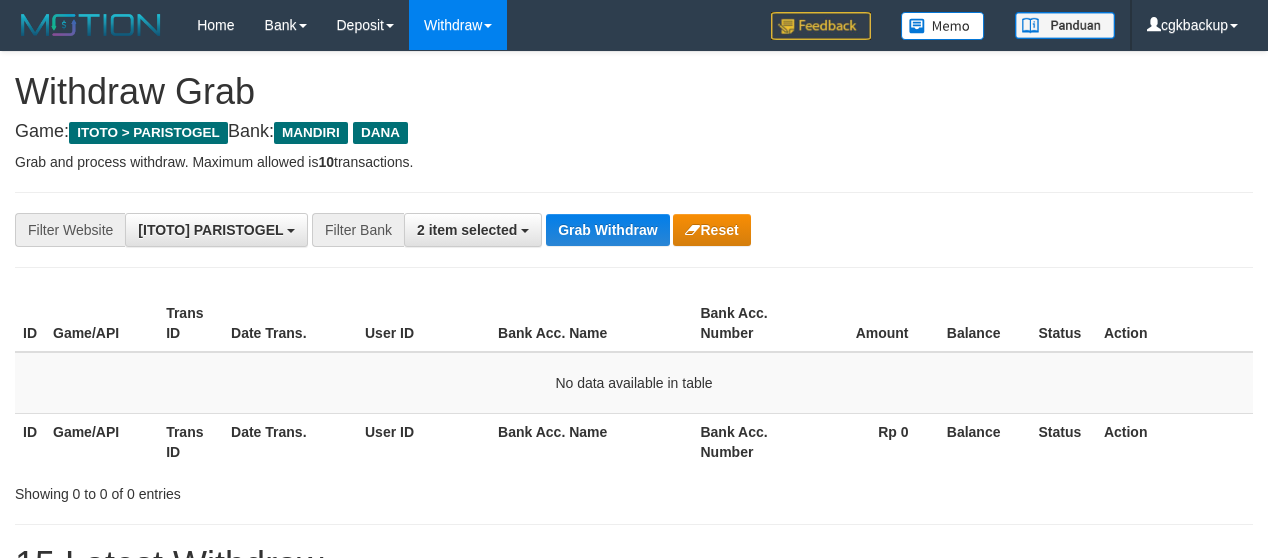 scroll, scrollTop: 0, scrollLeft: 0, axis: both 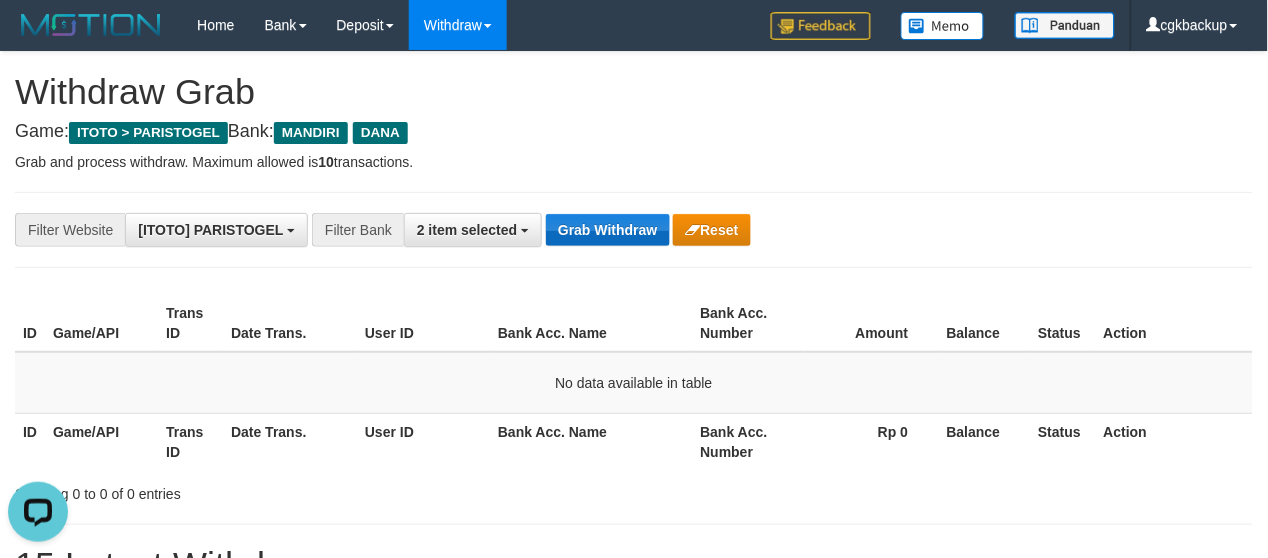 drag, startPoint x: 581, startPoint y: 210, endPoint x: 584, endPoint y: 223, distance: 13.341664 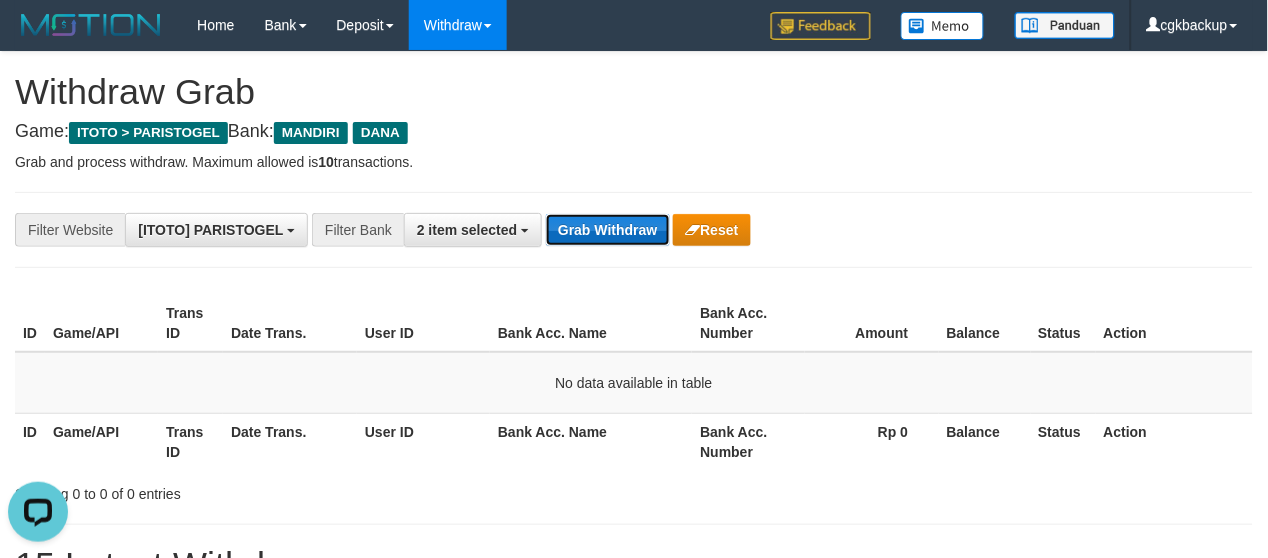 click on "Grab Withdraw" at bounding box center [607, 230] 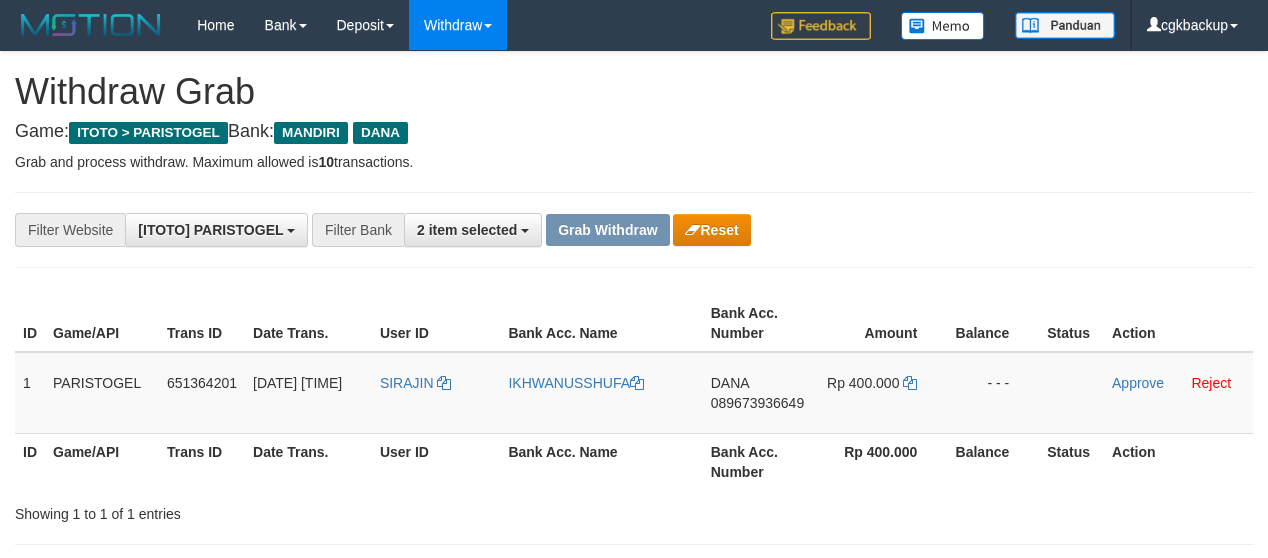 scroll, scrollTop: 0, scrollLeft: 0, axis: both 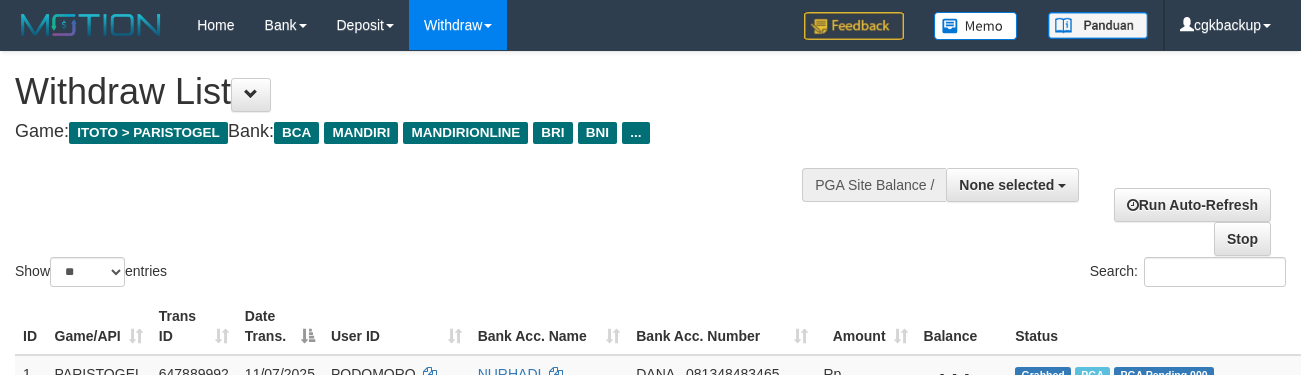 select 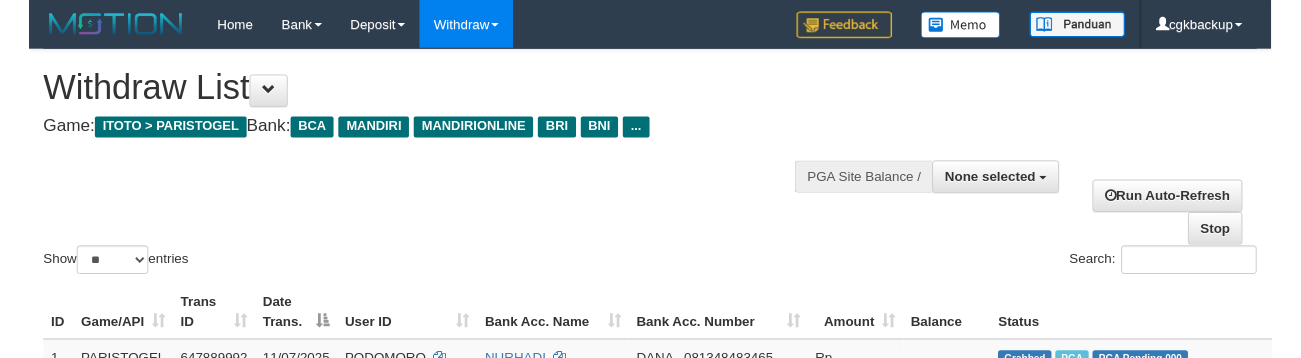 scroll, scrollTop: 1160, scrollLeft: 173, axis: both 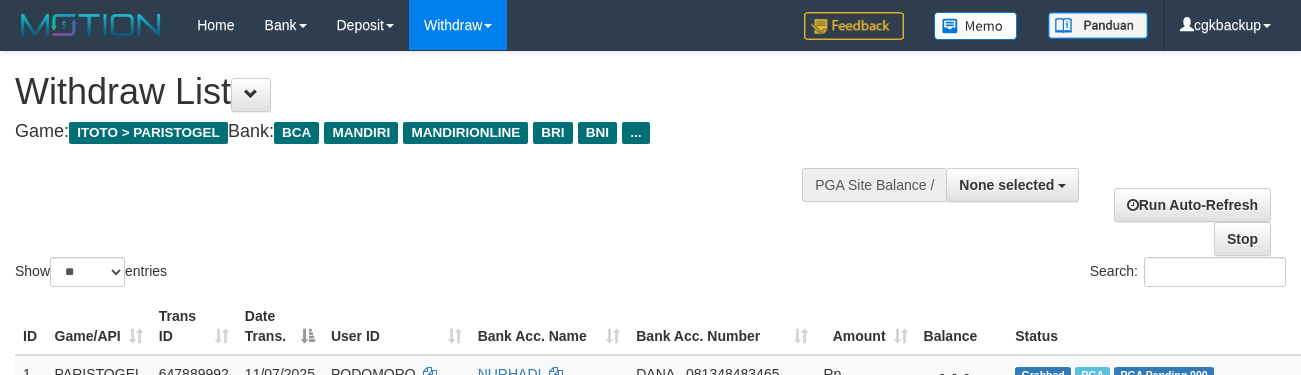 select 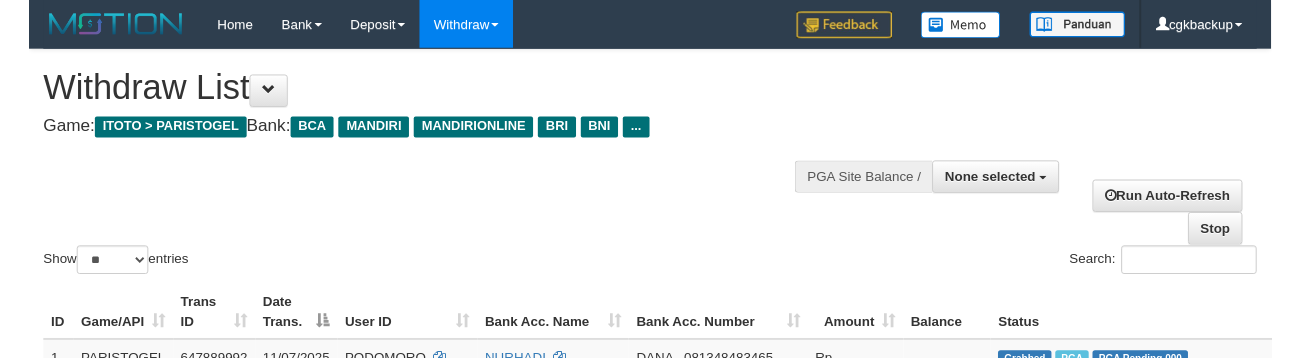 scroll, scrollTop: 1160, scrollLeft: 173, axis: both 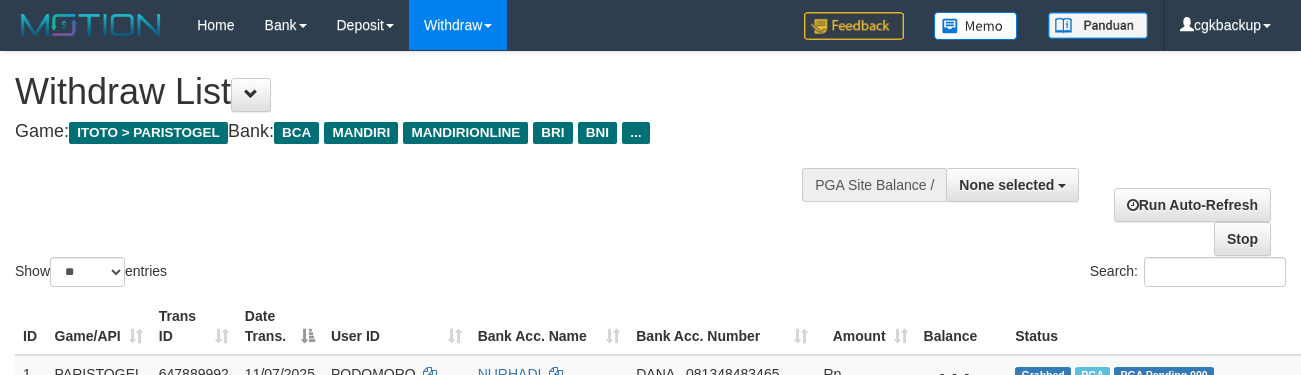 select 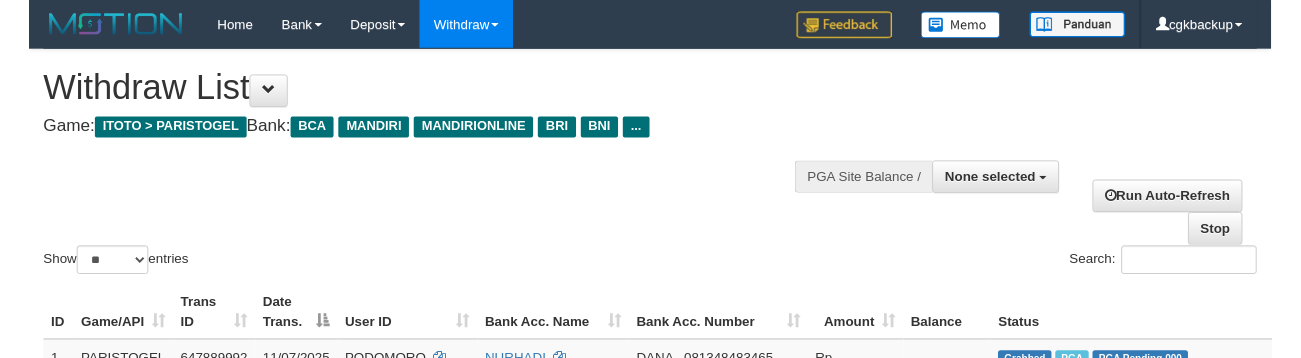 scroll, scrollTop: 1160, scrollLeft: 173, axis: both 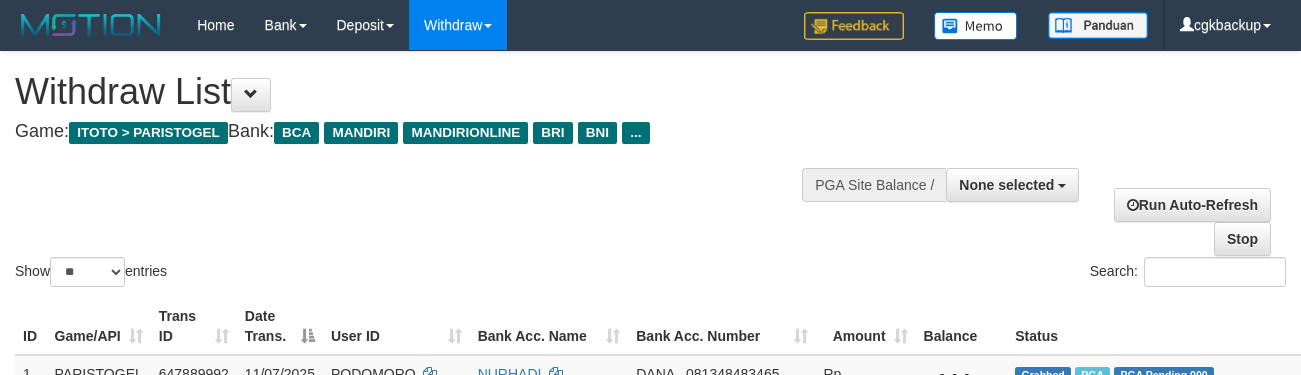 select 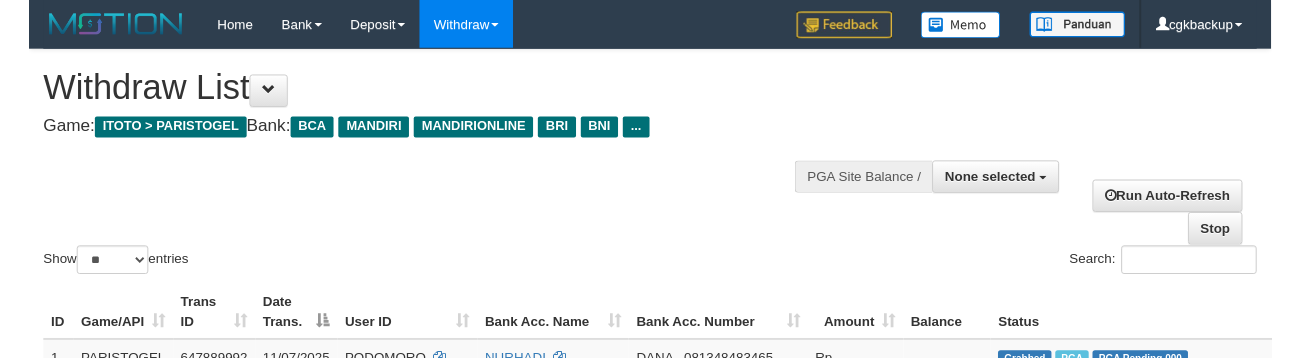 scroll, scrollTop: 1160, scrollLeft: 173, axis: both 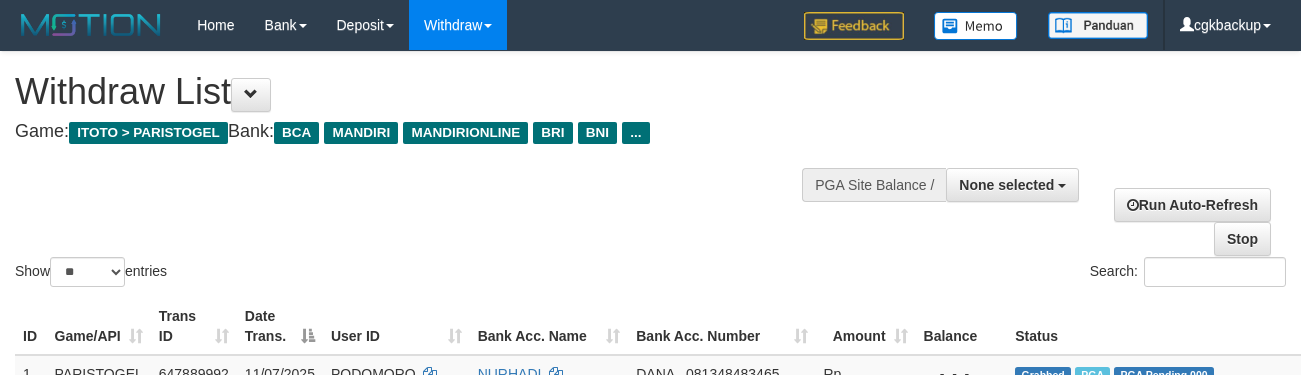 select 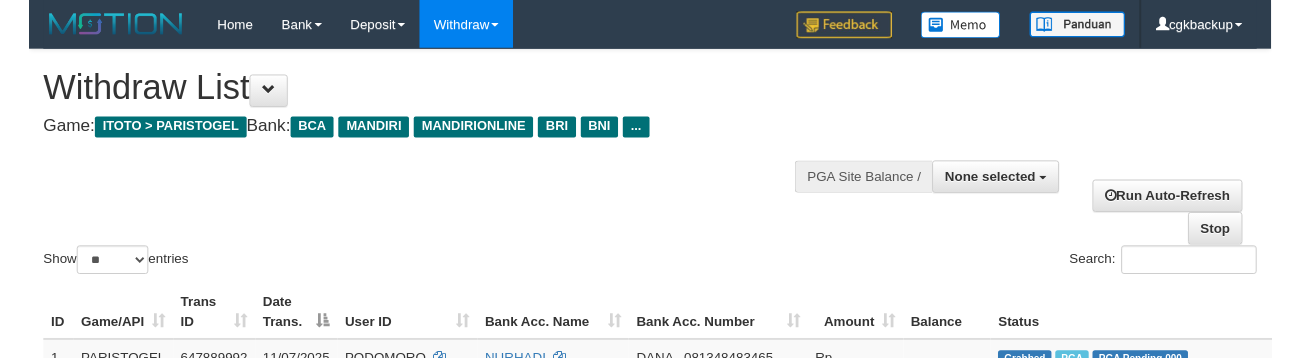 scroll, scrollTop: 1160, scrollLeft: 173, axis: both 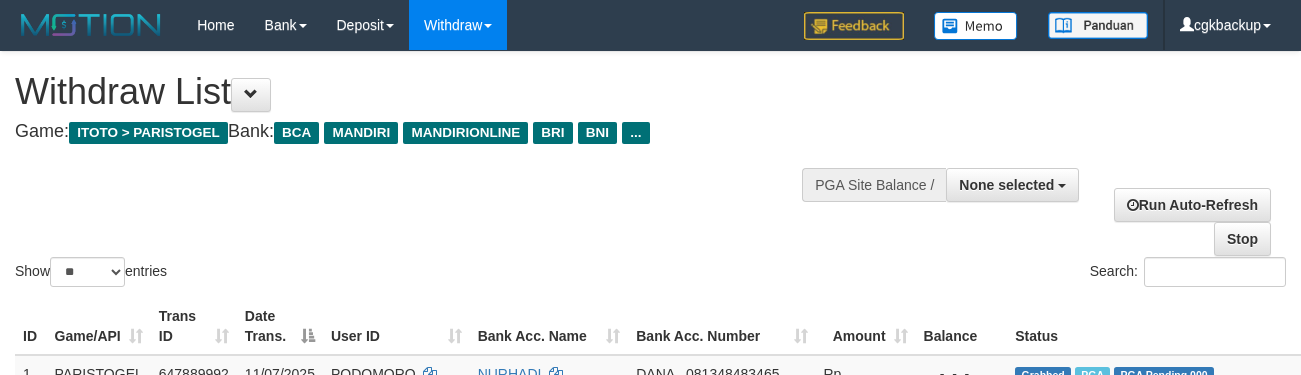 select 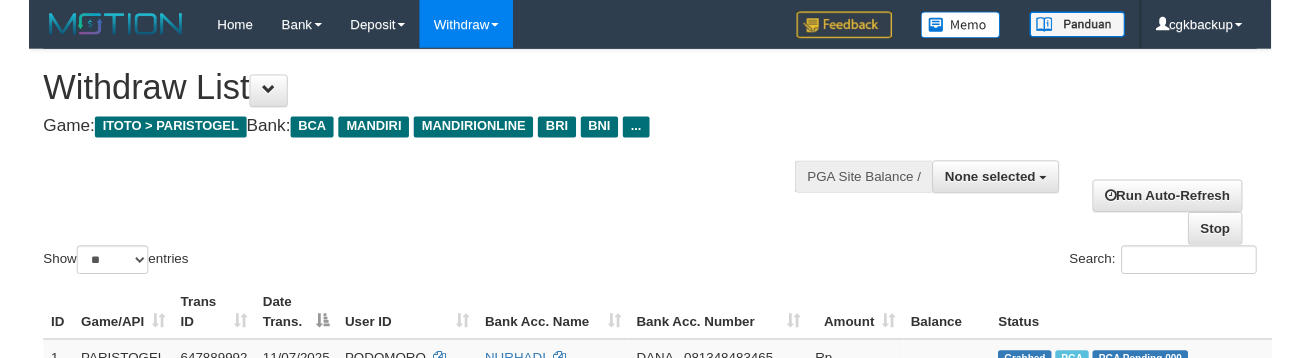 scroll, scrollTop: 1160, scrollLeft: 173, axis: both 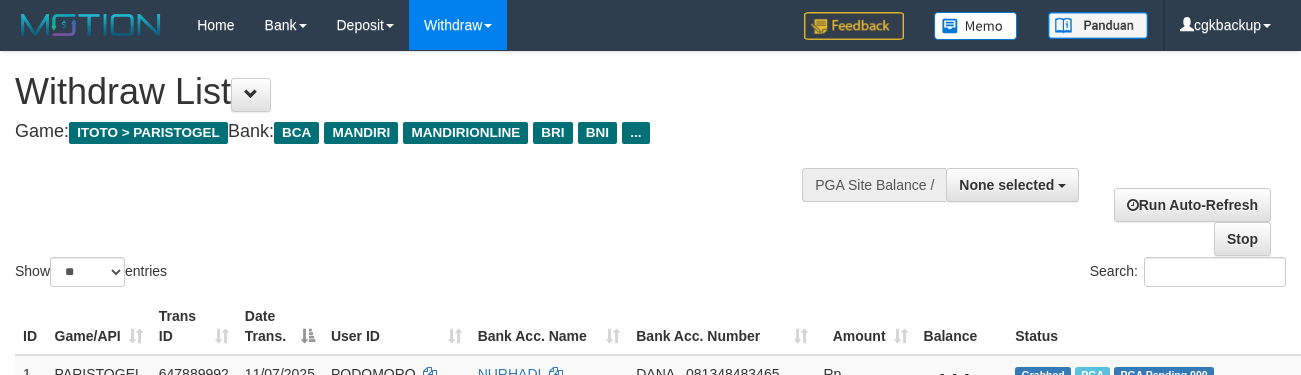 select 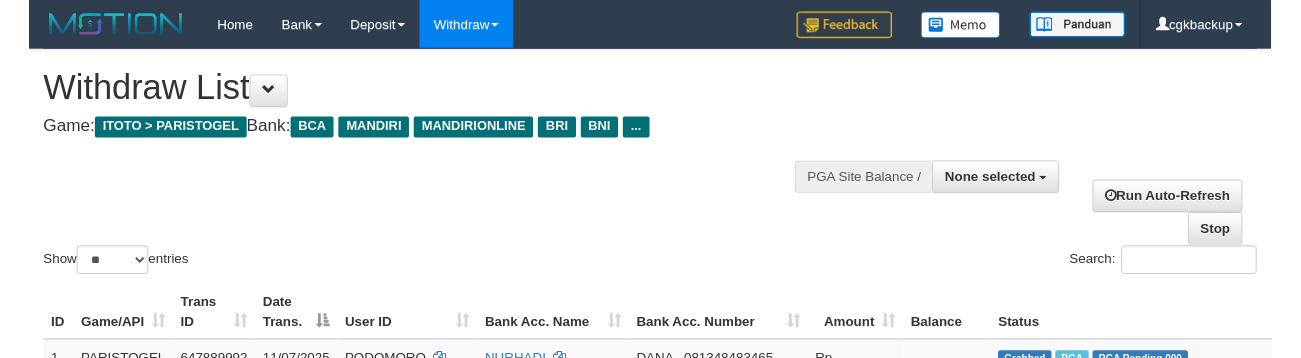 scroll, scrollTop: 1160, scrollLeft: 173, axis: both 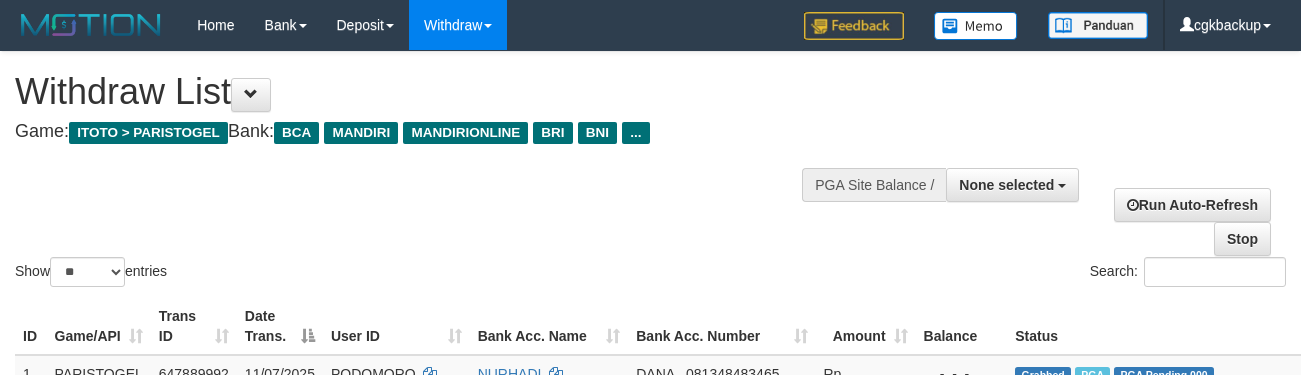 select 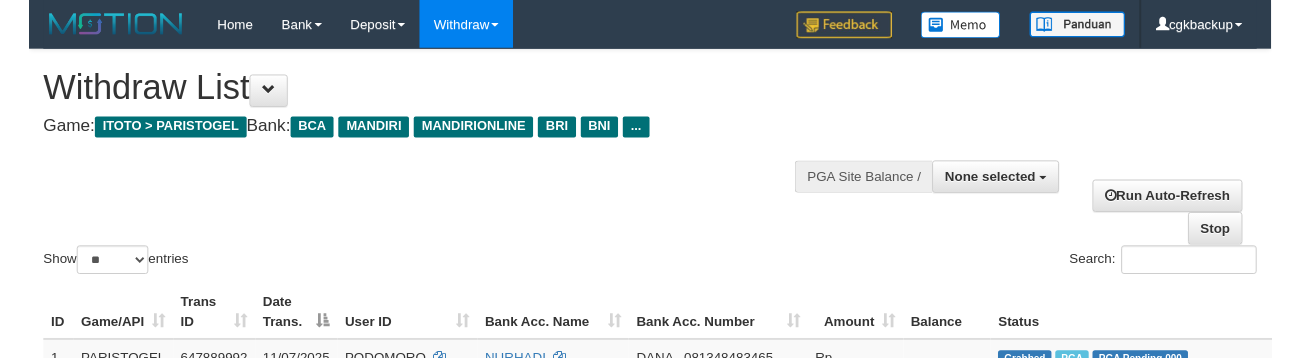 scroll, scrollTop: 1160, scrollLeft: 173, axis: both 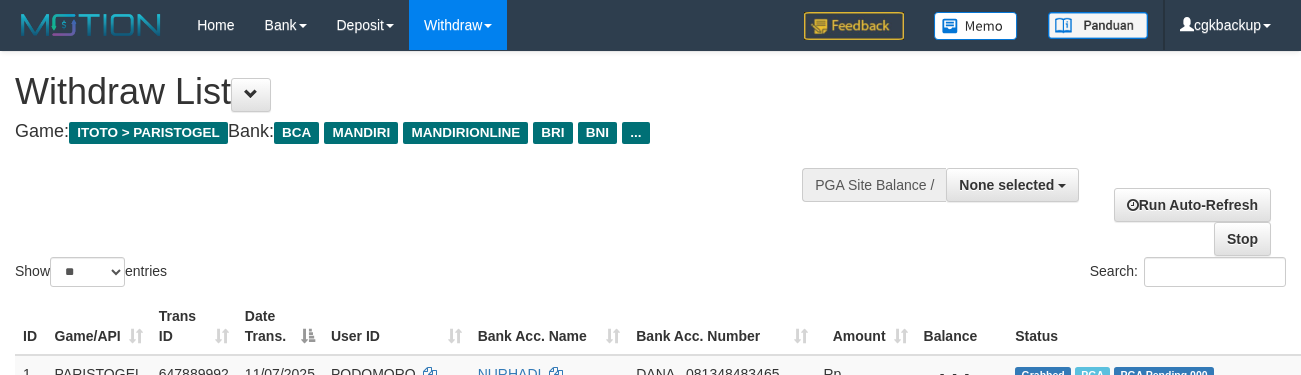 select 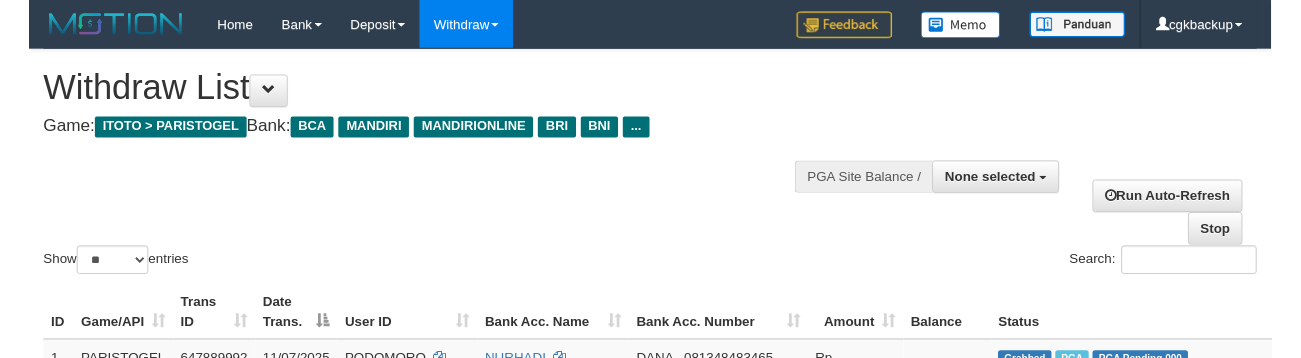 scroll, scrollTop: 1160, scrollLeft: 173, axis: both 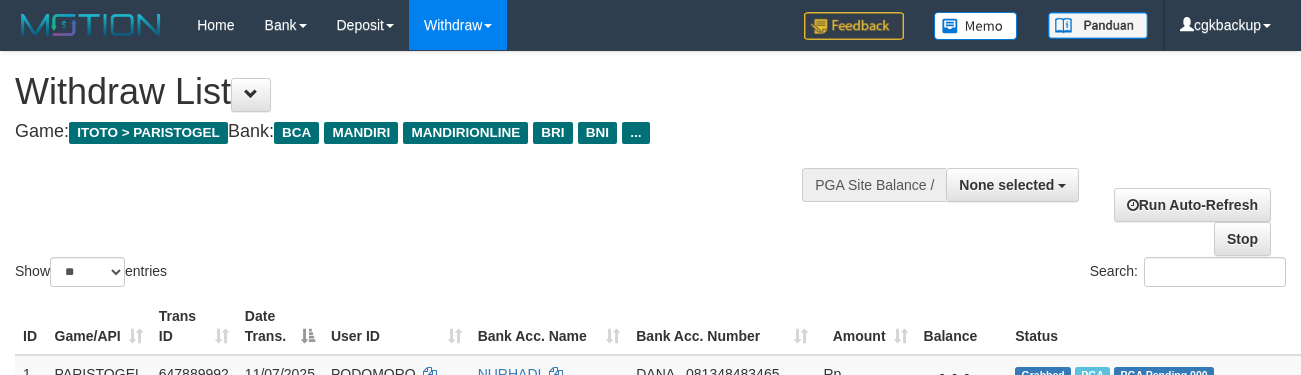 select 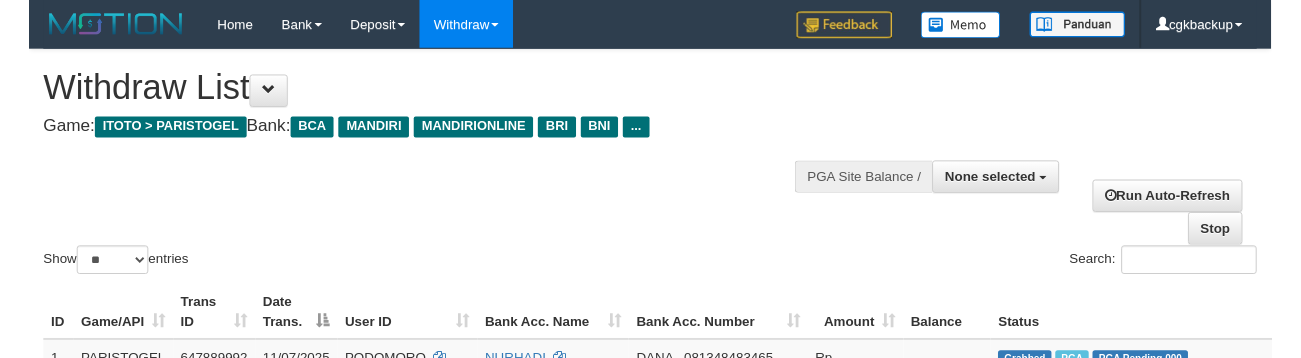 scroll, scrollTop: 1160, scrollLeft: 173, axis: both 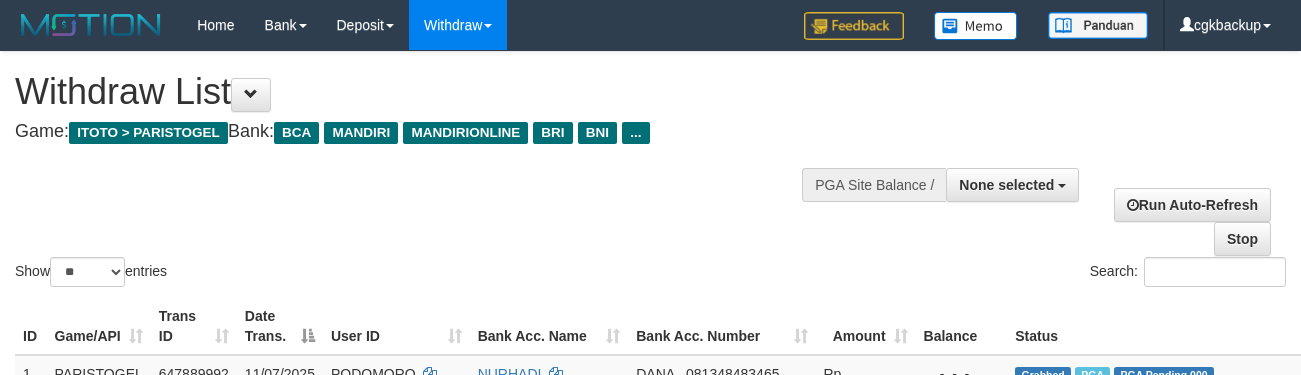 select 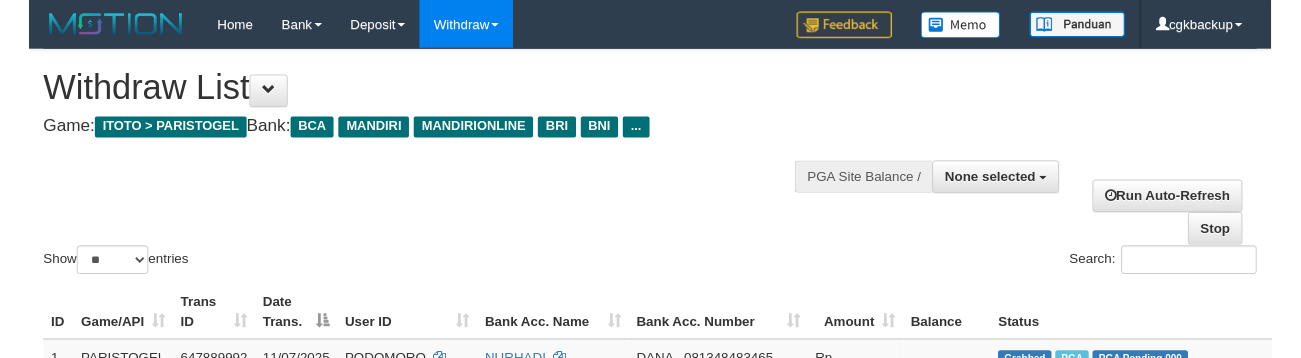 scroll, scrollTop: 1160, scrollLeft: 173, axis: both 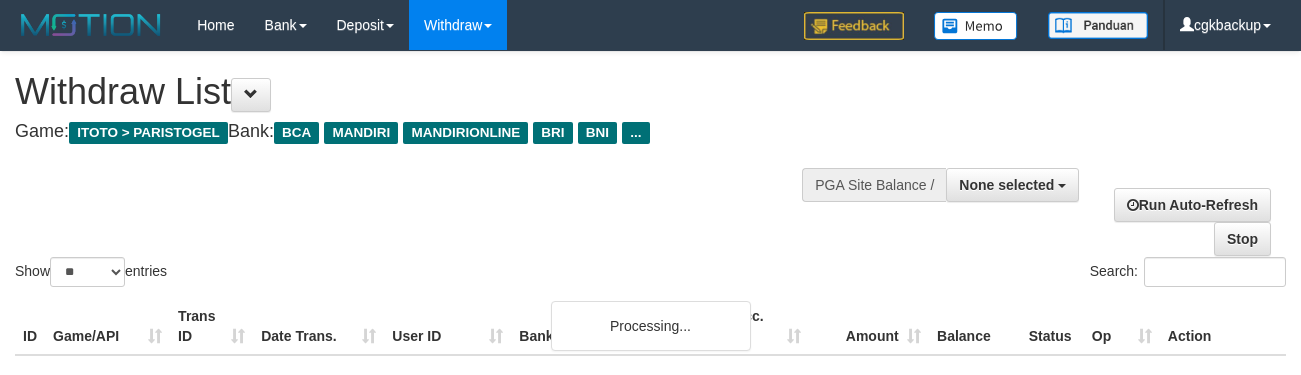 select 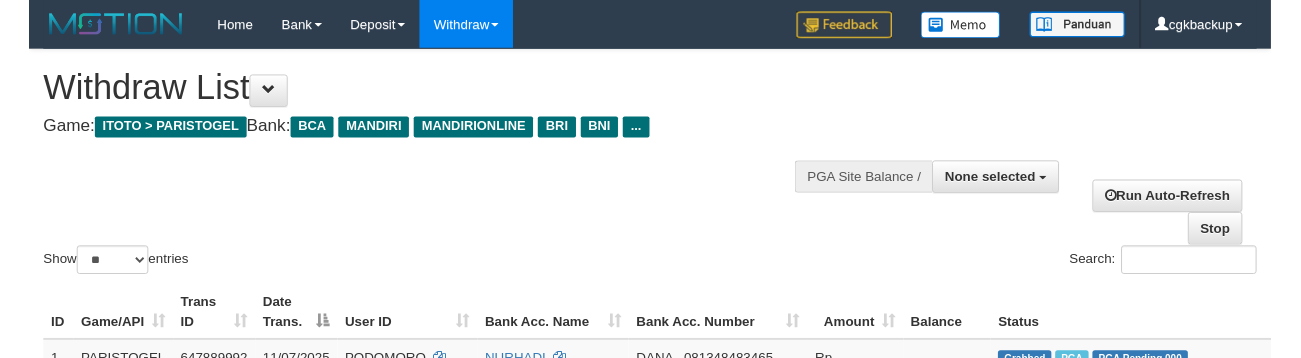 scroll, scrollTop: 1160, scrollLeft: 173, axis: both 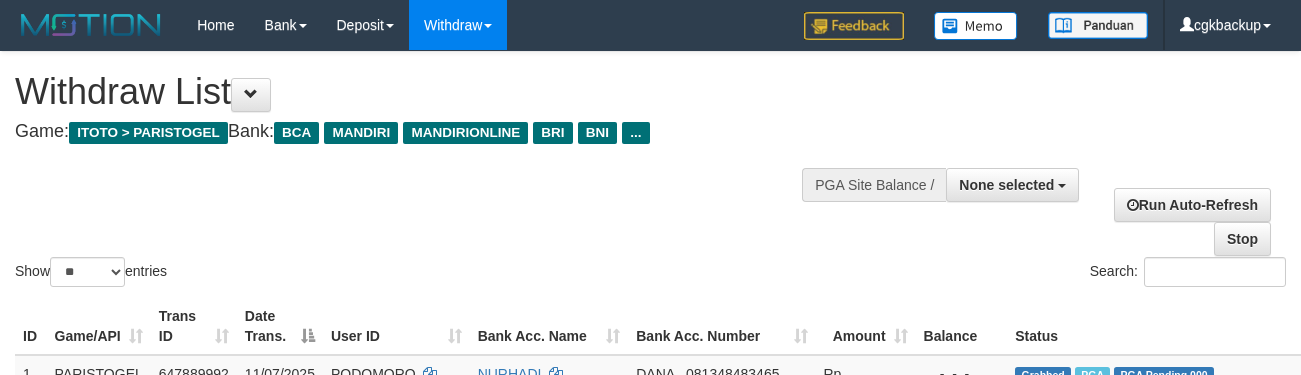 select 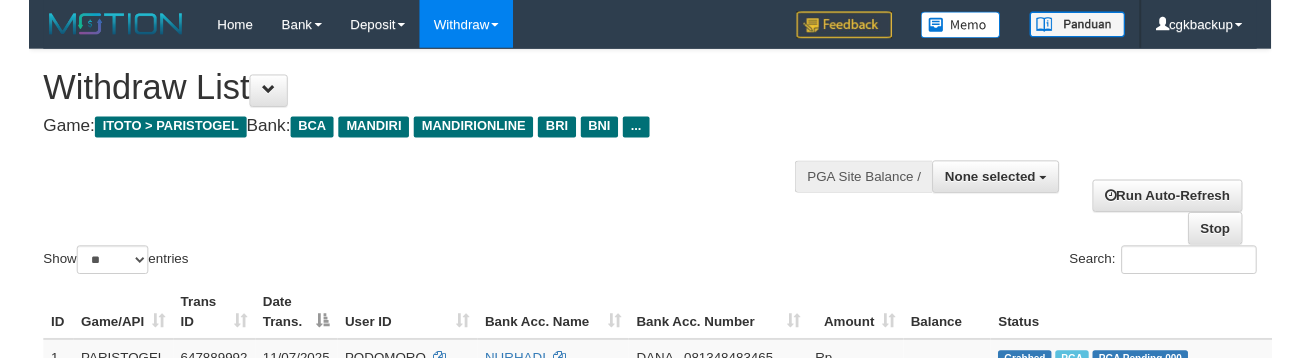 scroll, scrollTop: 1160, scrollLeft: 173, axis: both 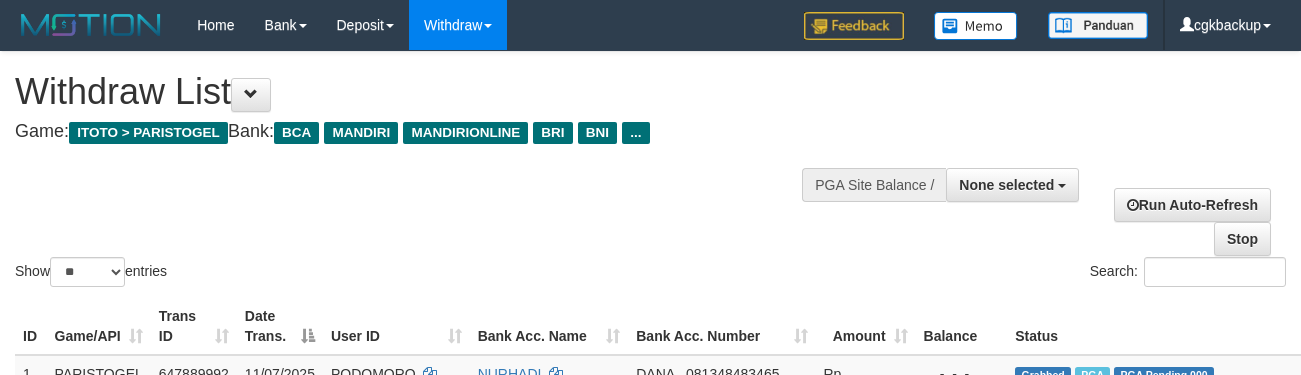 select 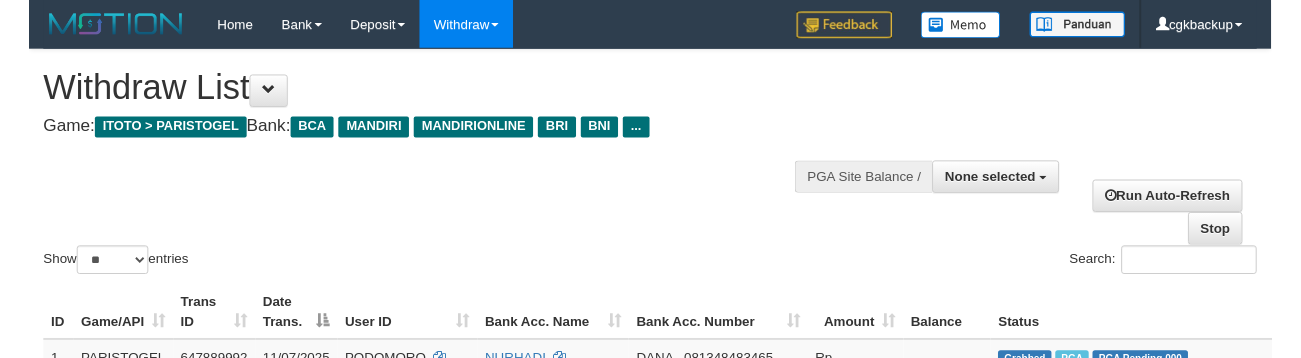 scroll, scrollTop: 1160, scrollLeft: 173, axis: both 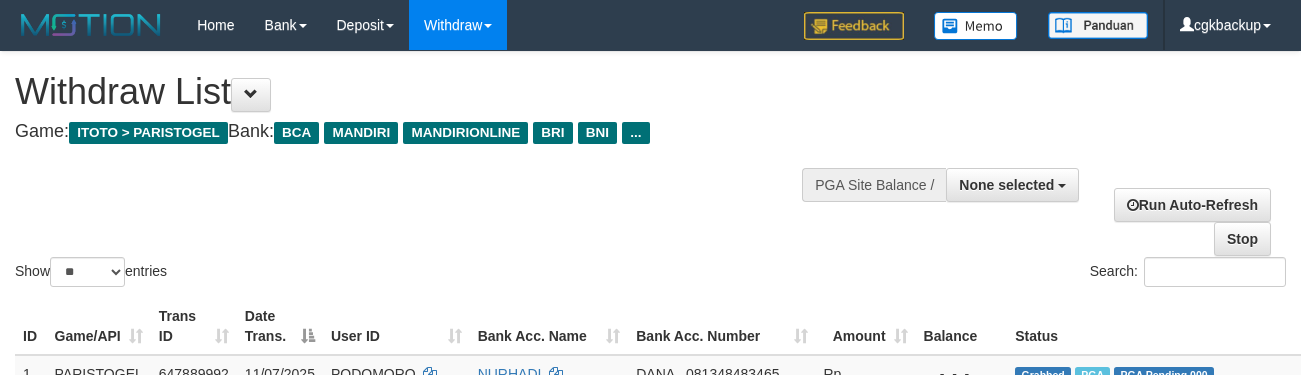 select 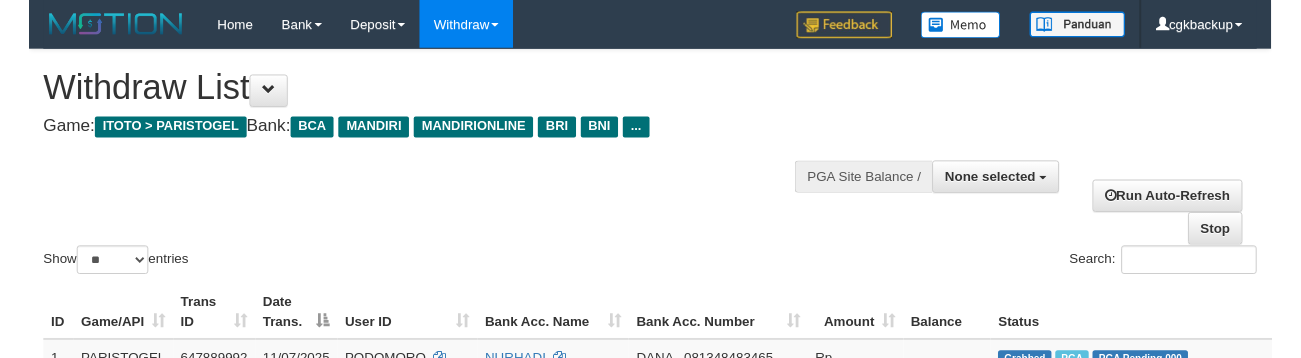 scroll, scrollTop: 1160, scrollLeft: 173, axis: both 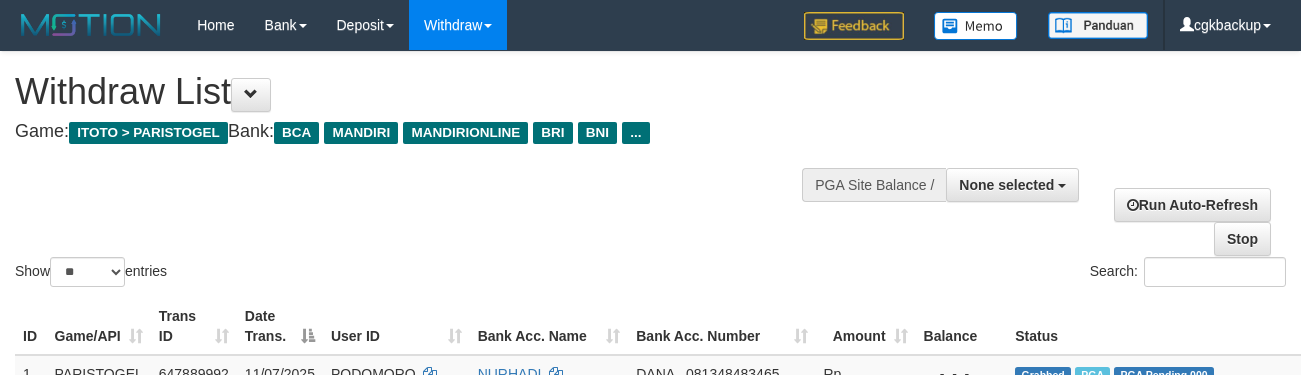 select 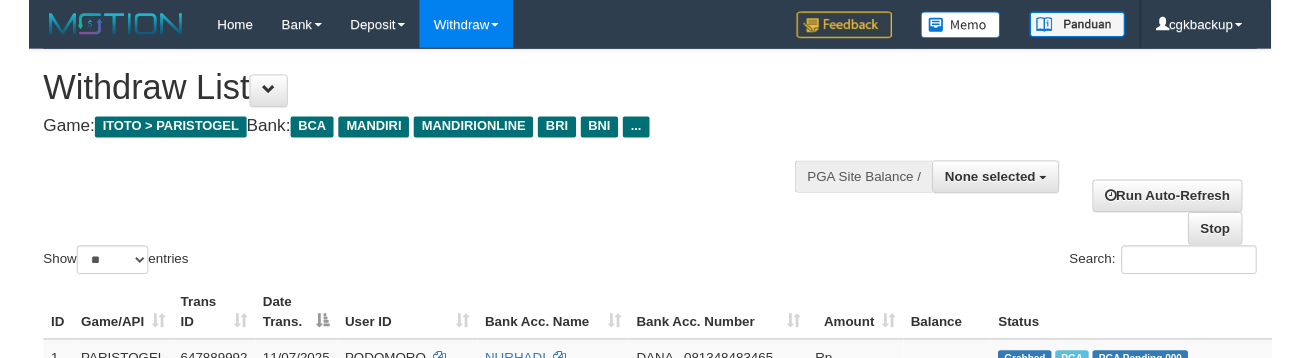 scroll, scrollTop: 1271, scrollLeft: 173, axis: both 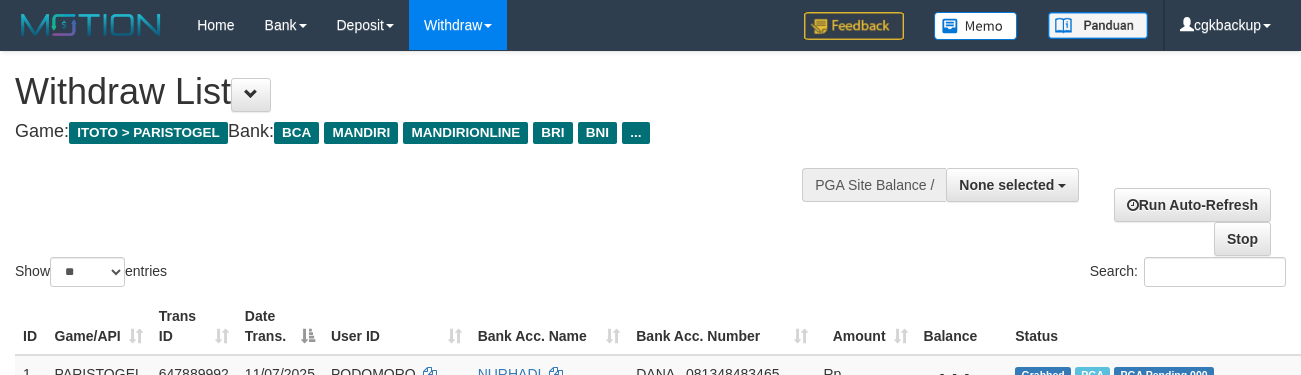 select 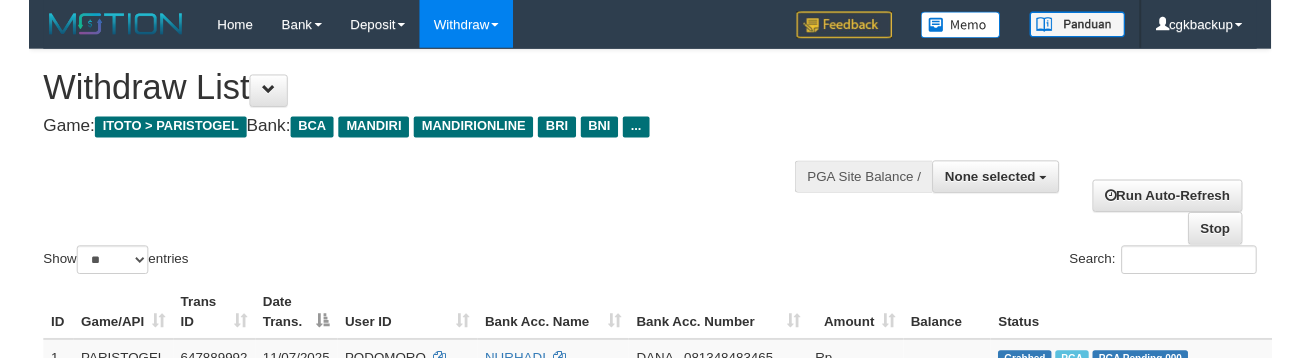 scroll, scrollTop: 1271, scrollLeft: 173, axis: both 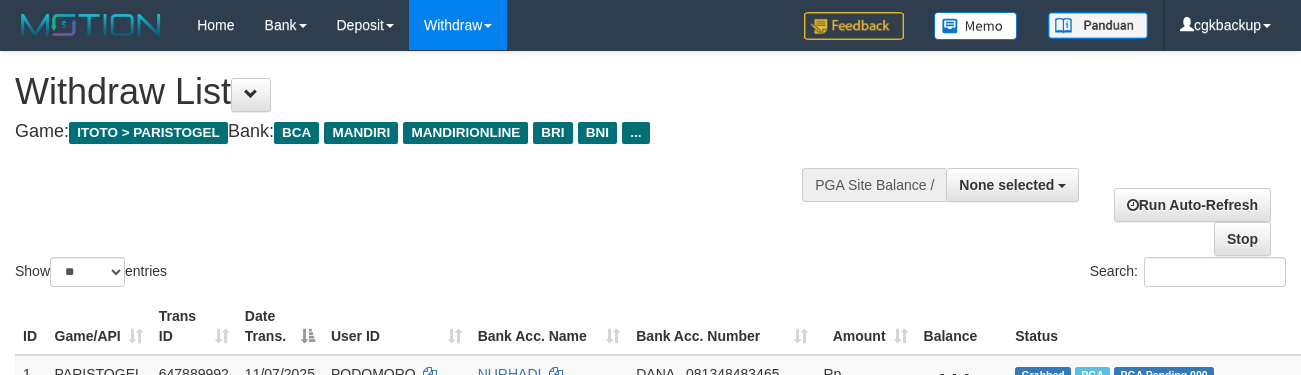 select 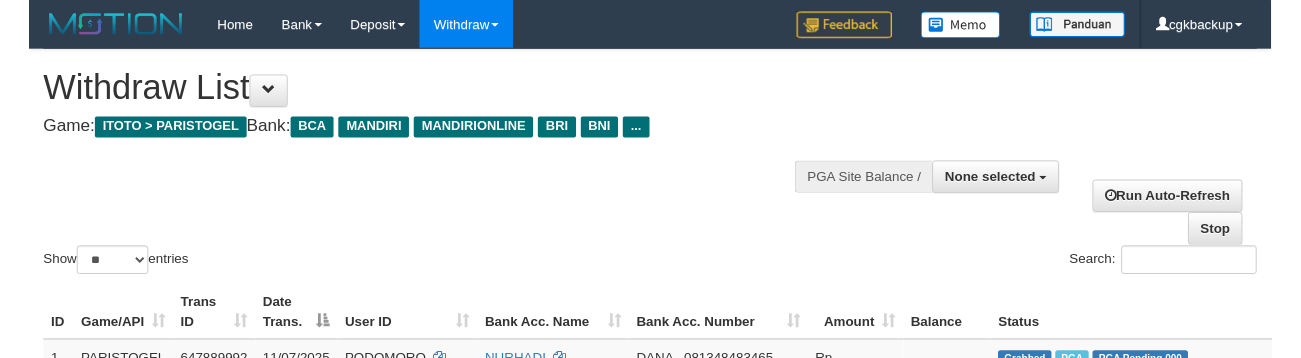 scroll, scrollTop: 1271, scrollLeft: 173, axis: both 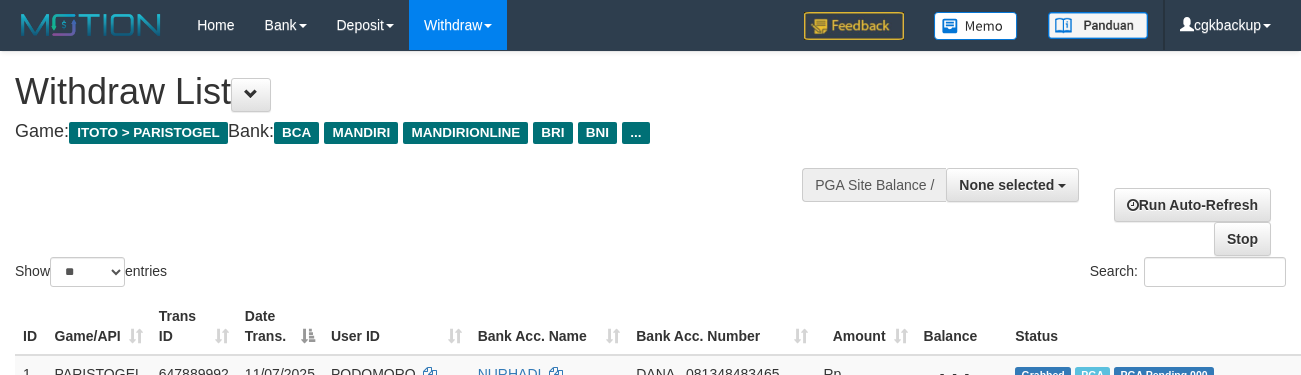select 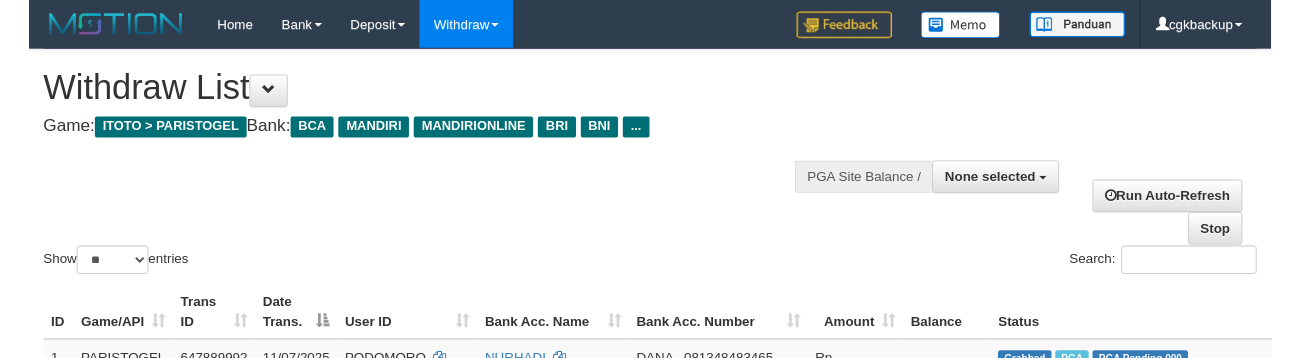 scroll, scrollTop: 1271, scrollLeft: 173, axis: both 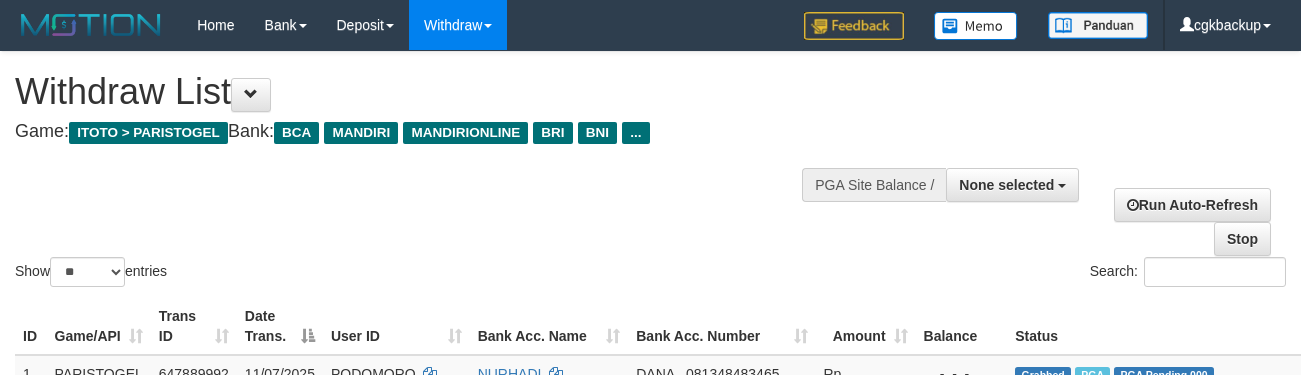 select 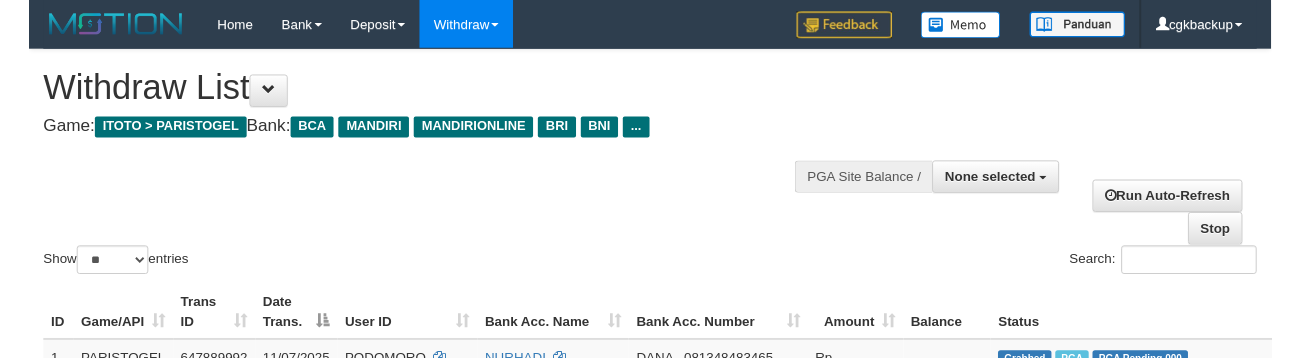 scroll, scrollTop: 1271, scrollLeft: 173, axis: both 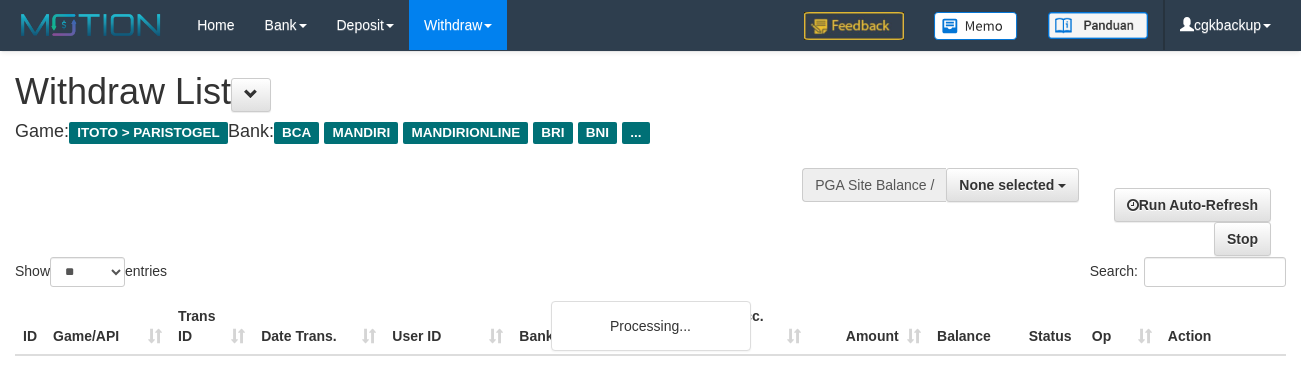 select 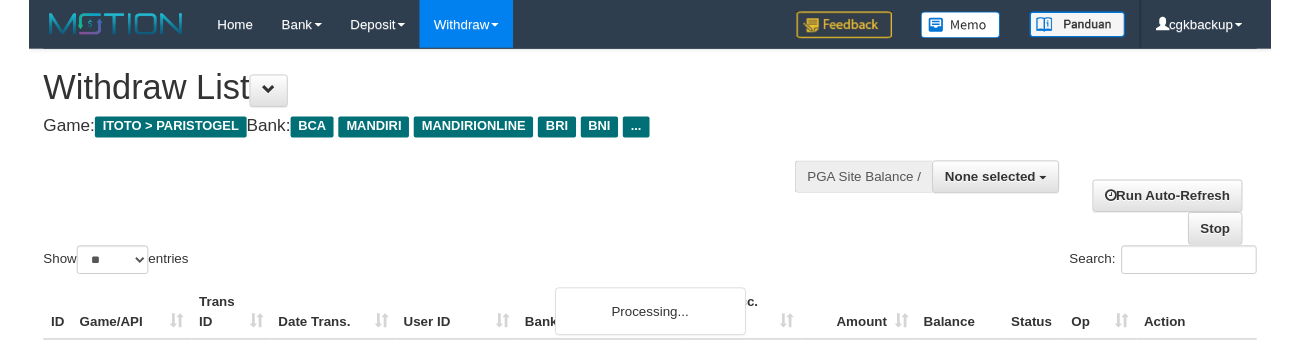 scroll, scrollTop: 1271, scrollLeft: 173, axis: both 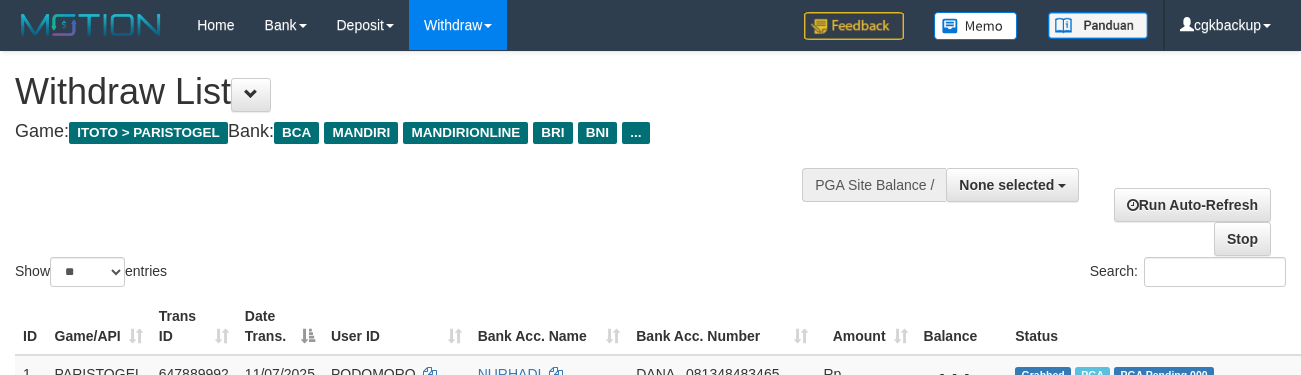select 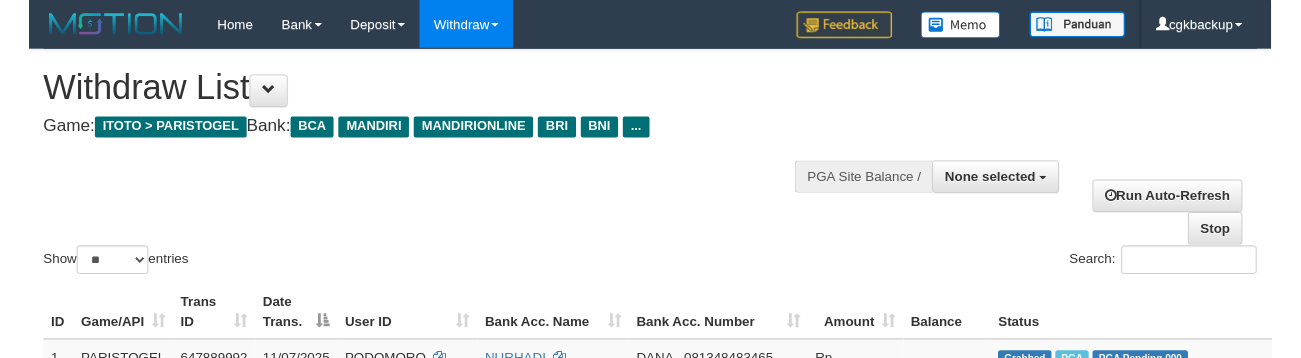 scroll, scrollTop: 1048, scrollLeft: 173, axis: both 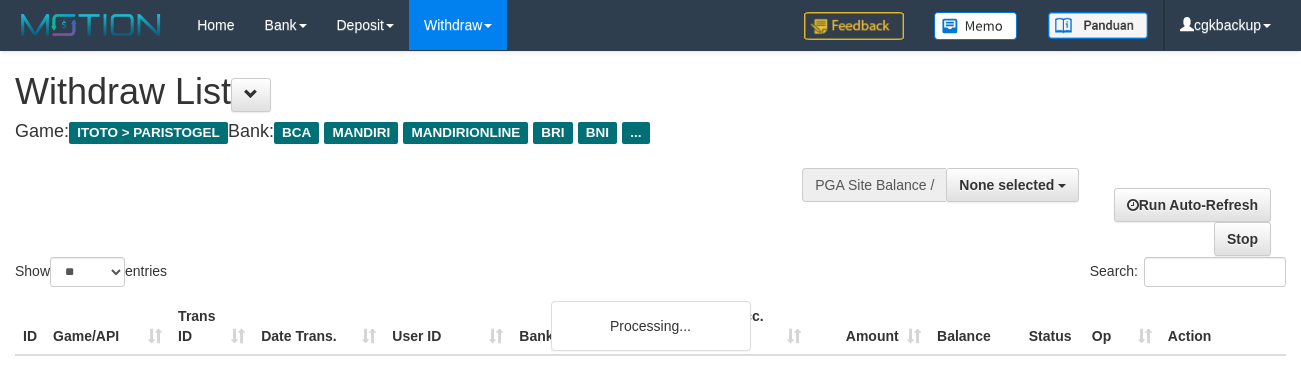 select 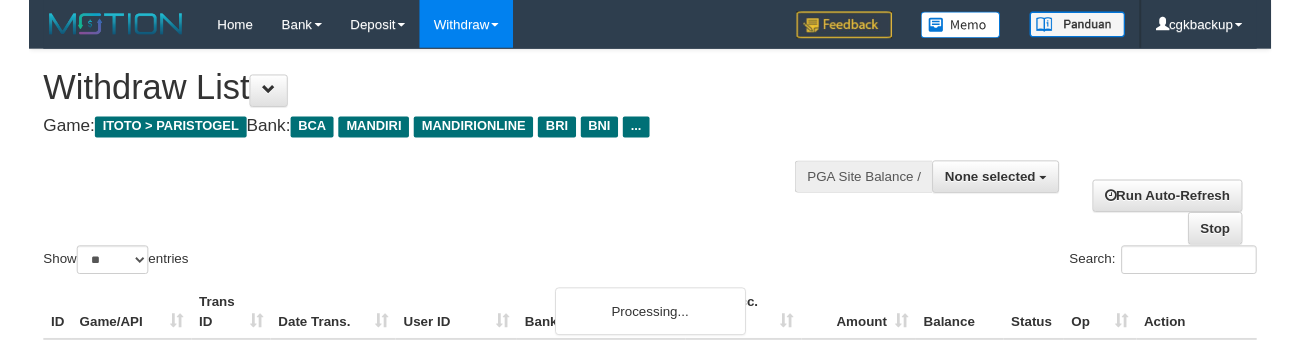 scroll, scrollTop: 1048, scrollLeft: 173, axis: both 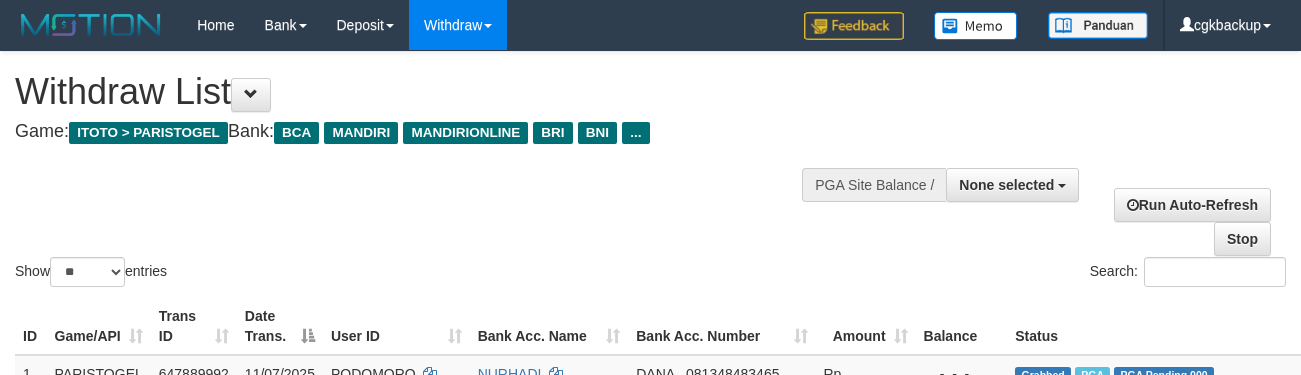 select 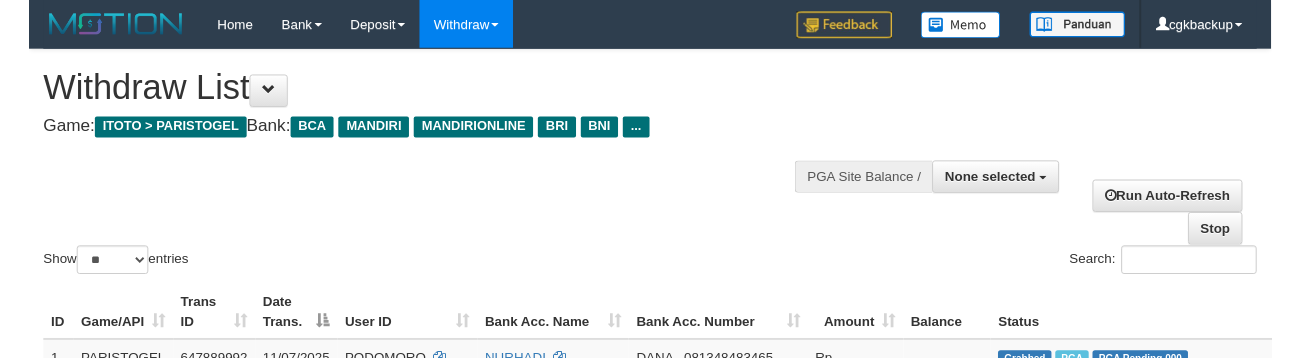scroll, scrollTop: 1048, scrollLeft: 173, axis: both 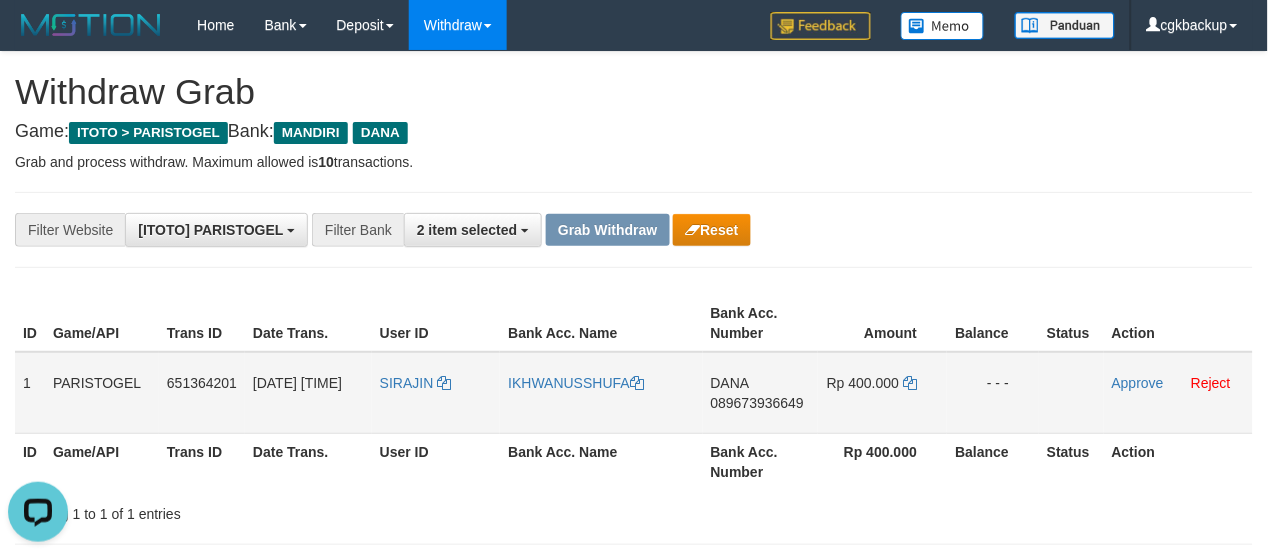 click on "SIRAJIN" at bounding box center [436, 393] 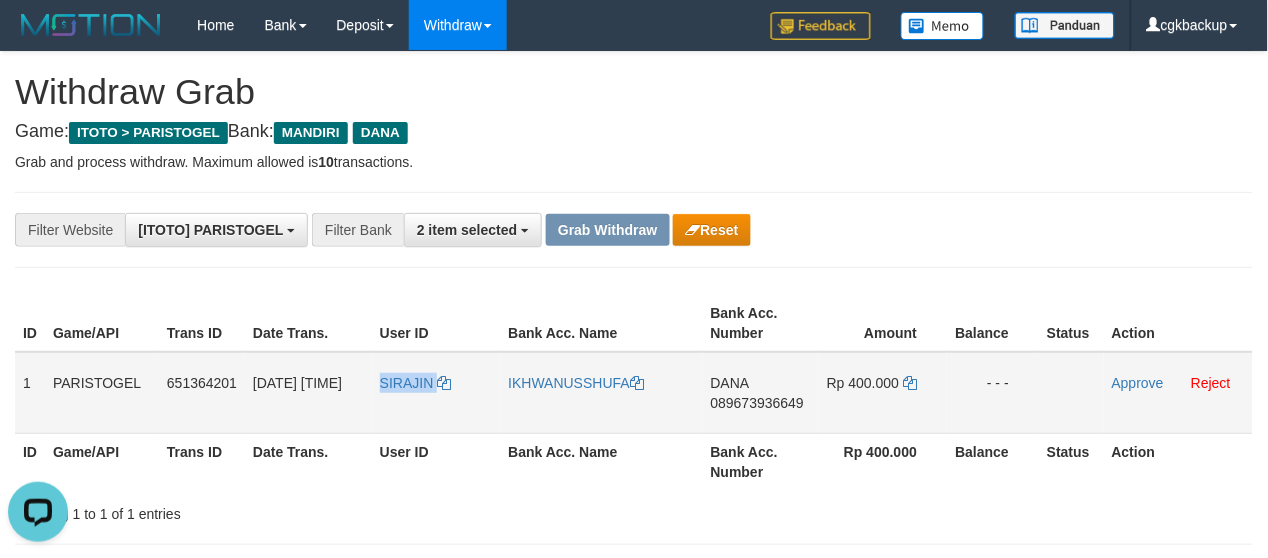 copy on "SIRAJIN" 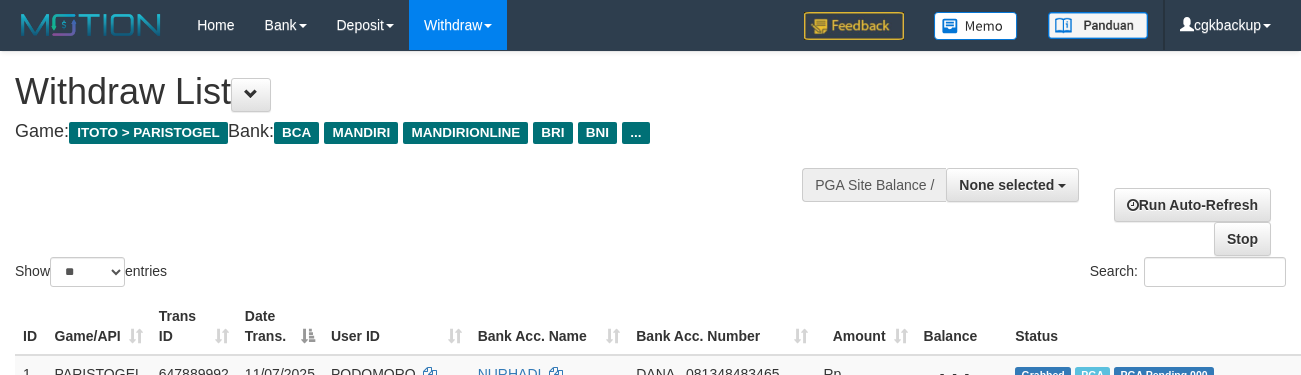 select 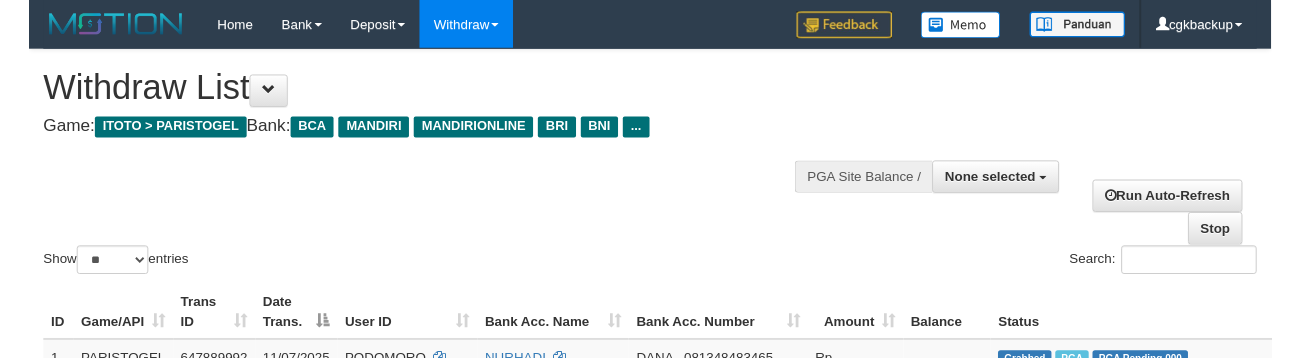 scroll, scrollTop: 1048, scrollLeft: 173, axis: both 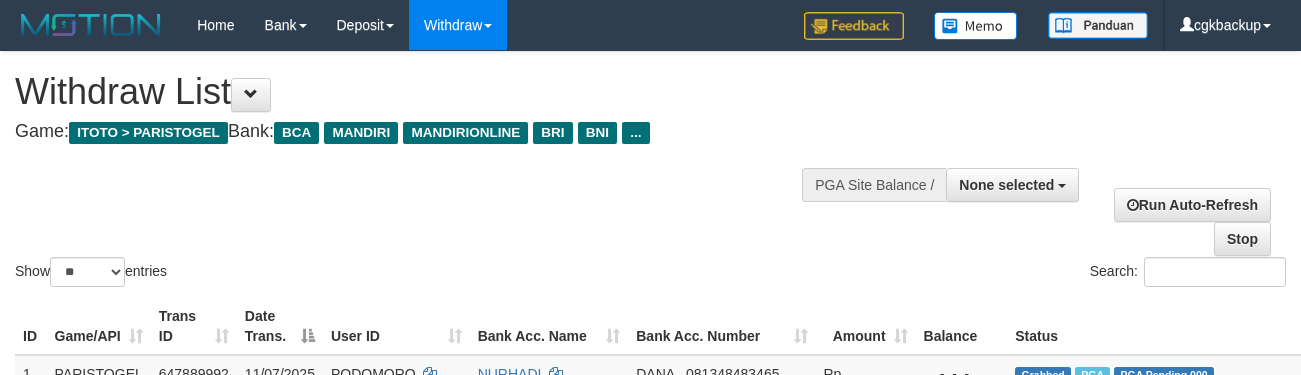 select 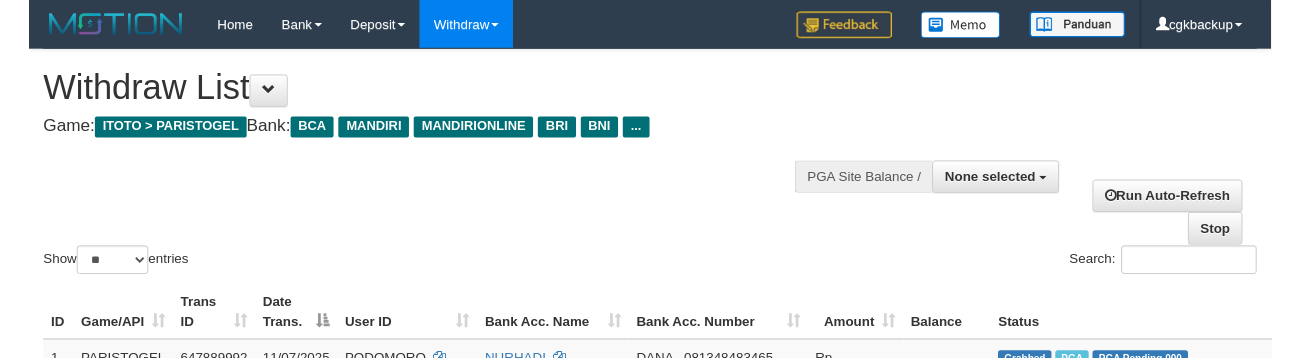 scroll, scrollTop: 1048, scrollLeft: 173, axis: both 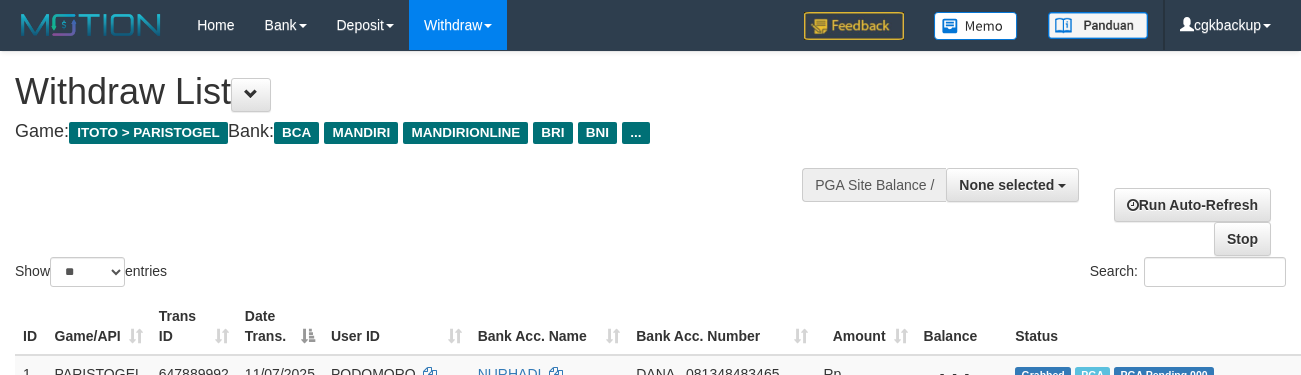 select 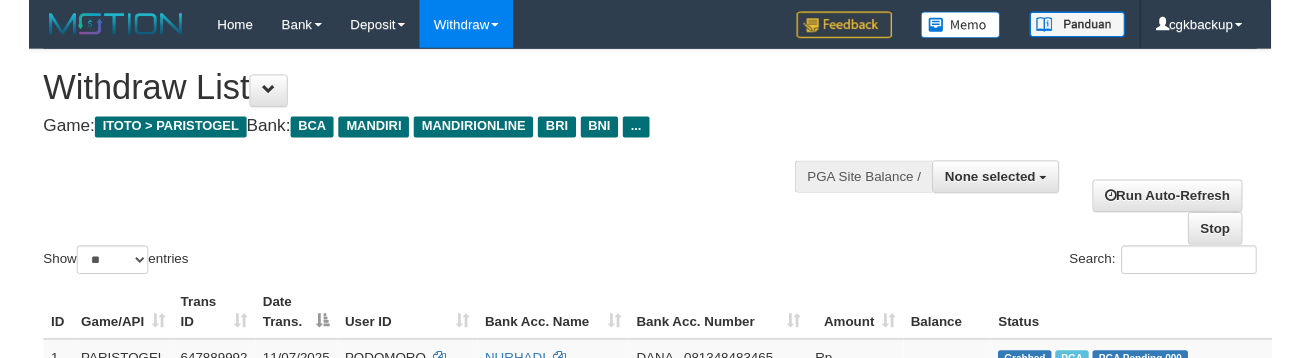 scroll, scrollTop: 1048, scrollLeft: 173, axis: both 